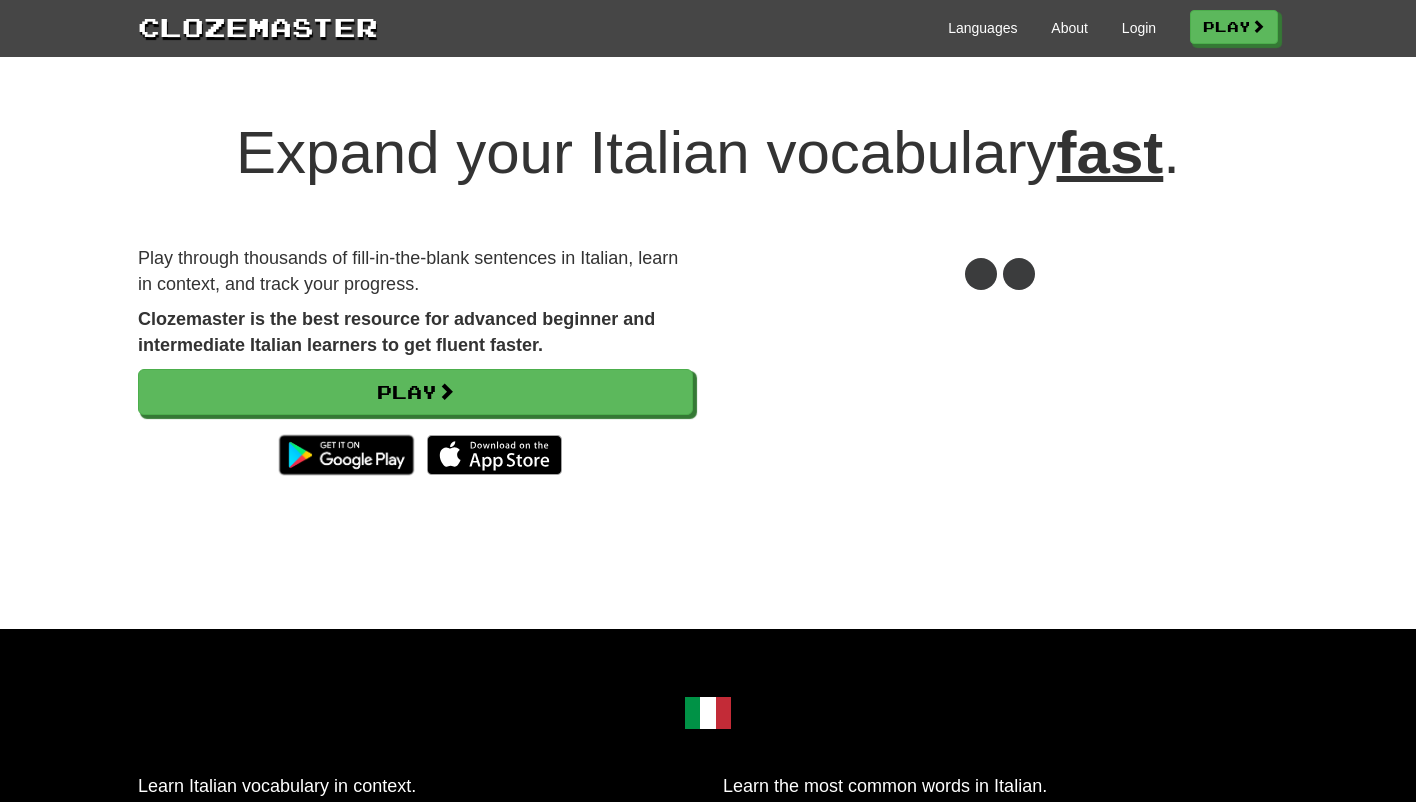 scroll, scrollTop: 0, scrollLeft: 0, axis: both 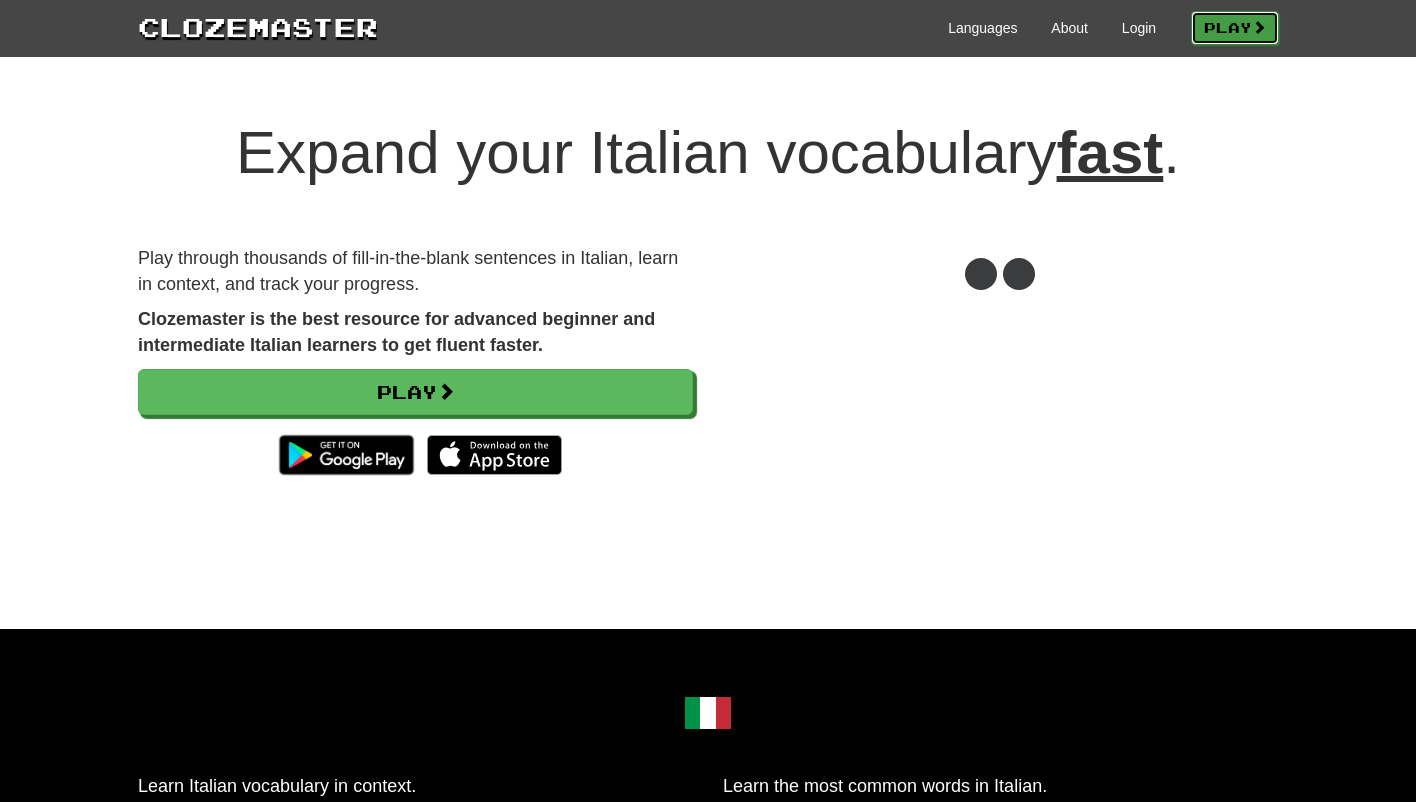 click on "Play" at bounding box center [1235, 28] 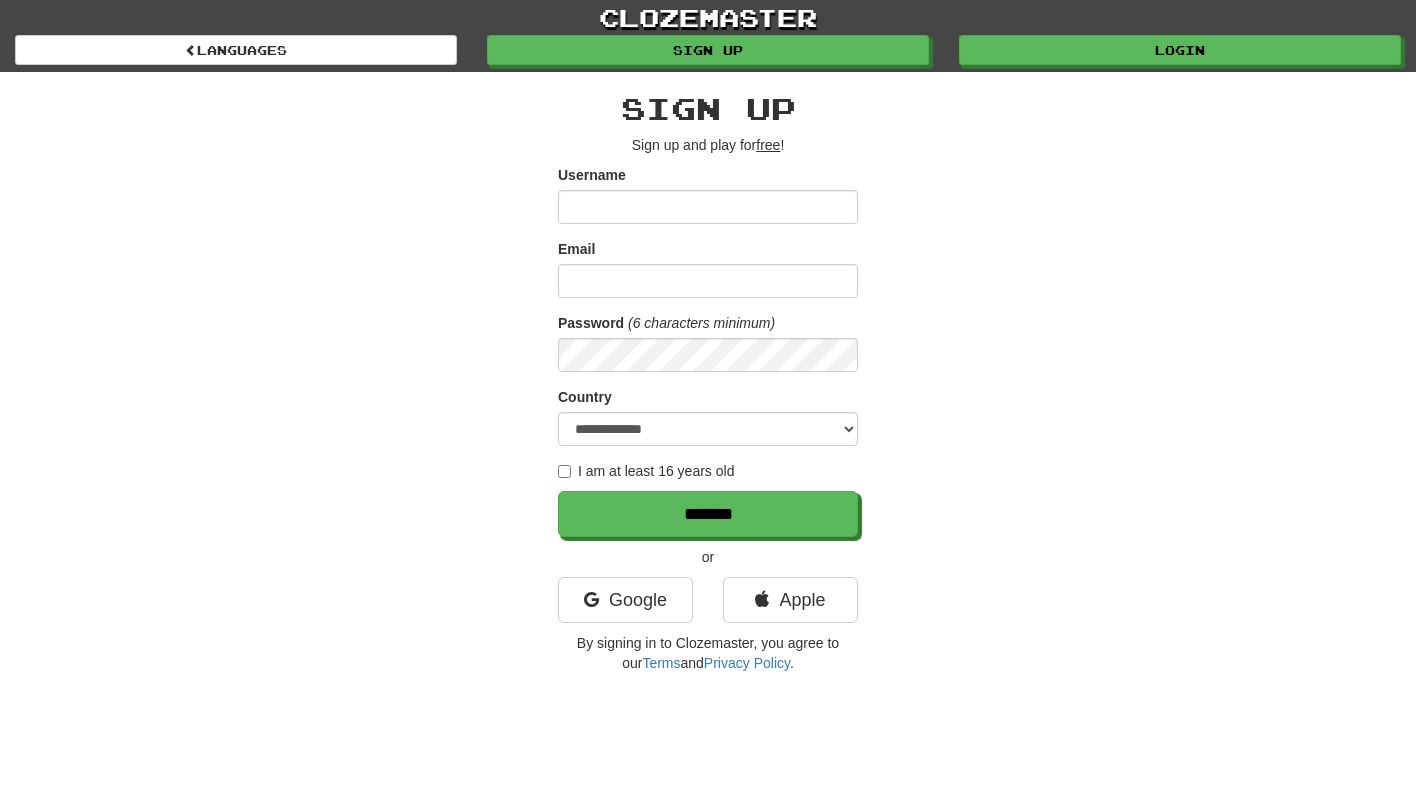 scroll, scrollTop: 0, scrollLeft: 0, axis: both 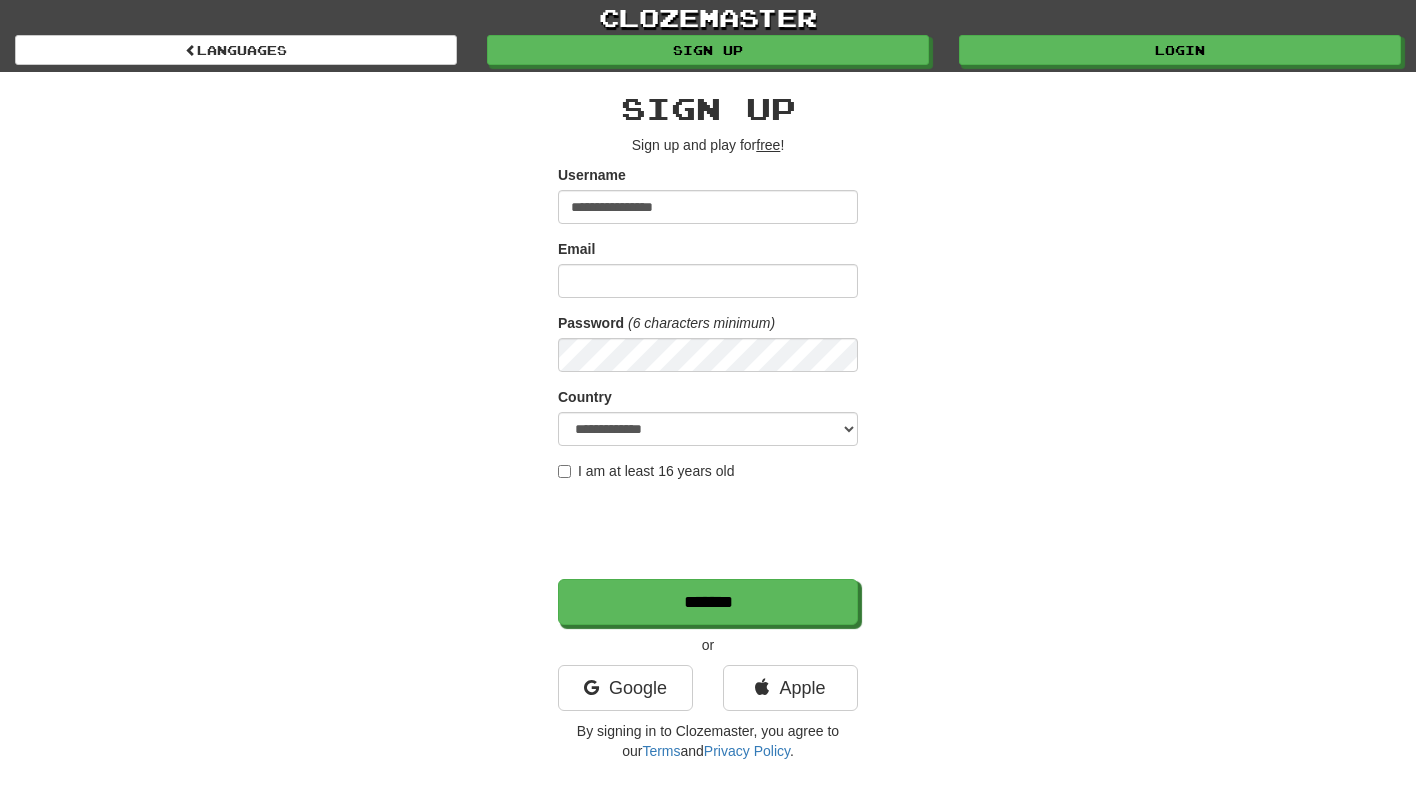 type on "**********" 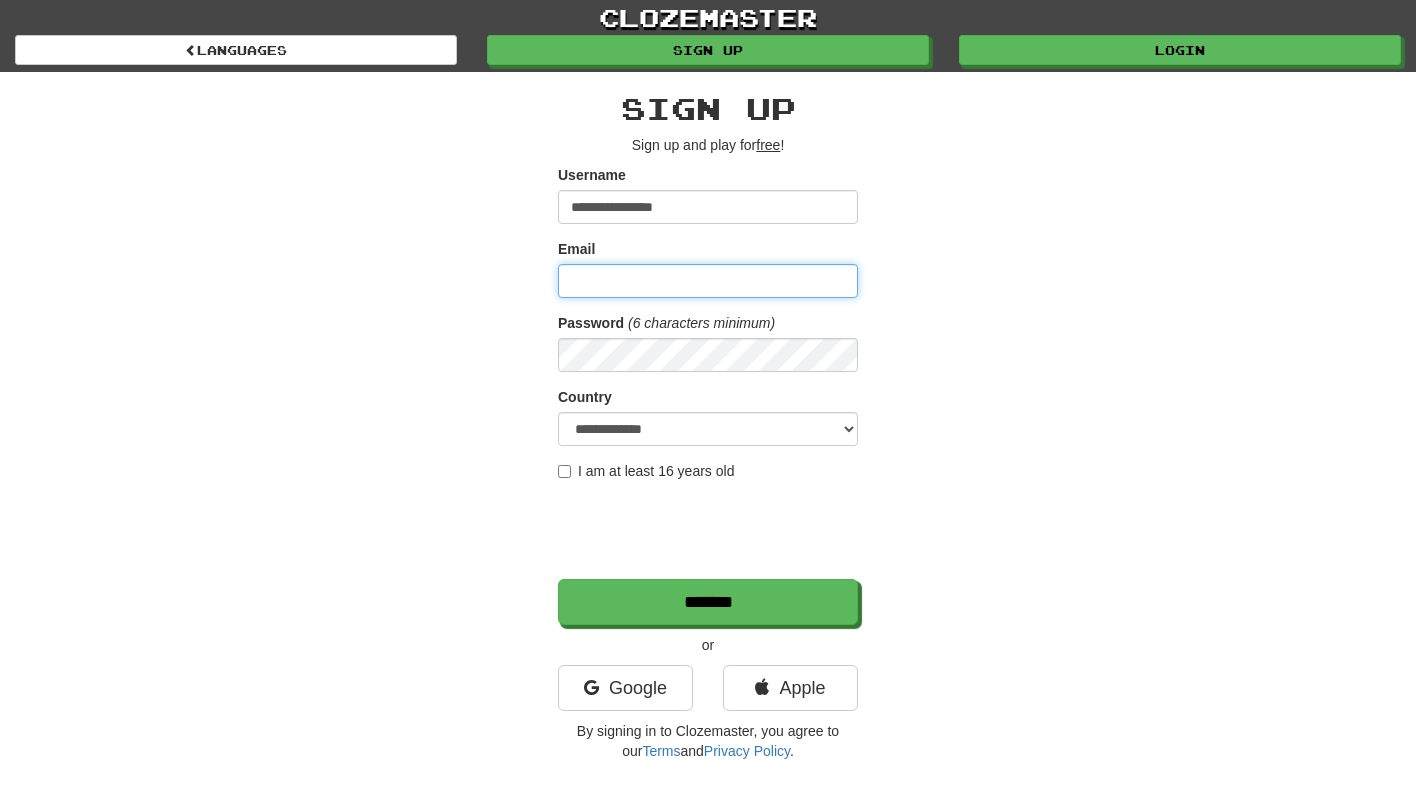 click on "Email" at bounding box center (708, 281) 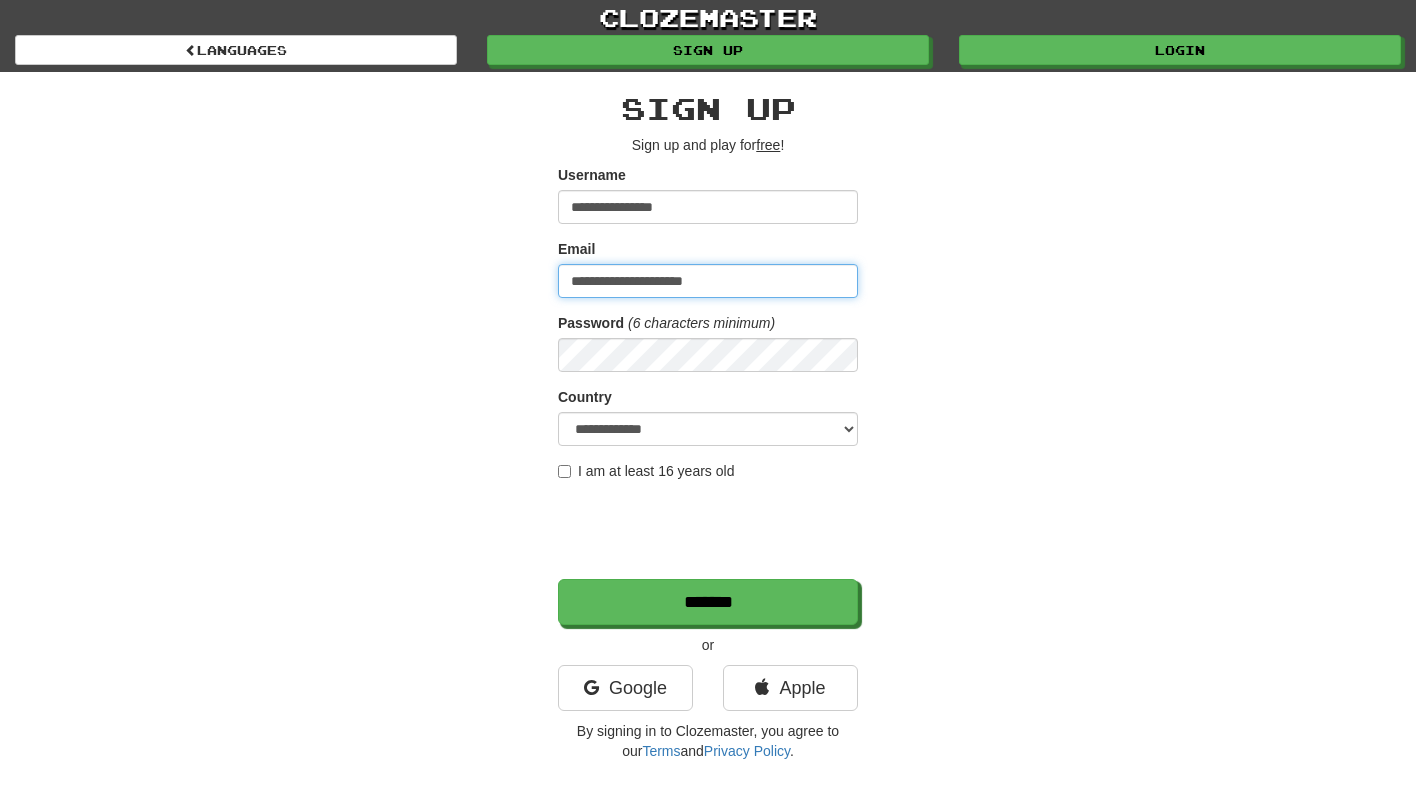 type on "**********" 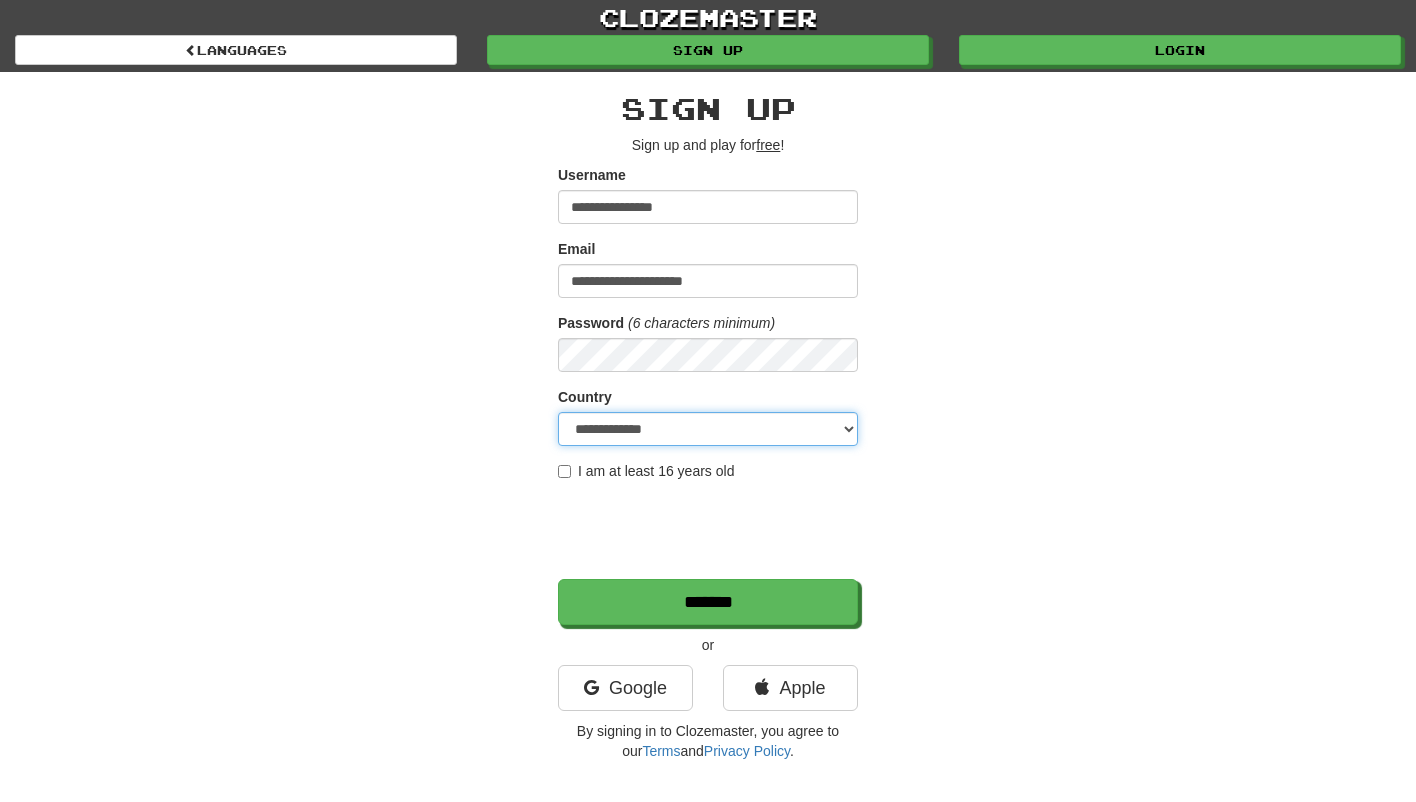 click on "**********" at bounding box center (708, 429) 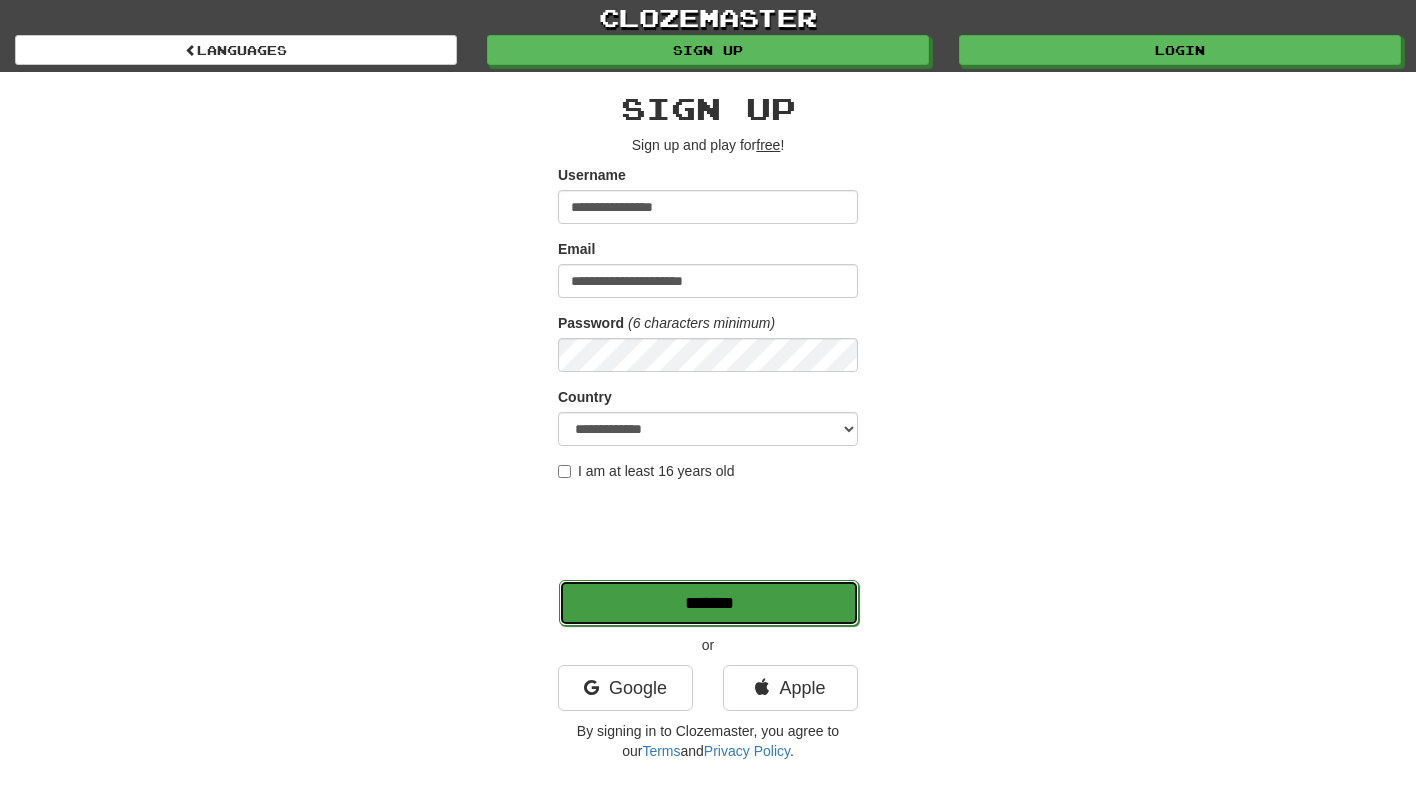 click on "*******" at bounding box center (709, 603) 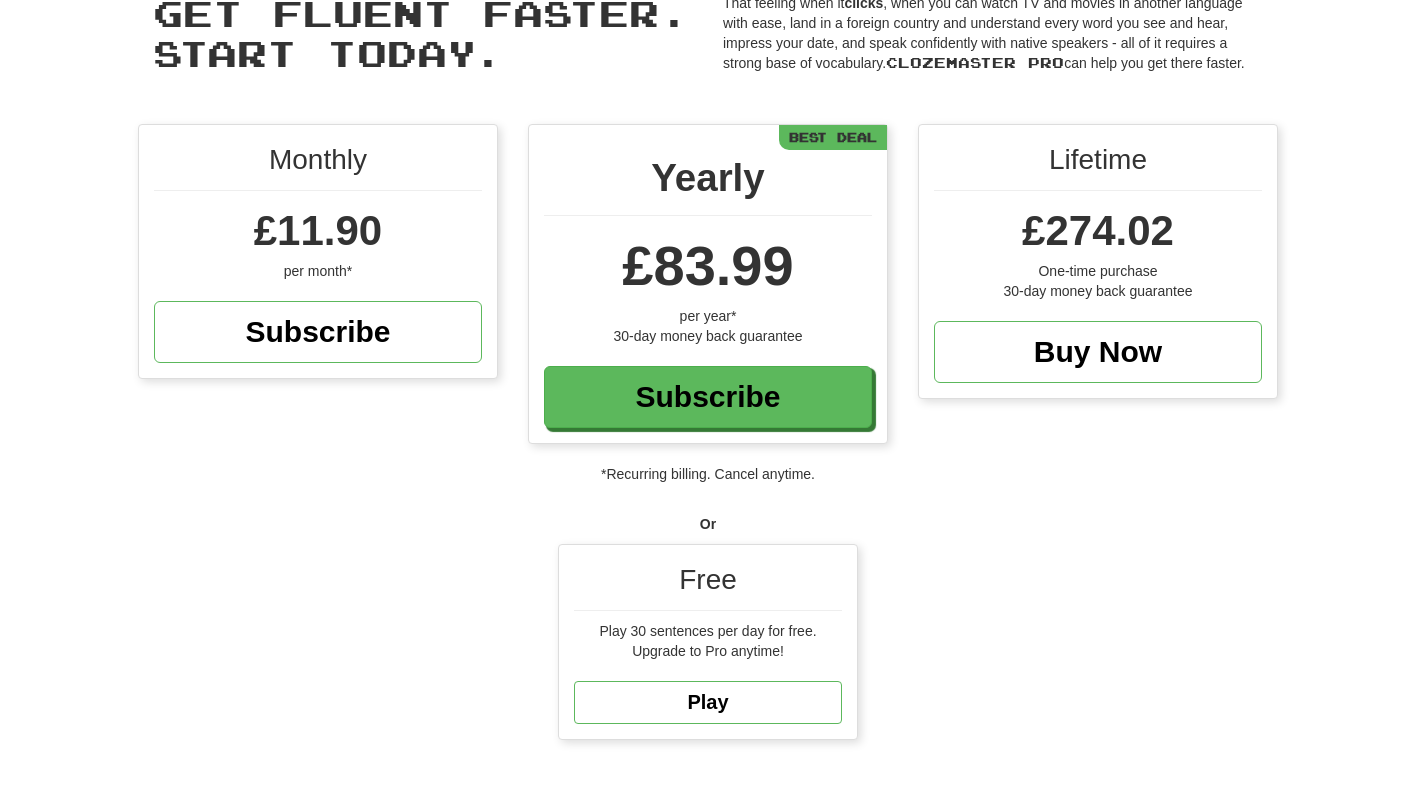 scroll, scrollTop: 139, scrollLeft: 0, axis: vertical 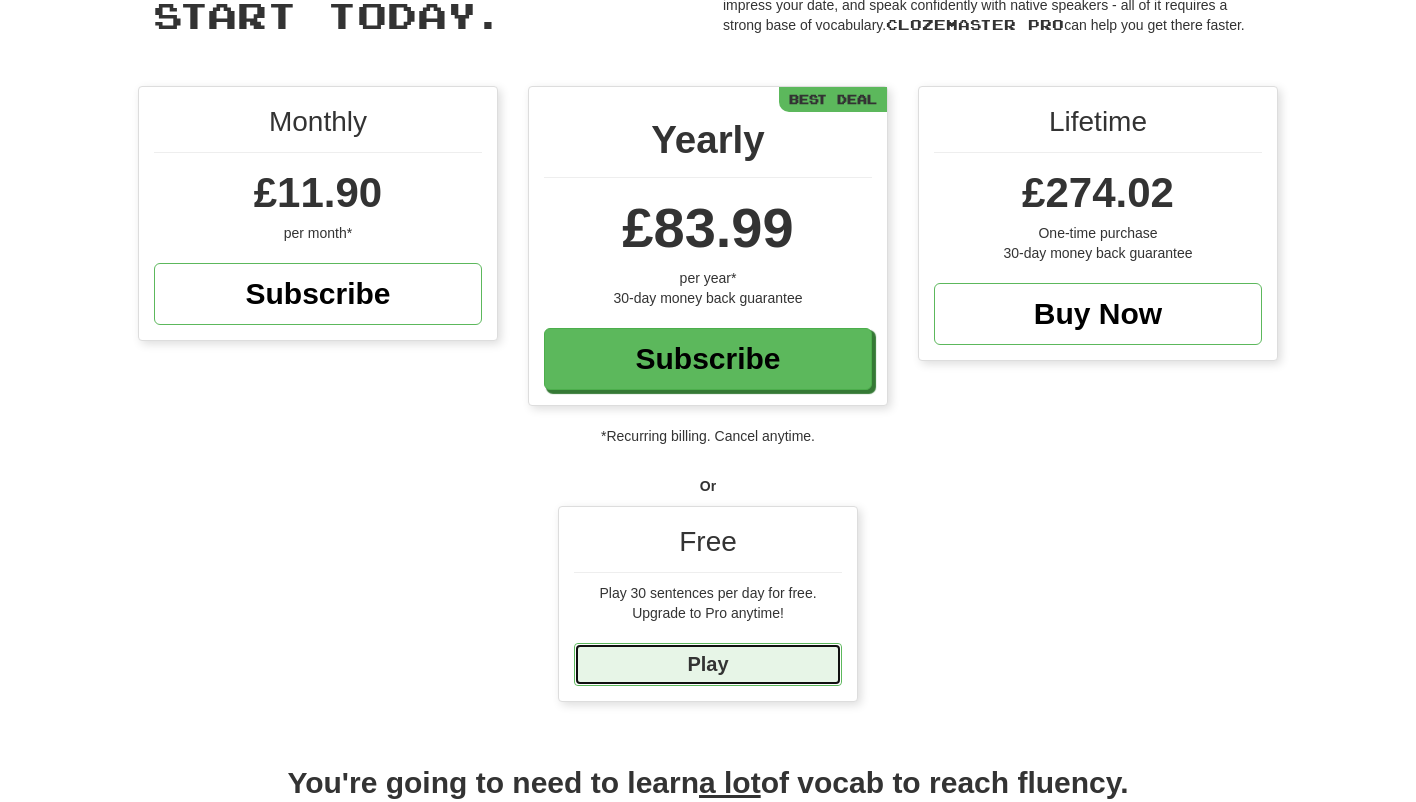click on "Play" at bounding box center (708, 664) 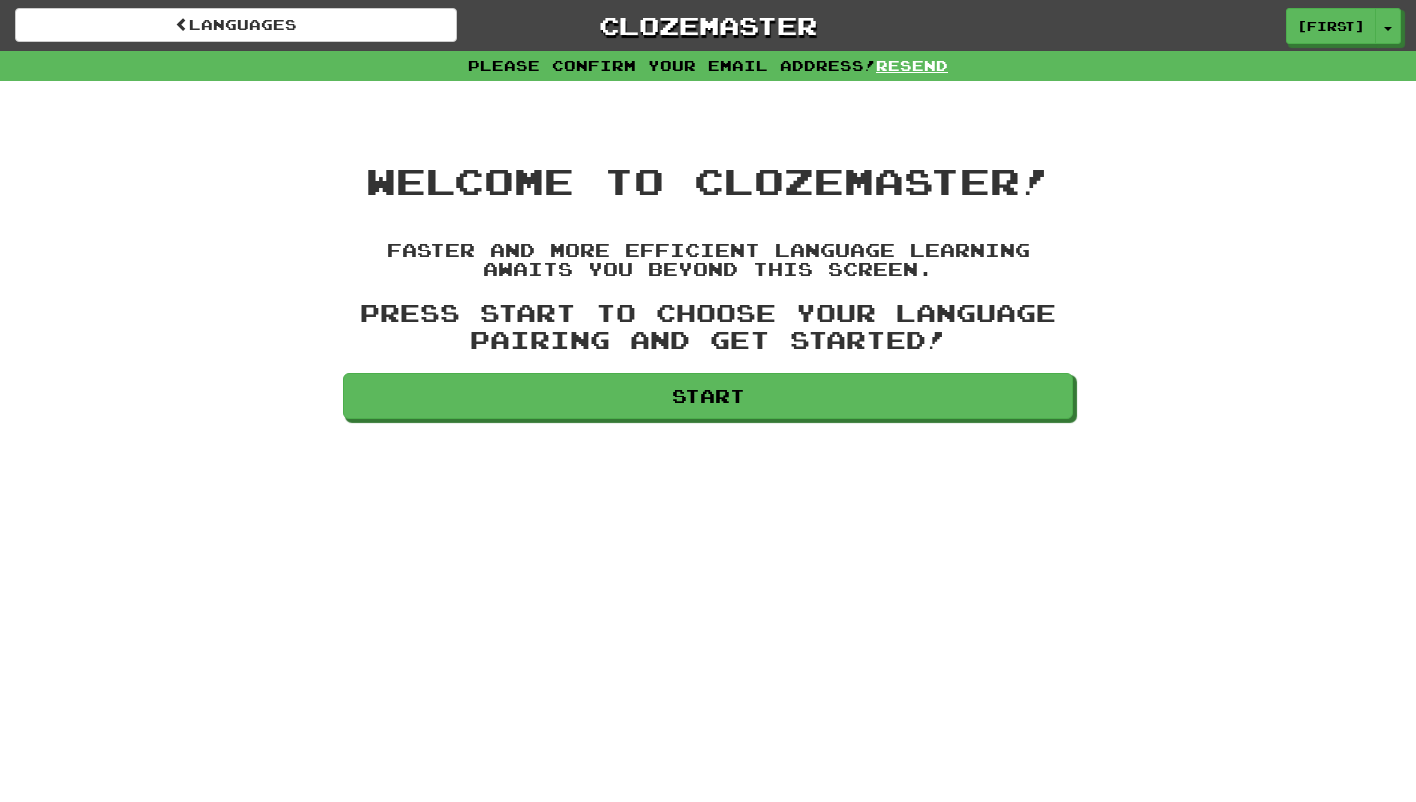 scroll, scrollTop: 0, scrollLeft: 0, axis: both 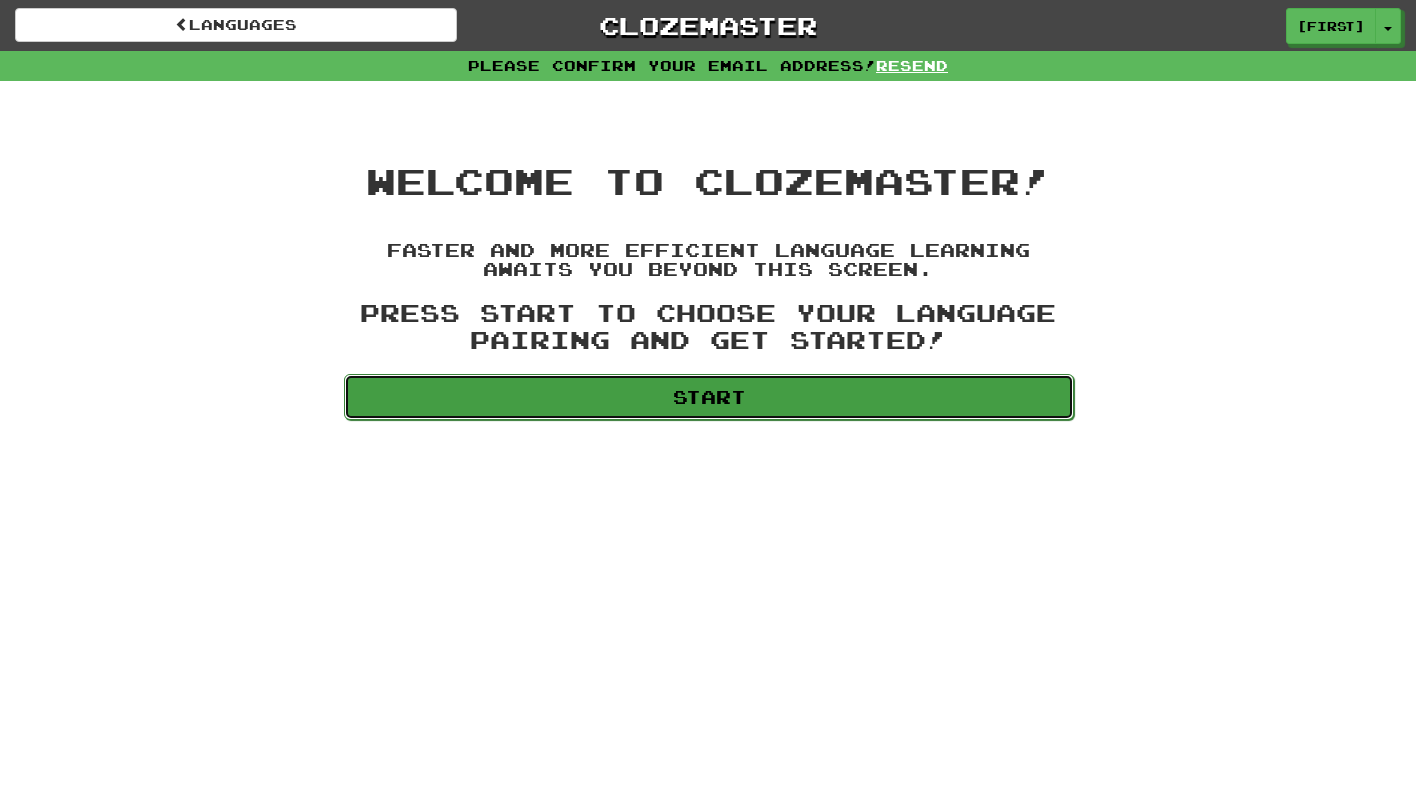 click on "Start" at bounding box center (709, 397) 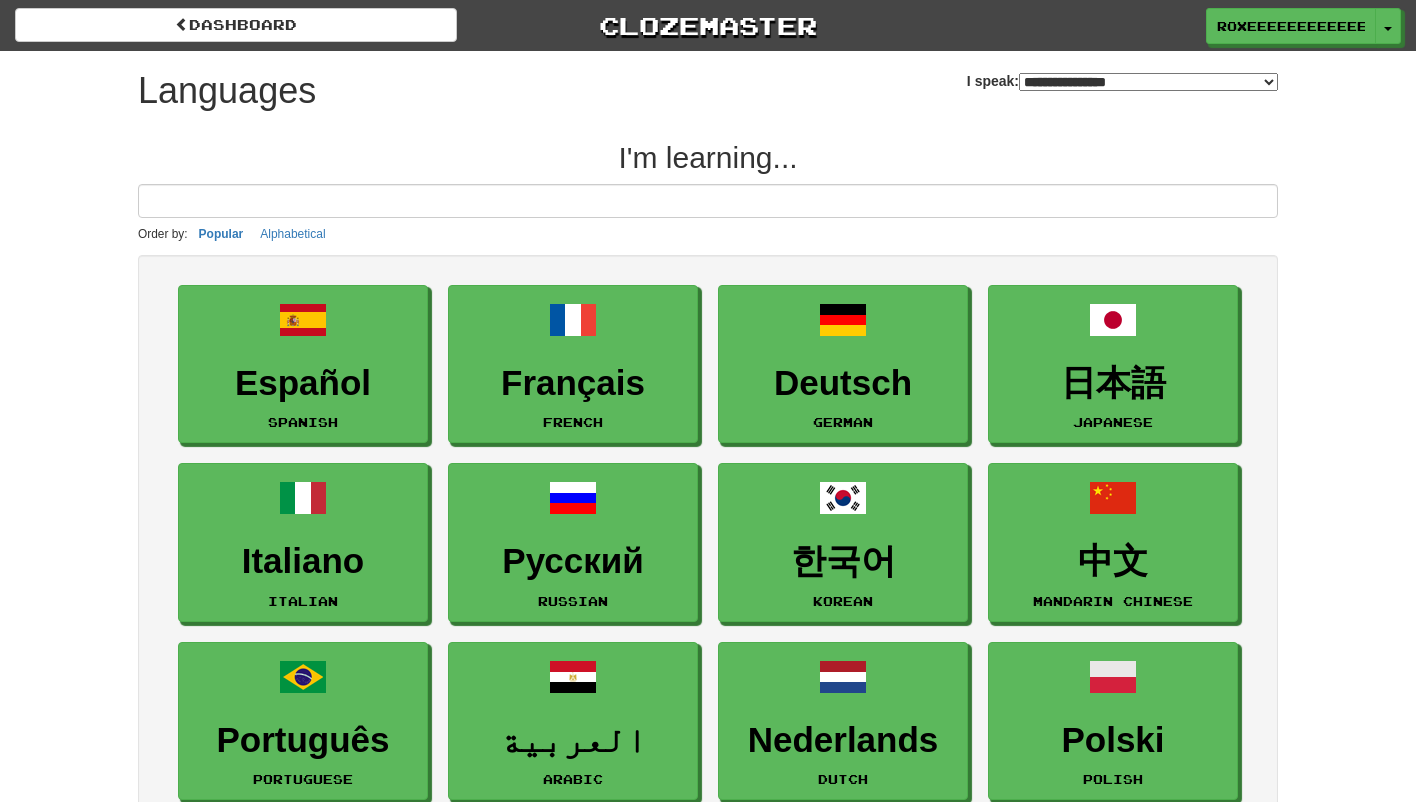 select on "*******" 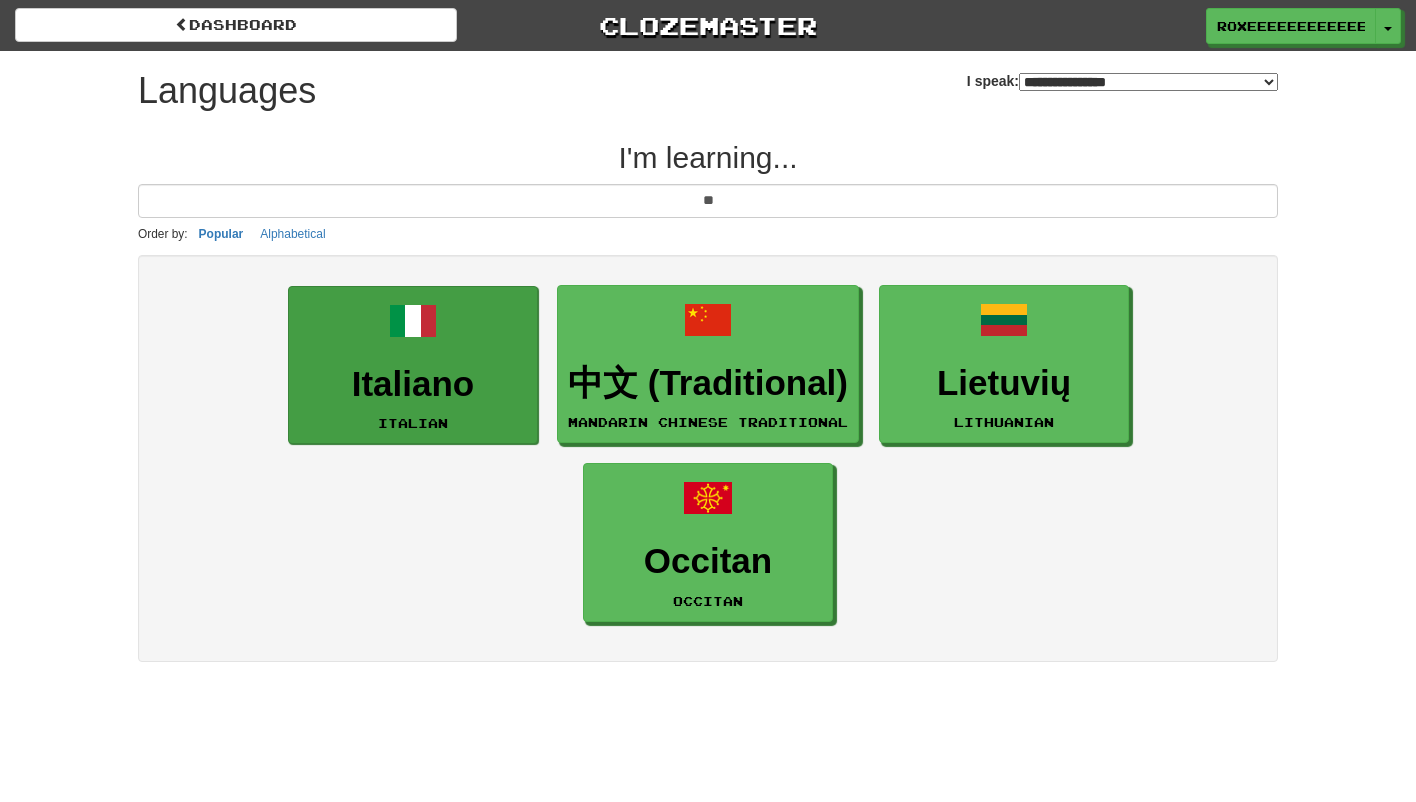 type on "**" 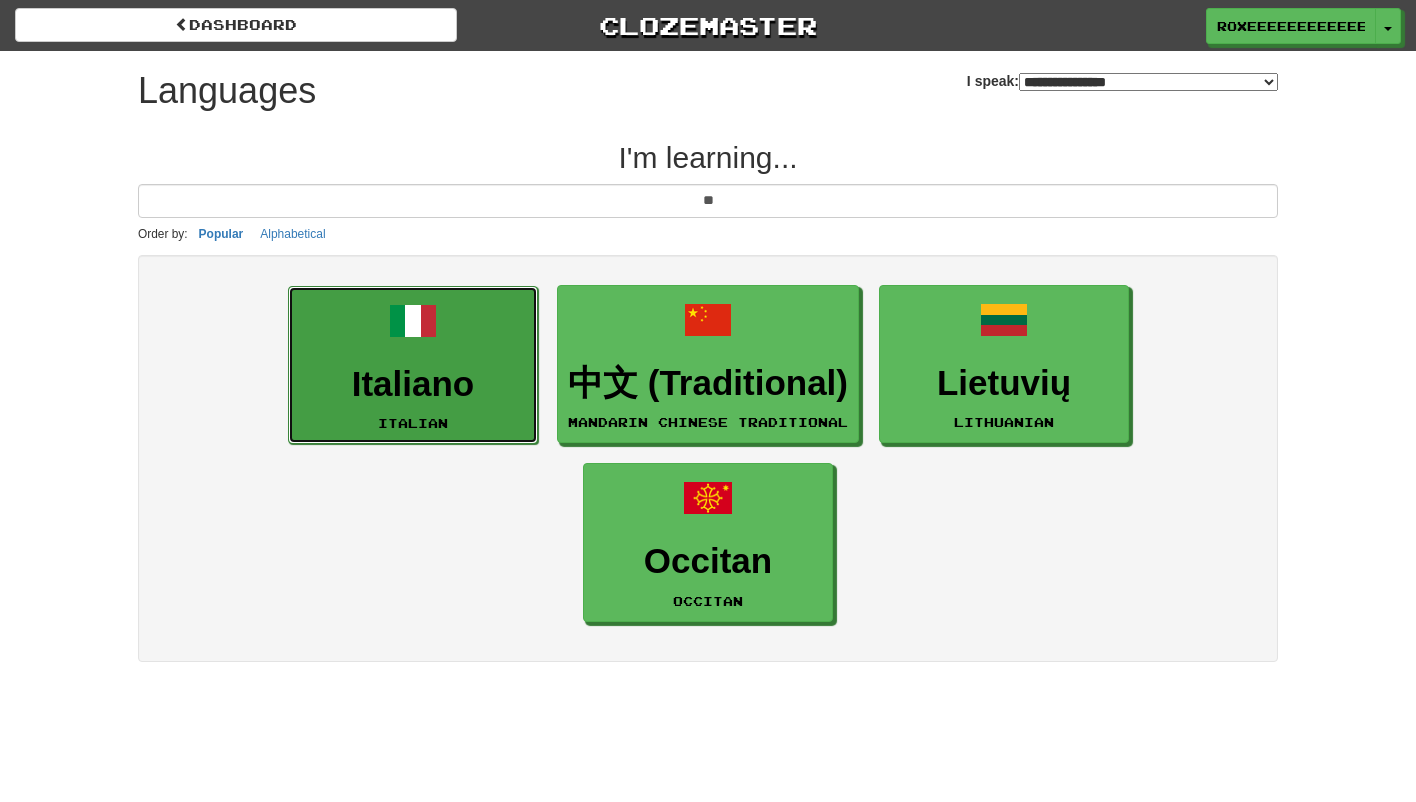 click on "Italiano Italian" at bounding box center (413, 365) 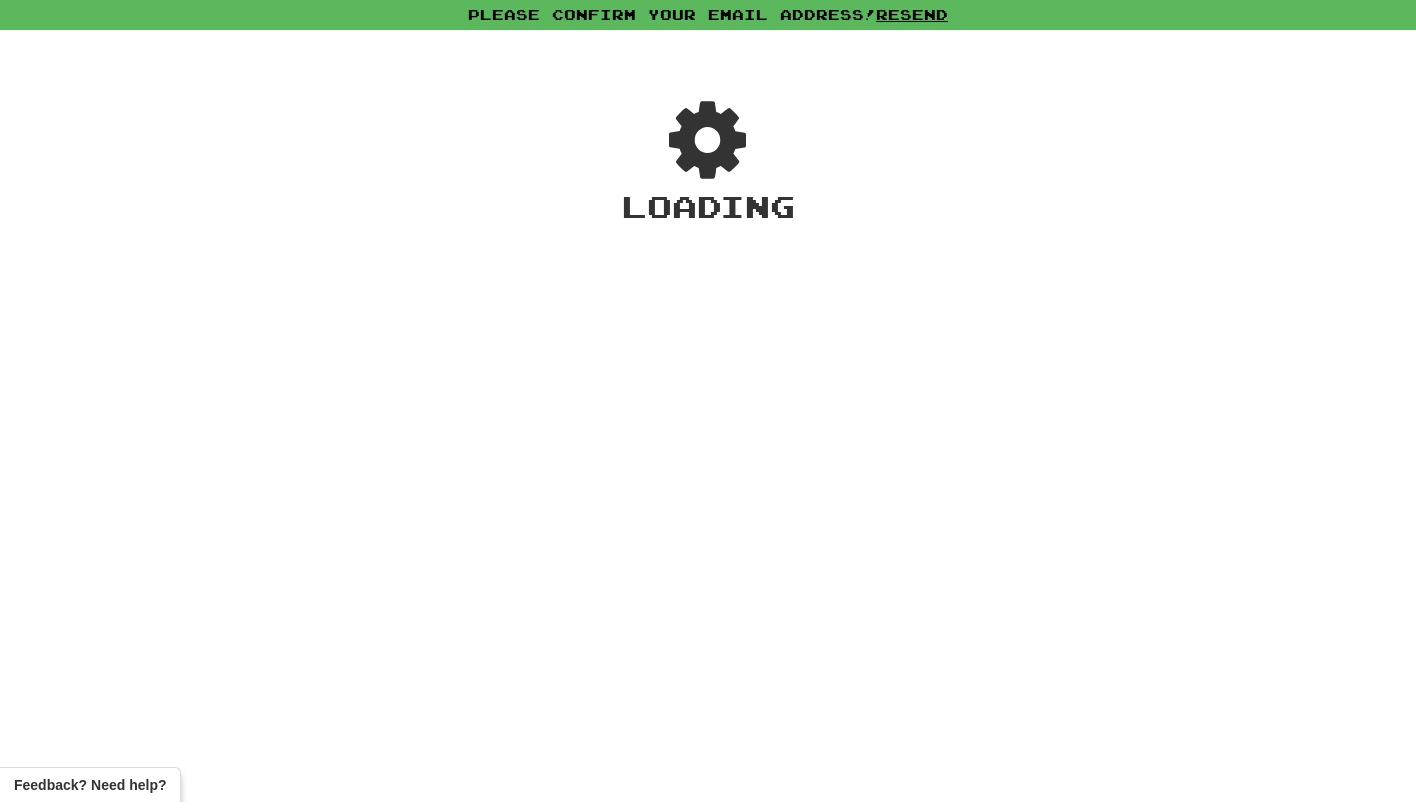scroll, scrollTop: 0, scrollLeft: 0, axis: both 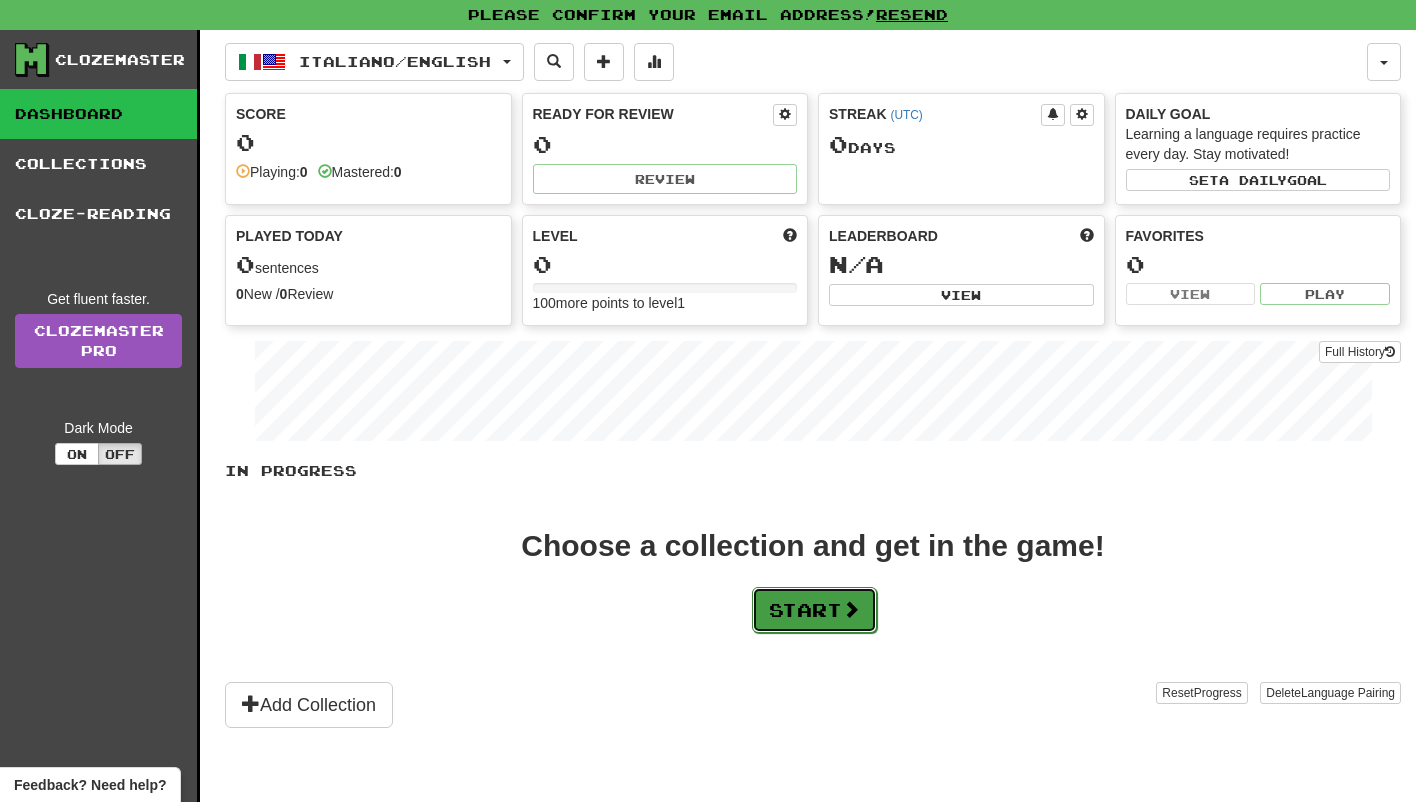 click on "Start" at bounding box center (814, 610) 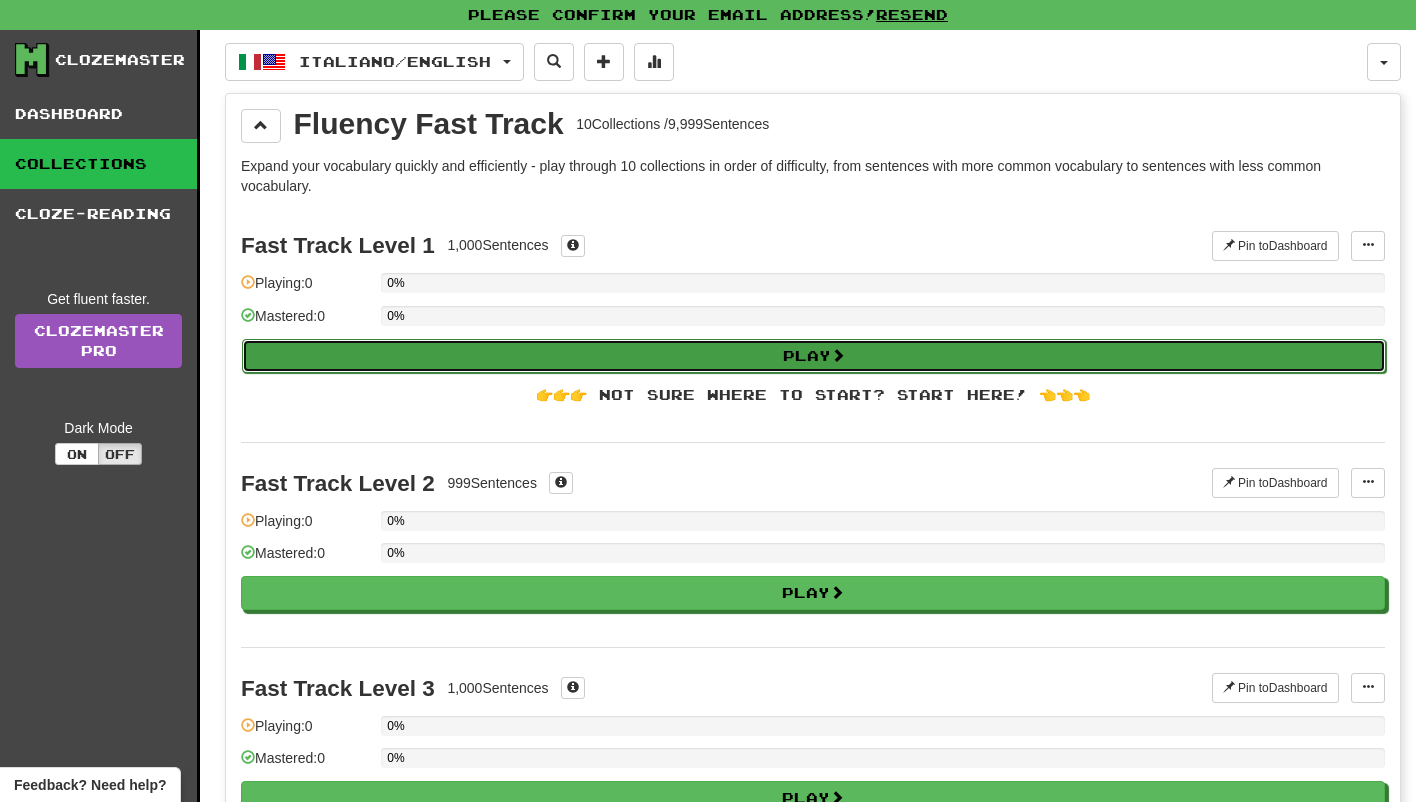 click on "Play" at bounding box center [814, 356] 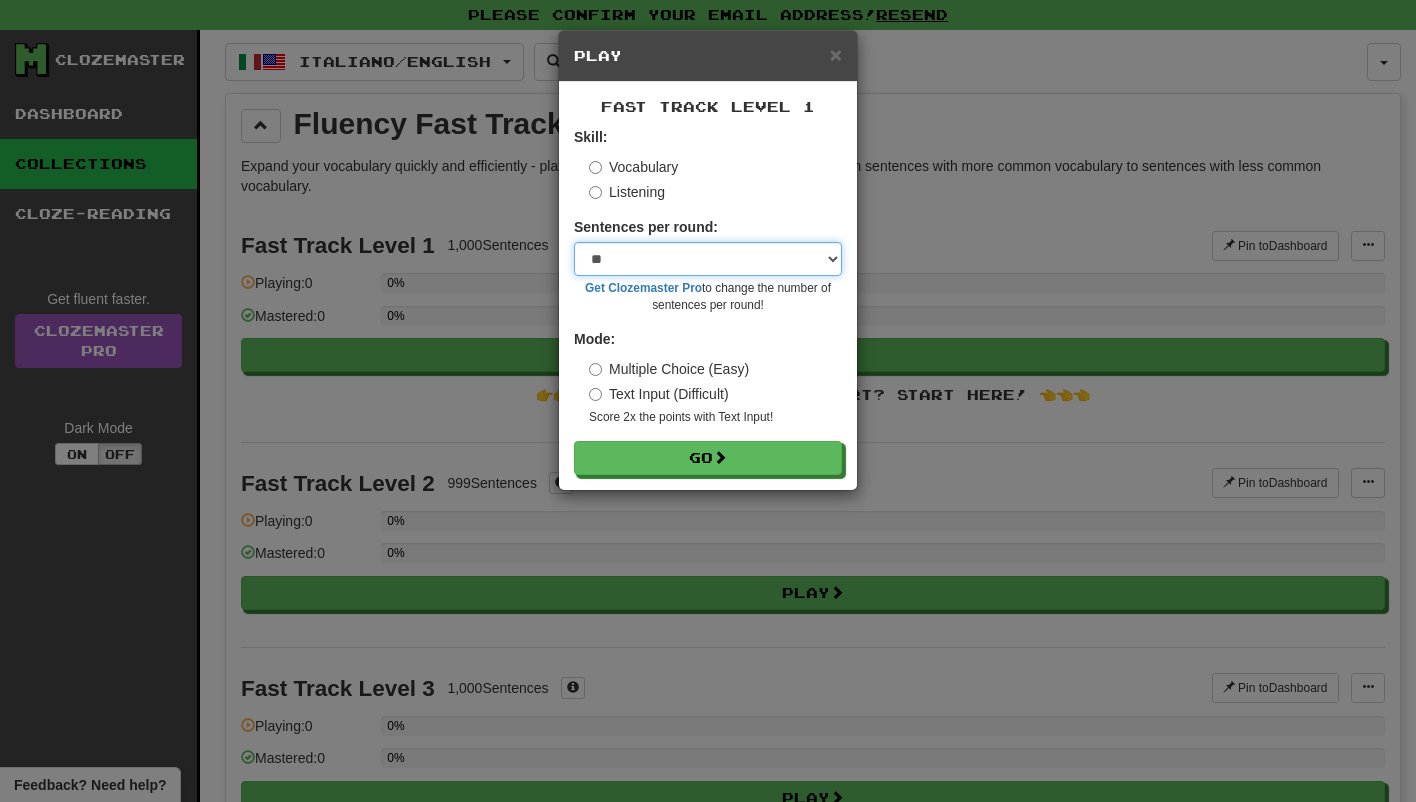 click on "* ** ** ** ** ** *** ********" at bounding box center [708, 259] 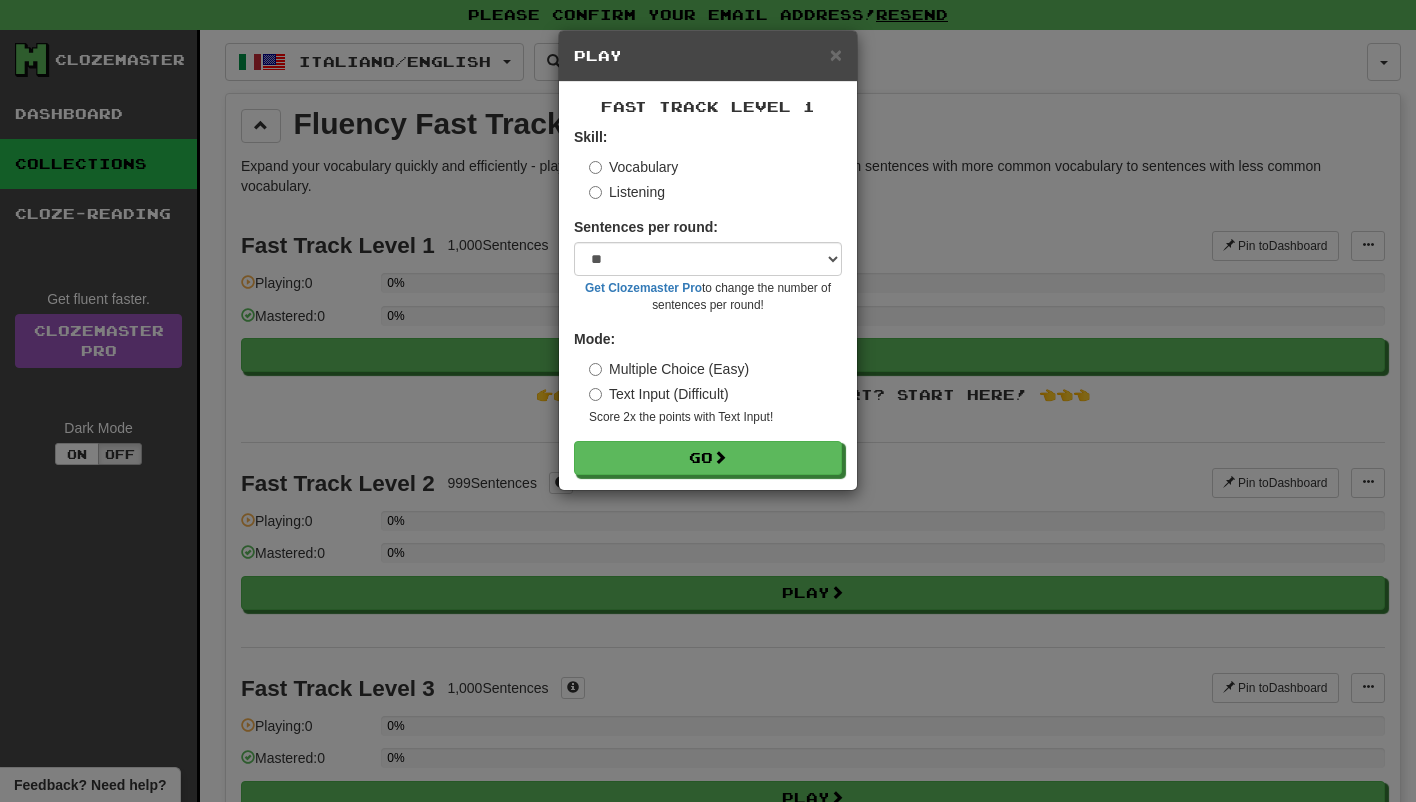 click on "Listening" at bounding box center (627, 192) 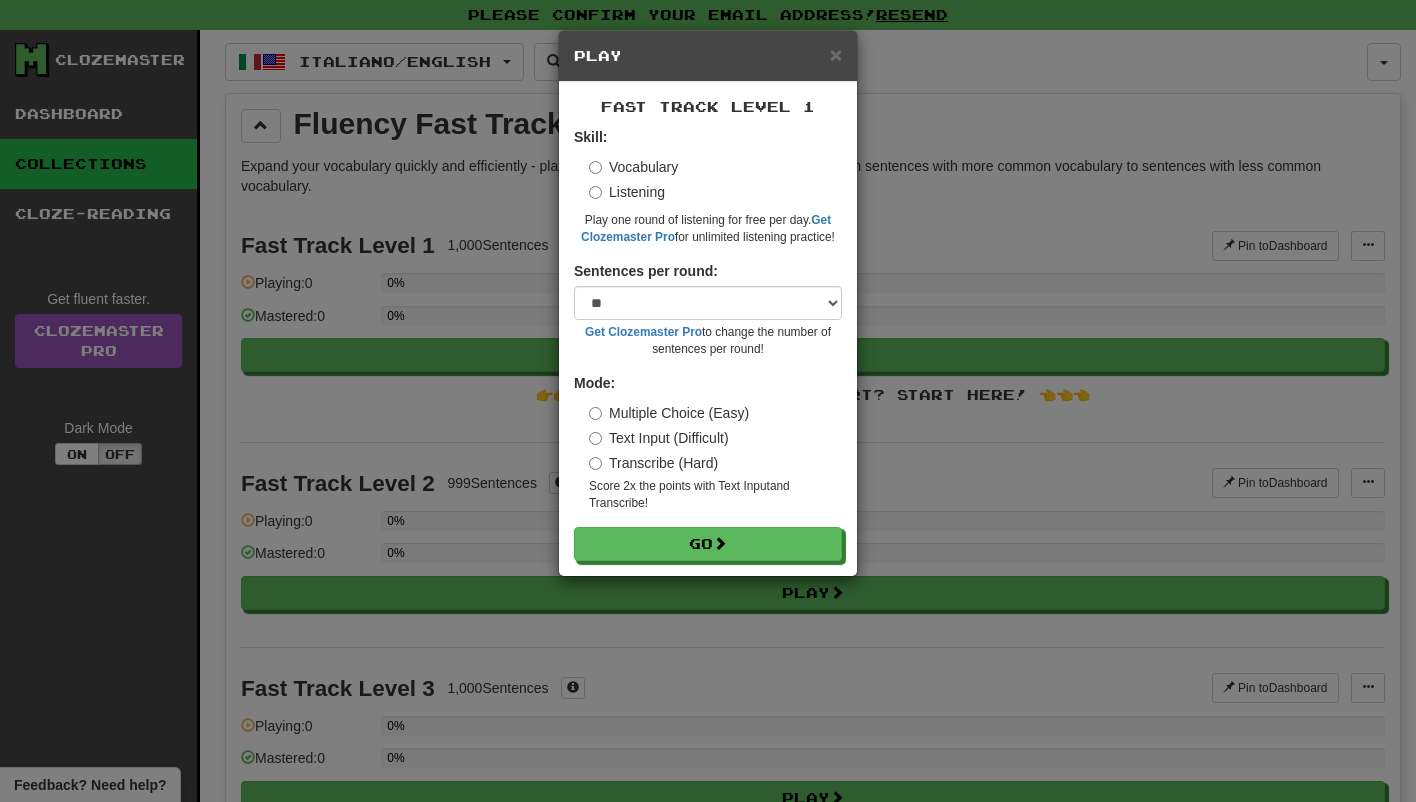 click on "Vocabulary Listening" at bounding box center (715, 179) 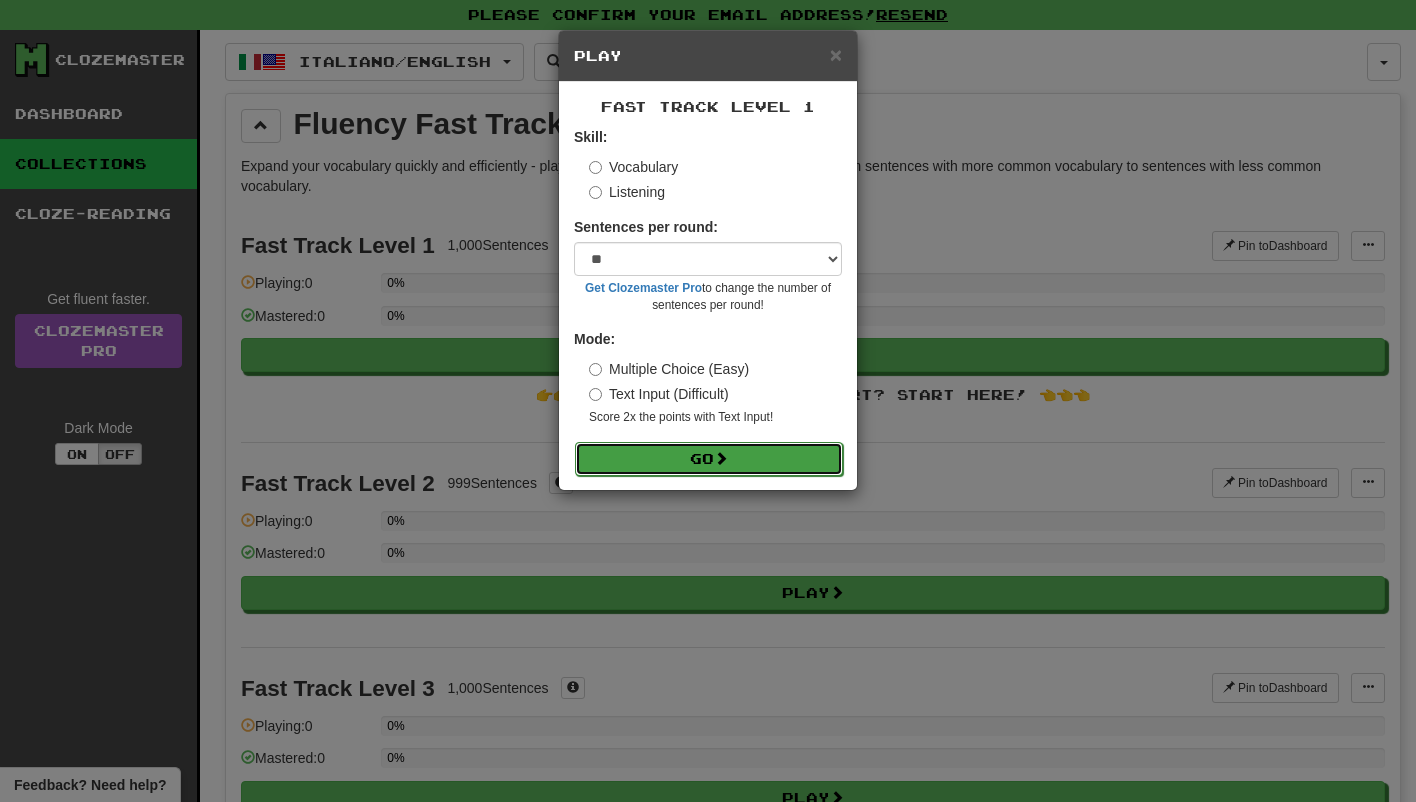 click on "Go" at bounding box center (709, 459) 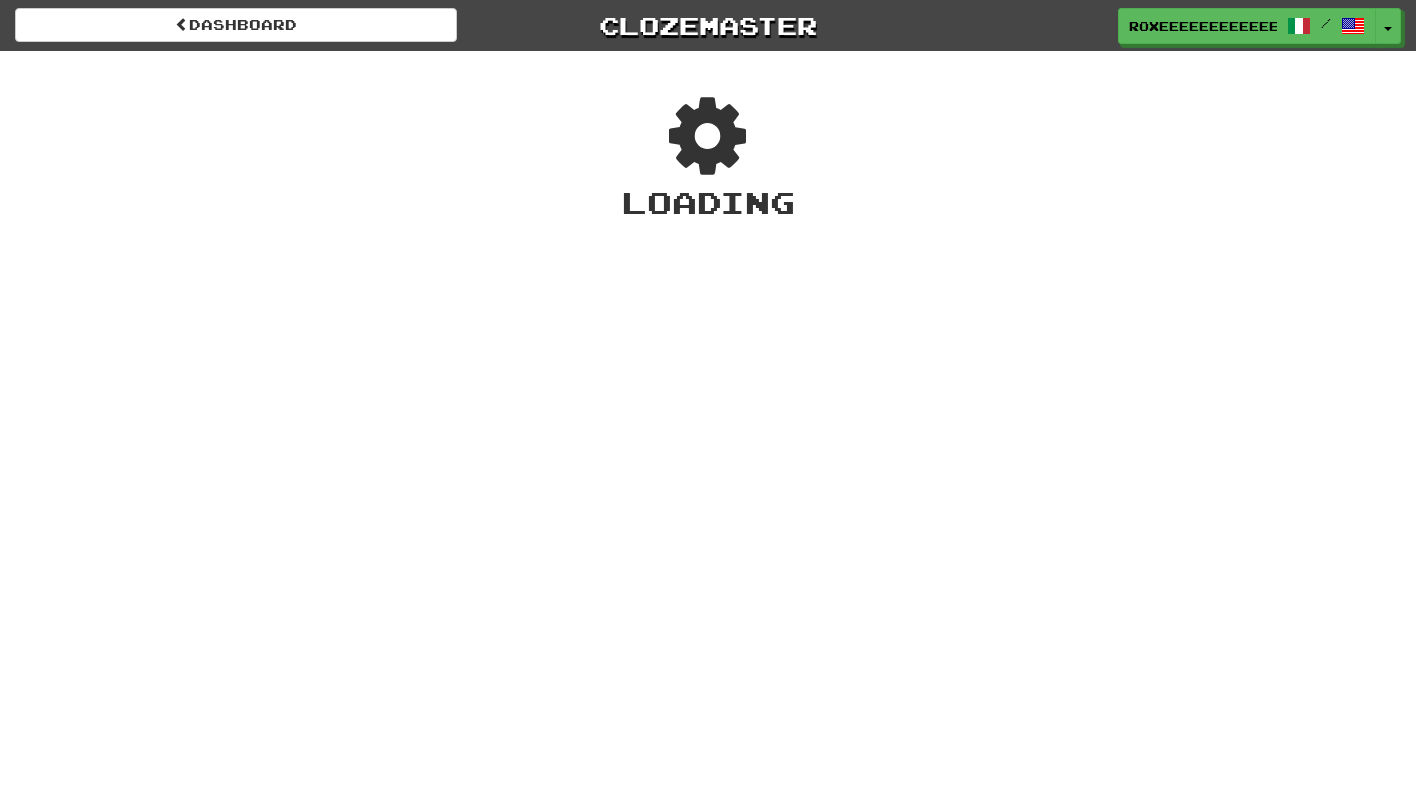 scroll, scrollTop: 0, scrollLeft: 0, axis: both 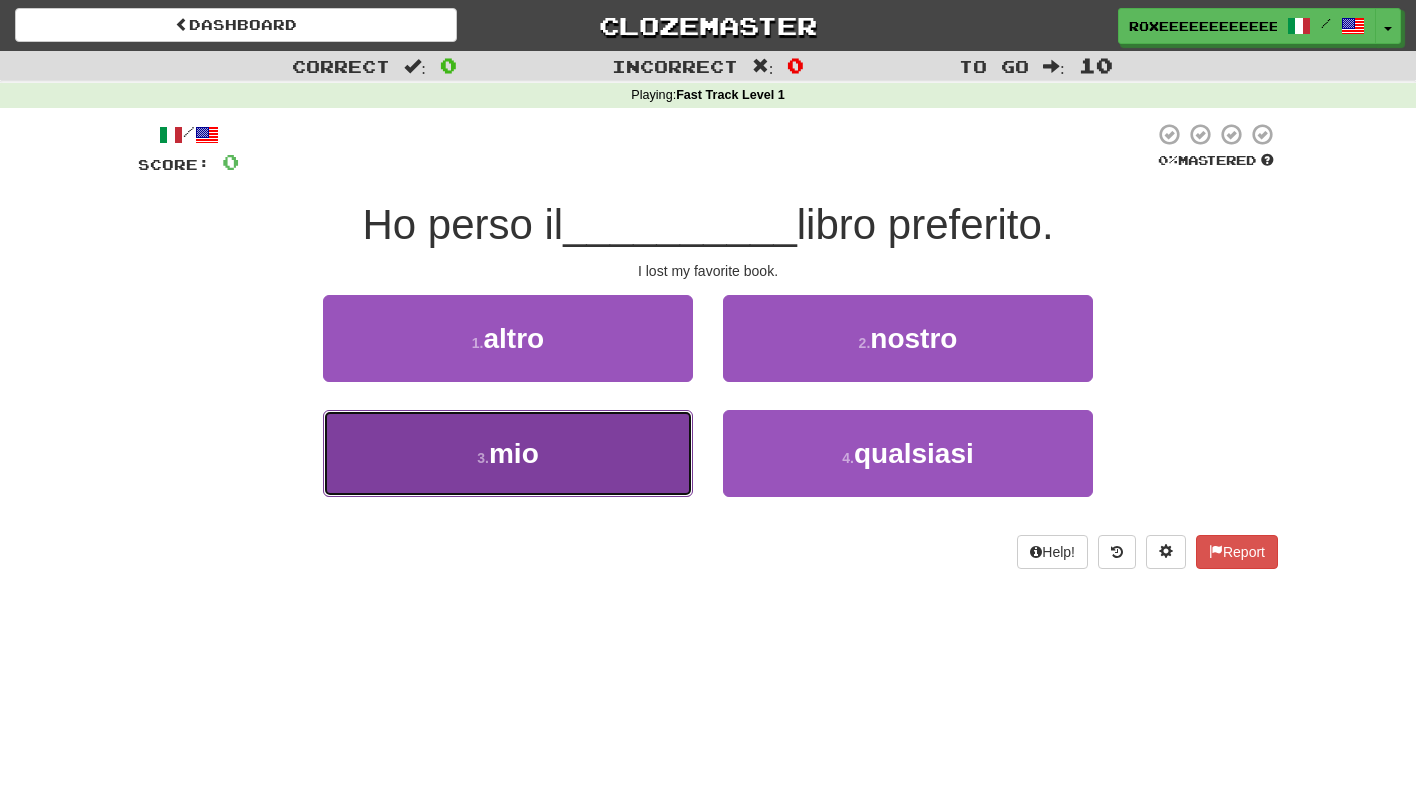 click on "3 .  mio" at bounding box center (508, 453) 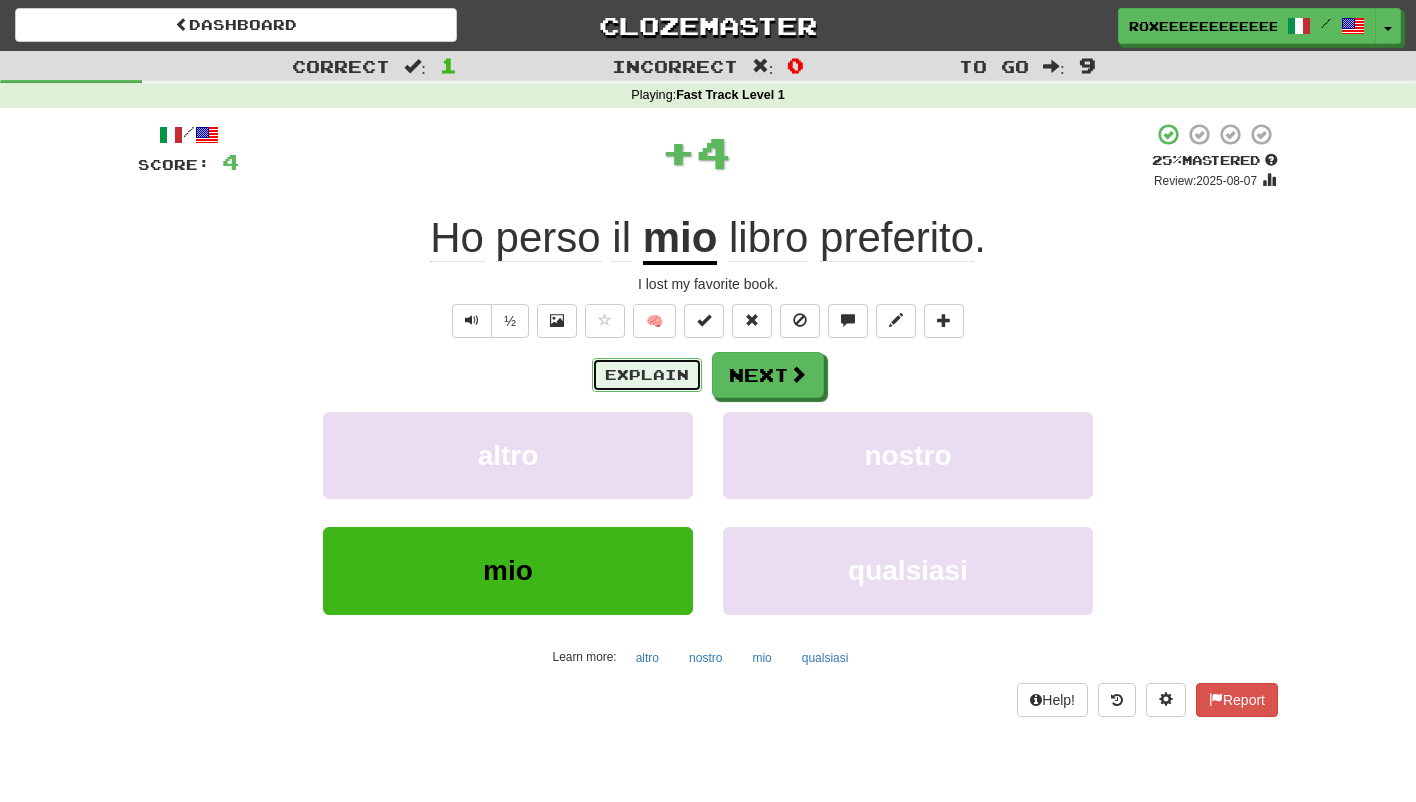 click on "Explain" at bounding box center (647, 375) 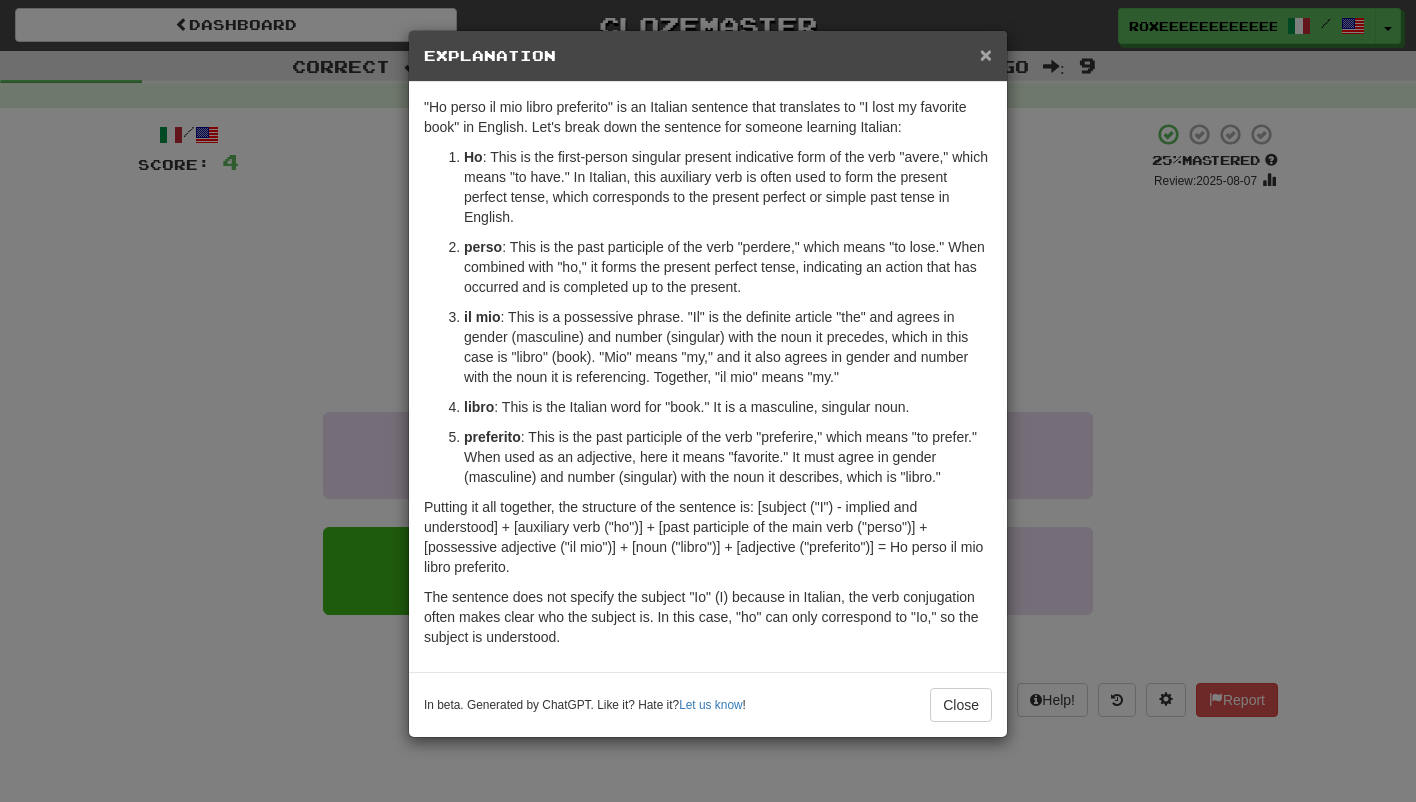 click on "×" at bounding box center [986, 54] 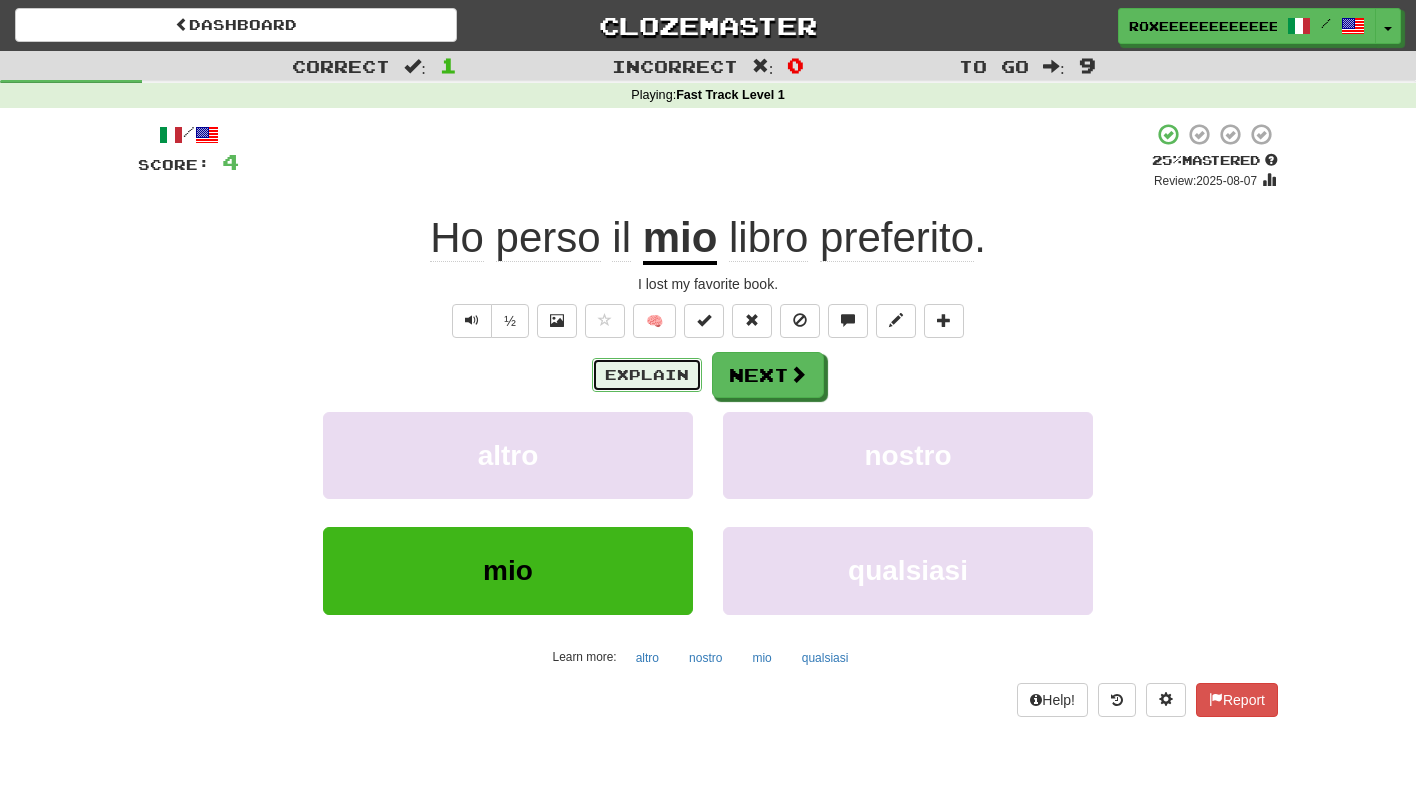 click on "Explain" at bounding box center (647, 375) 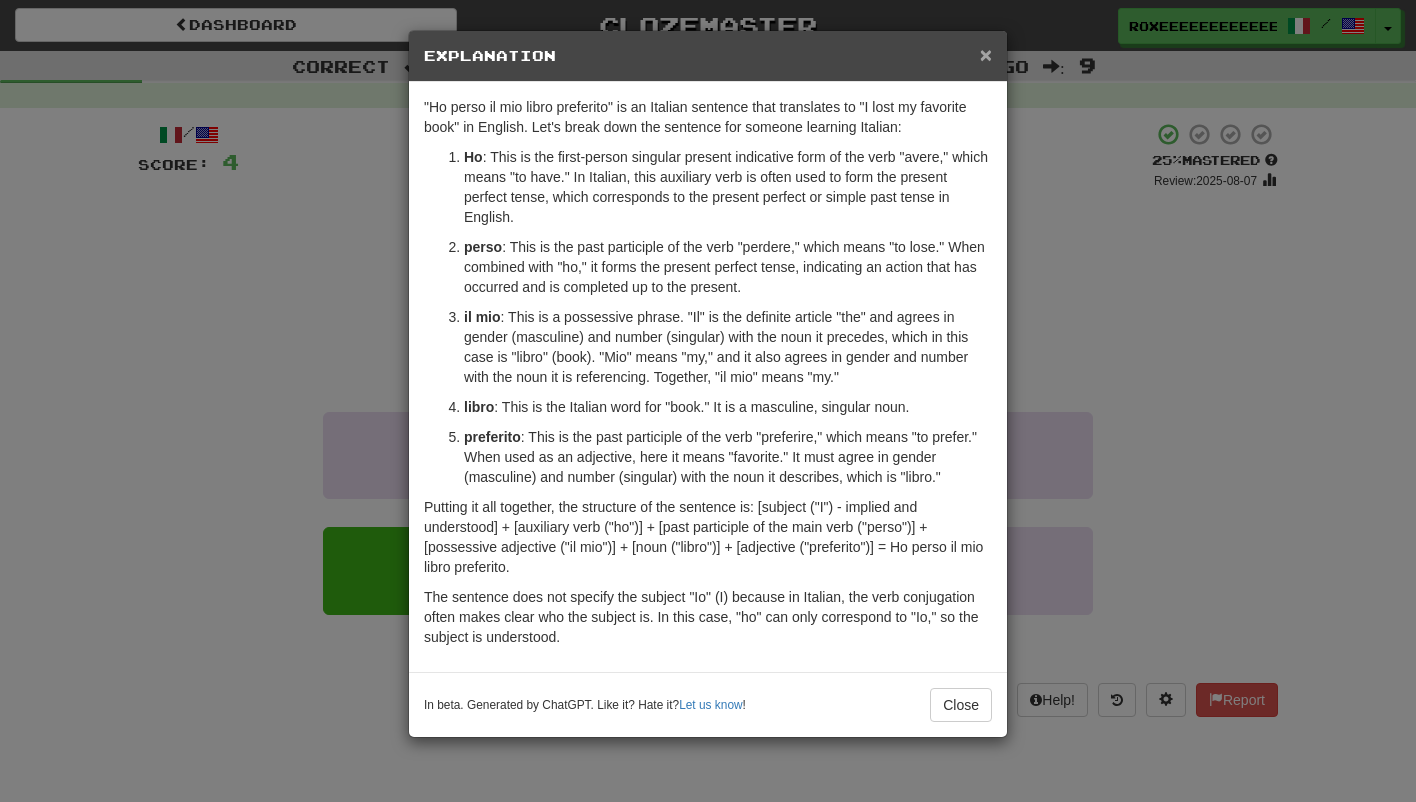 click on "×" at bounding box center [986, 54] 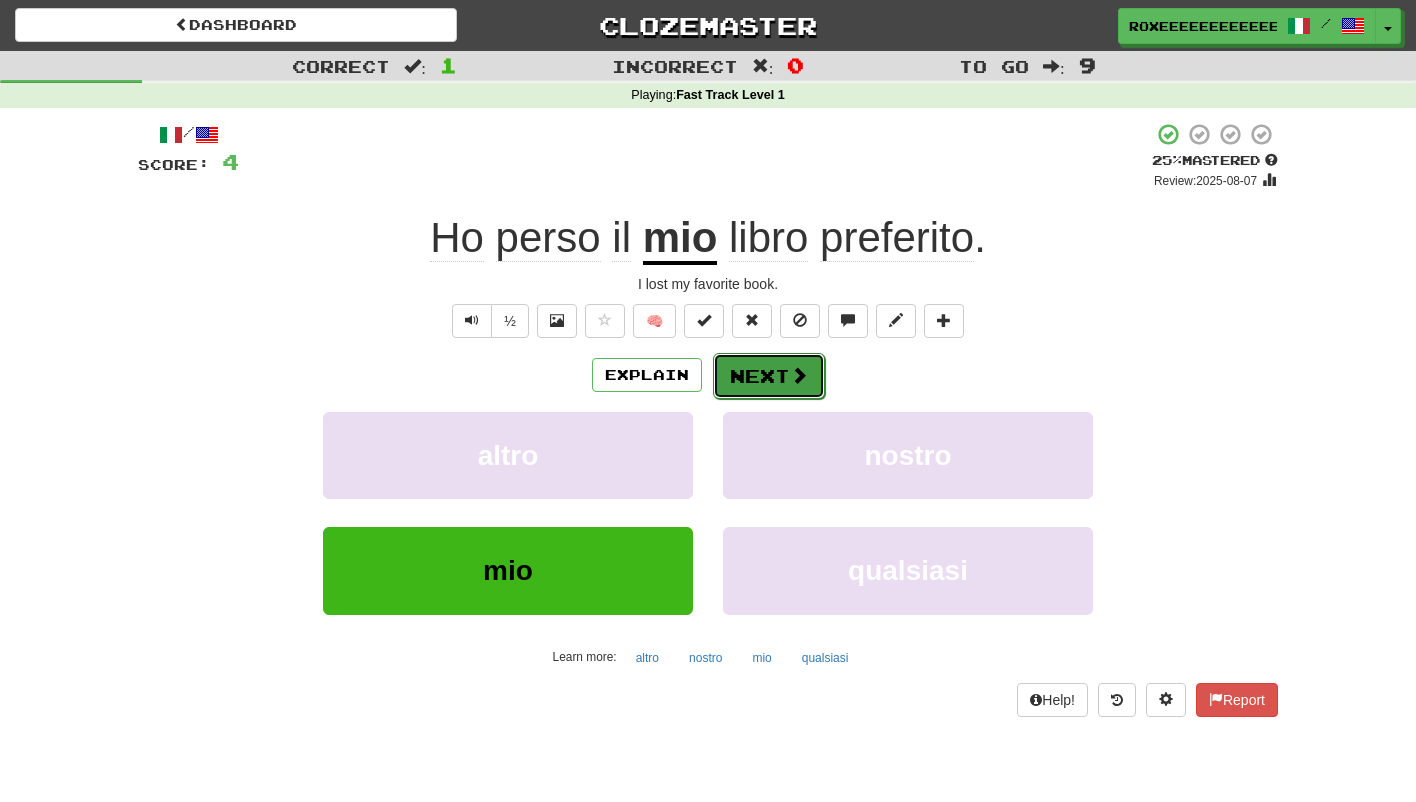 click at bounding box center (799, 375) 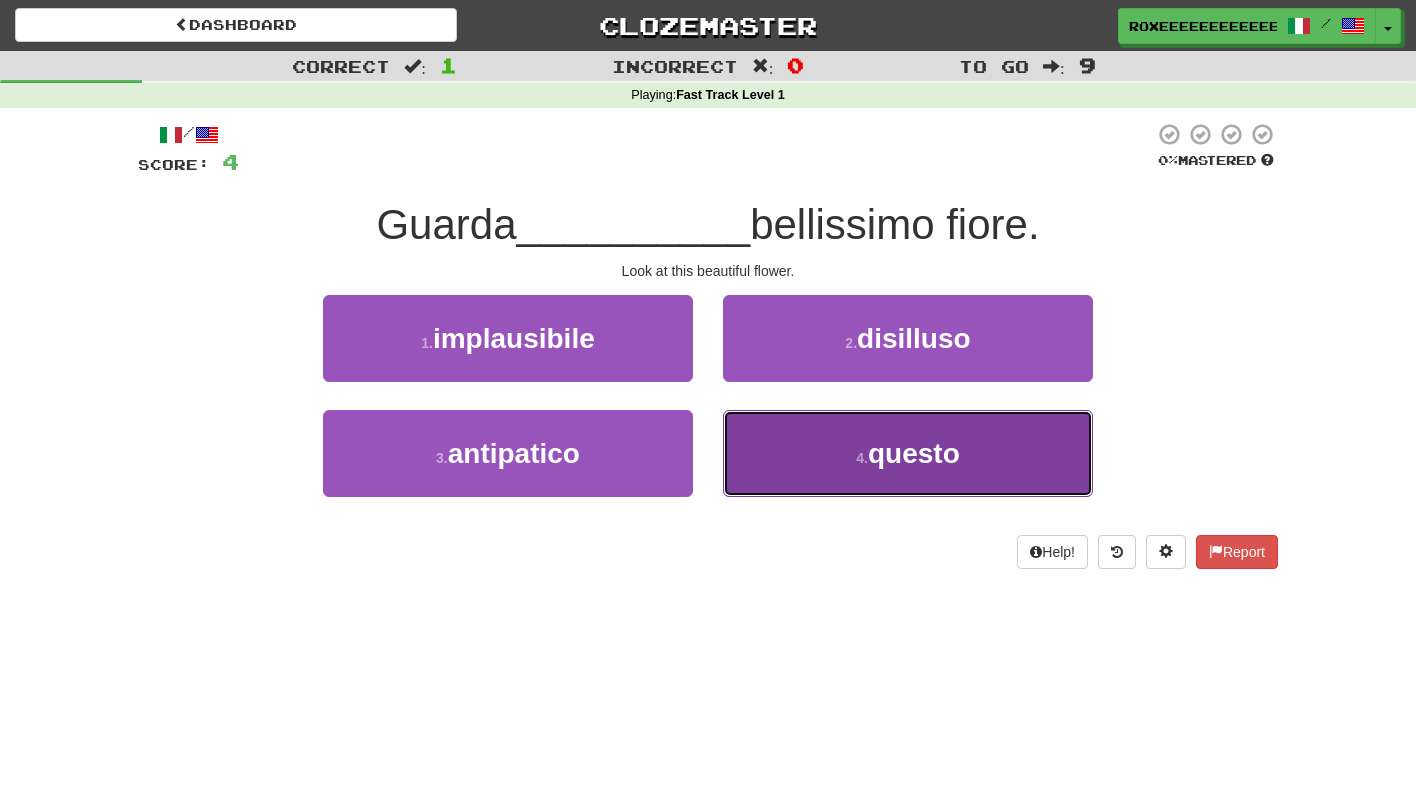 click on "4 .  questo" at bounding box center [908, 453] 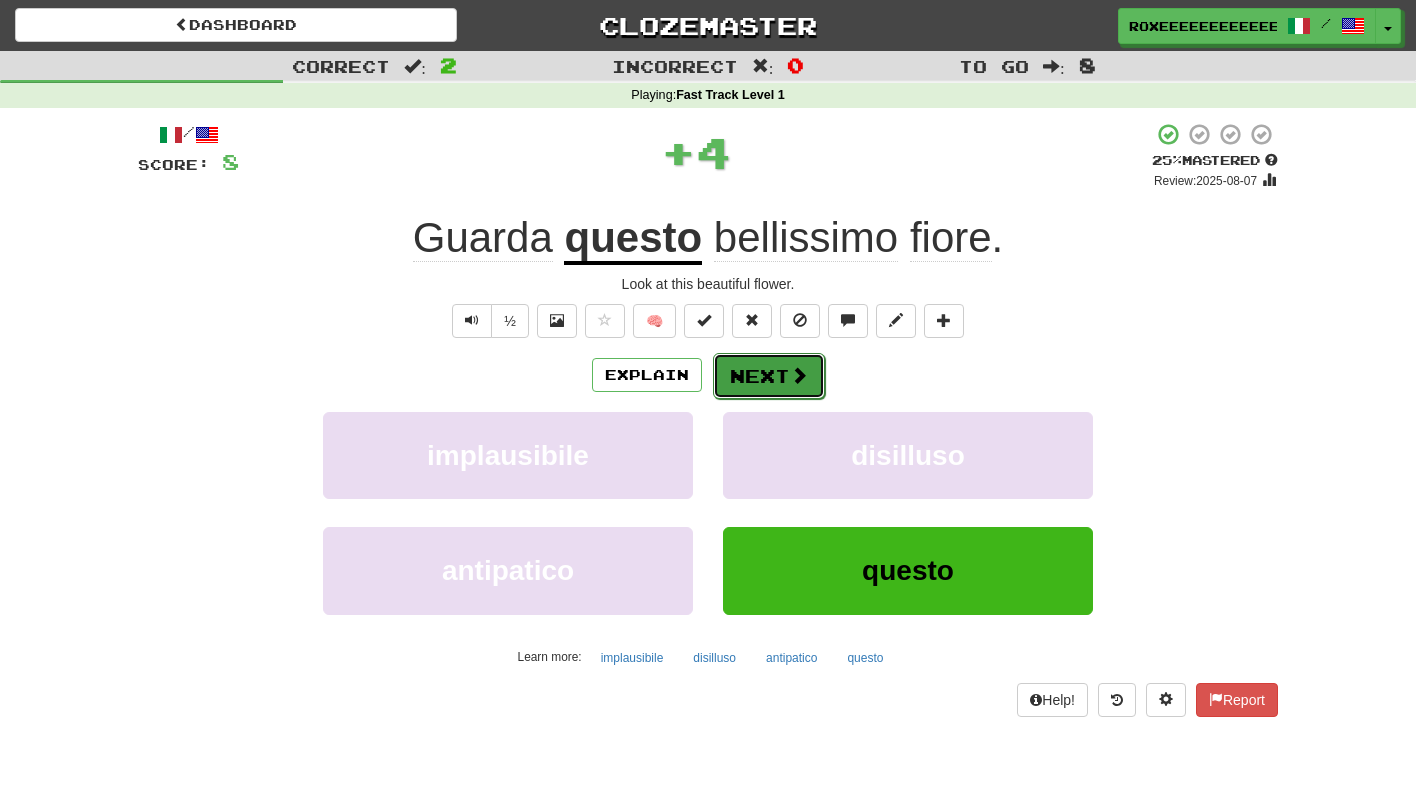 click at bounding box center [799, 375] 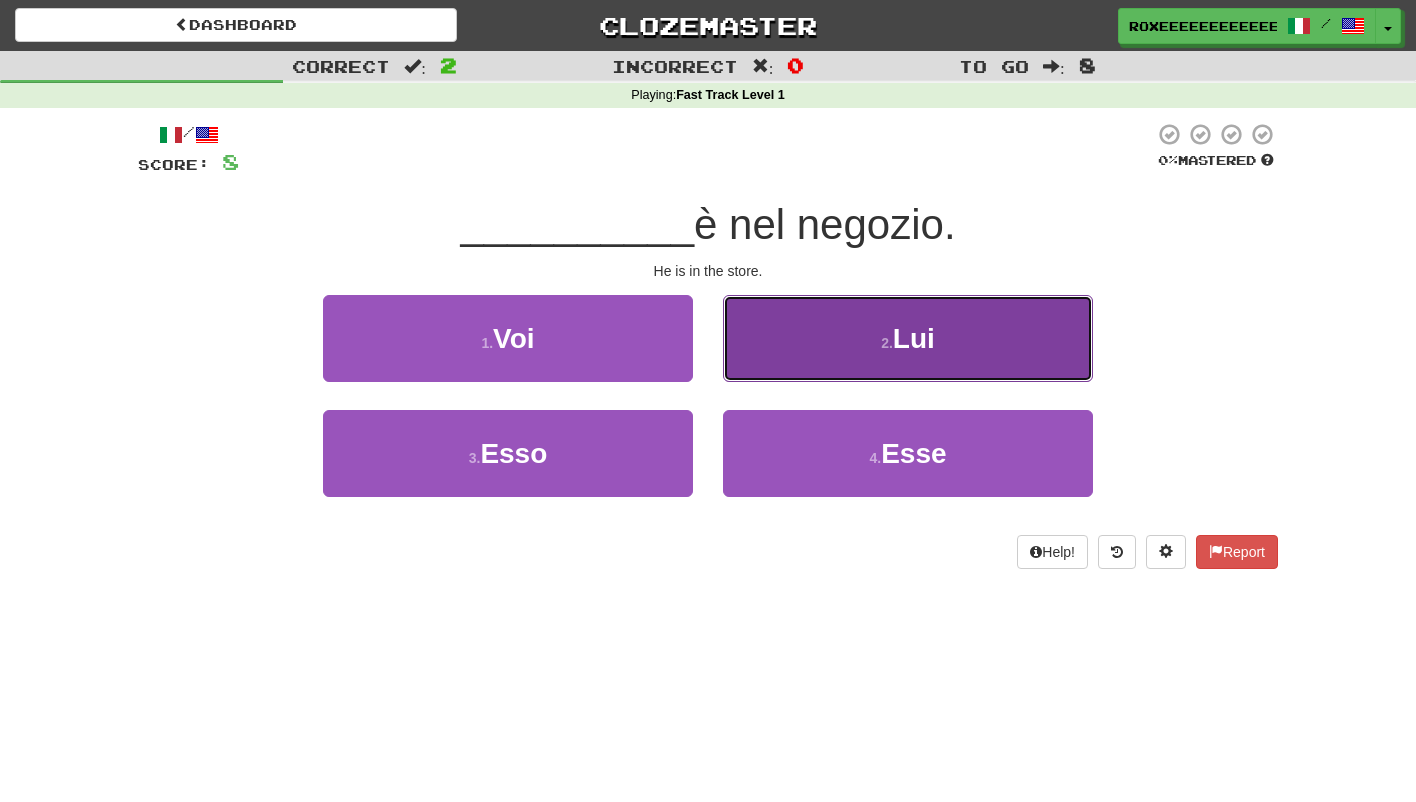 click on "2 .  Lui" at bounding box center (908, 338) 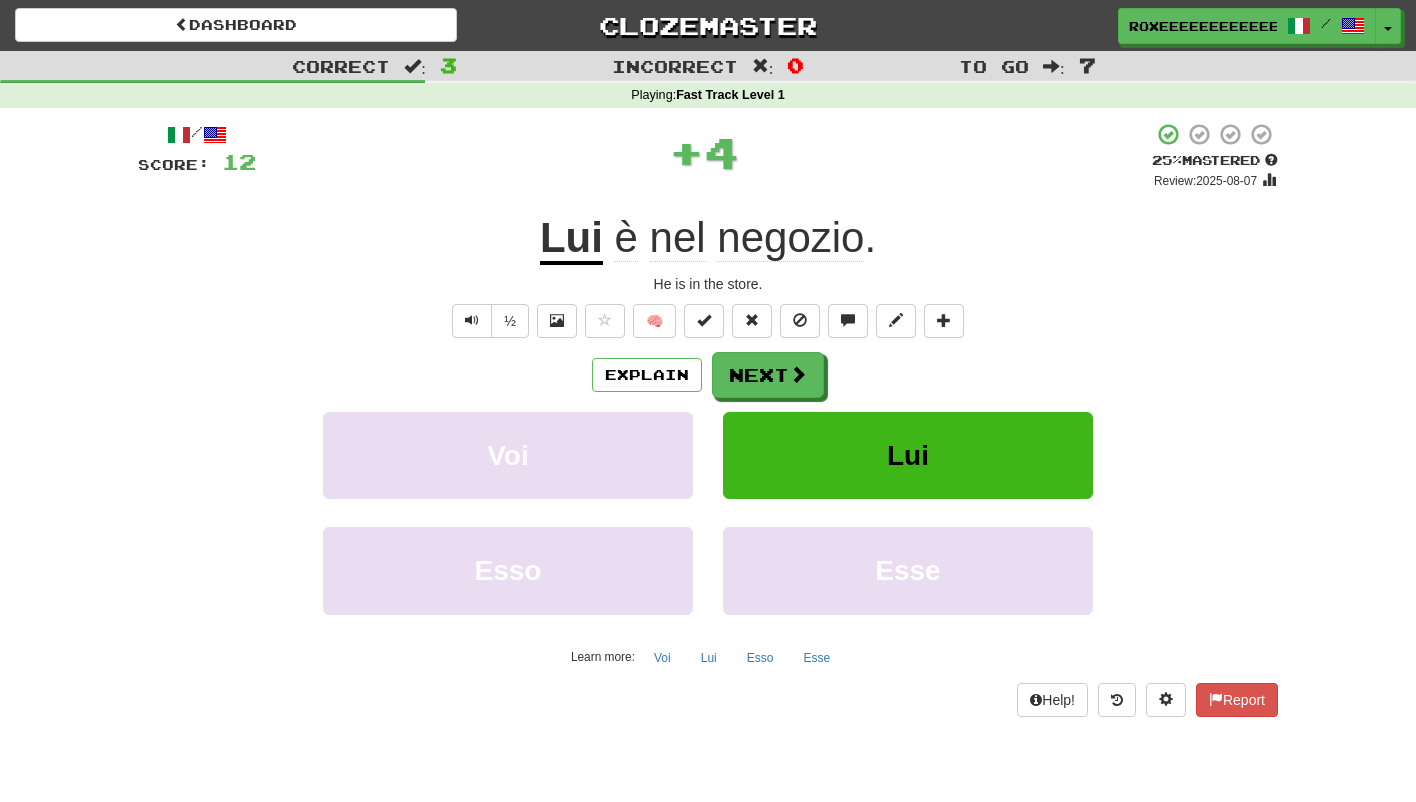 click on "Explain Next Voi Lui Esso Esse Learn more: Voi Lui Esso Esse" at bounding box center [708, 512] 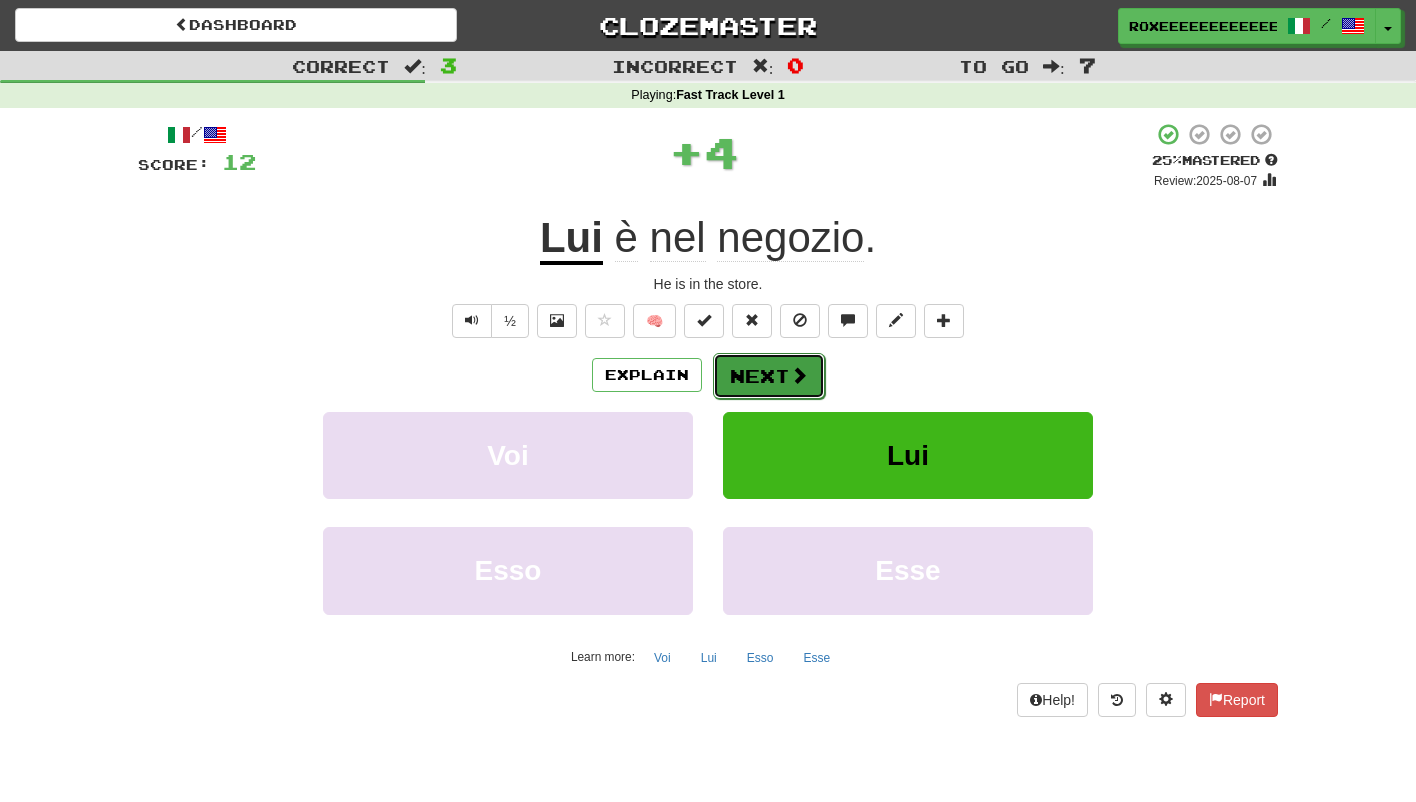click on "Next" at bounding box center [769, 376] 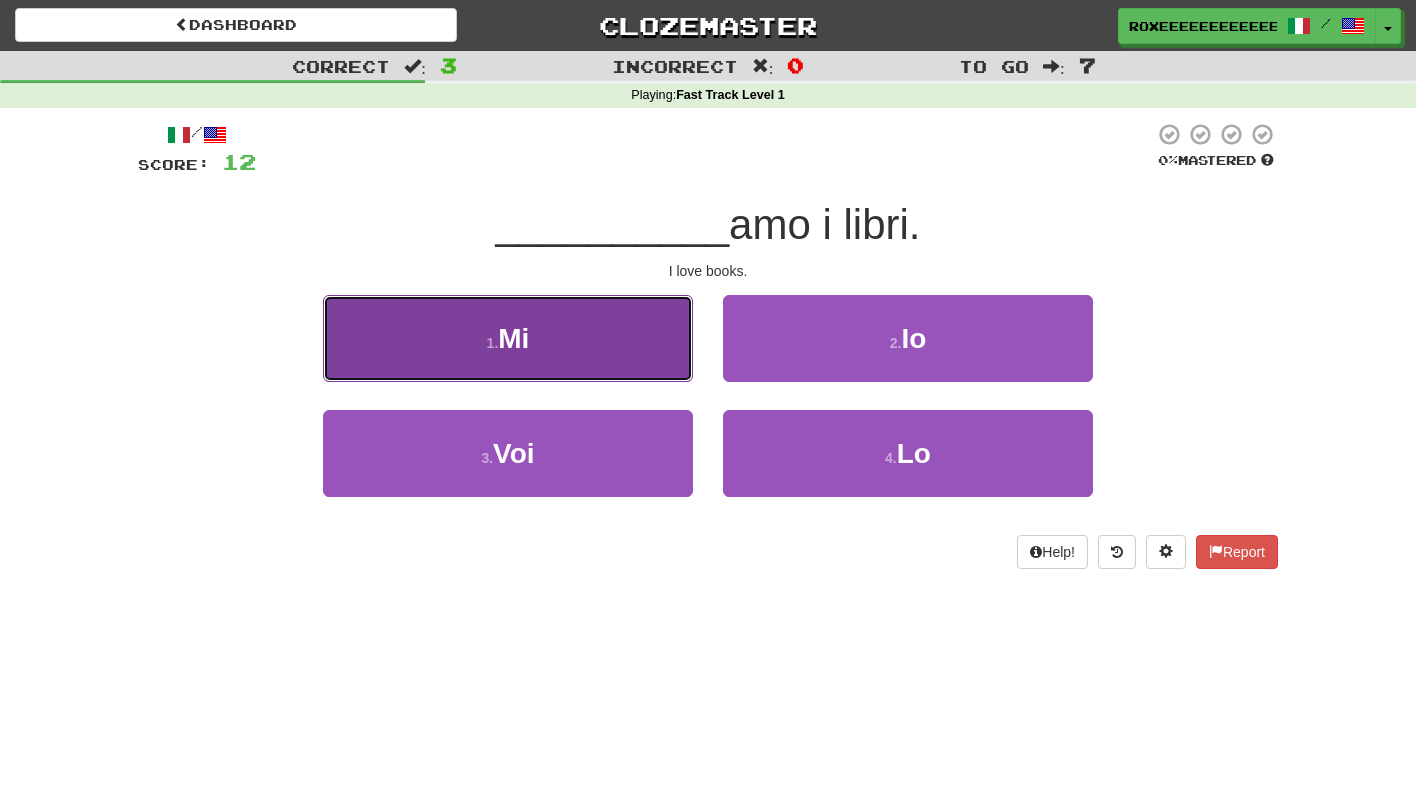 click on "1 .  Mi" at bounding box center [508, 338] 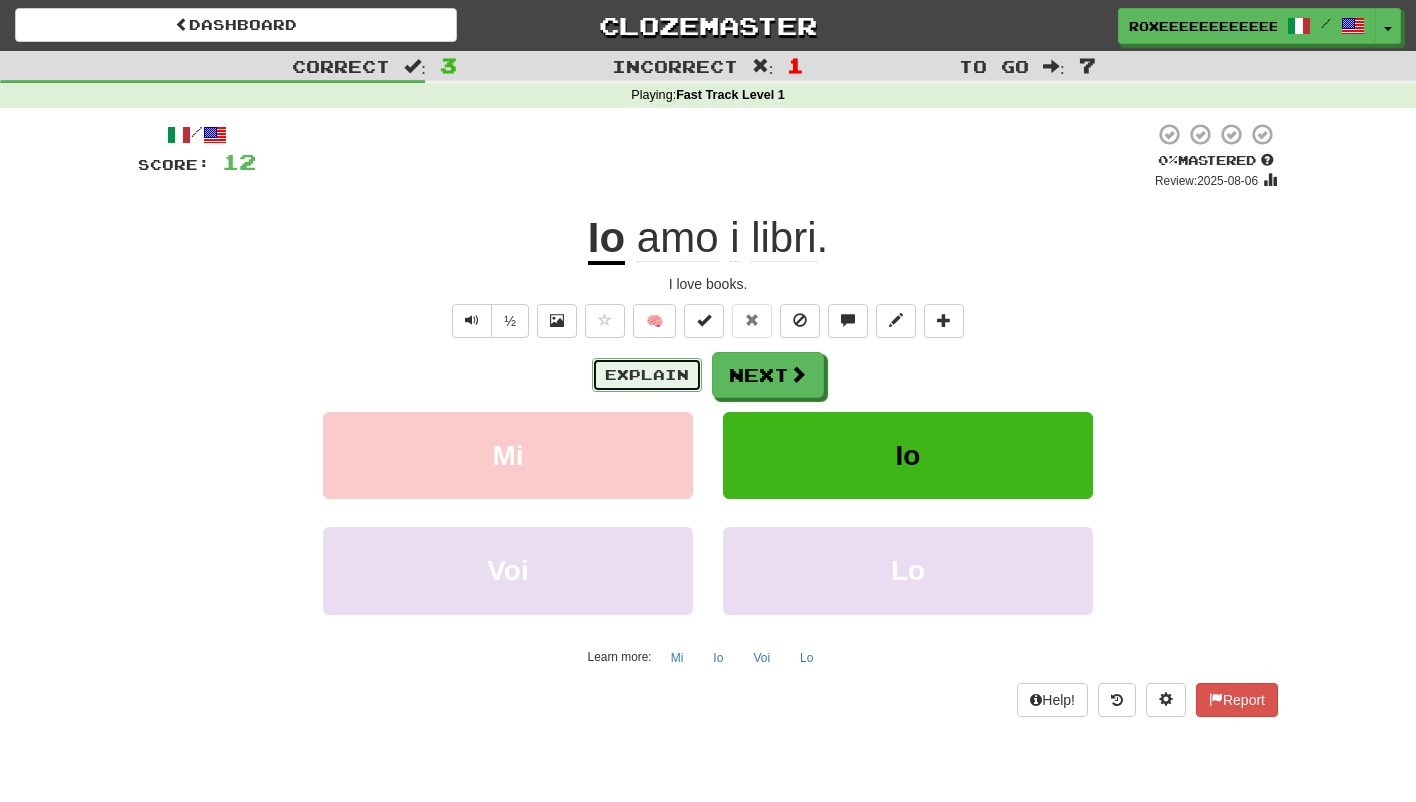 click on "Explain" at bounding box center [647, 375] 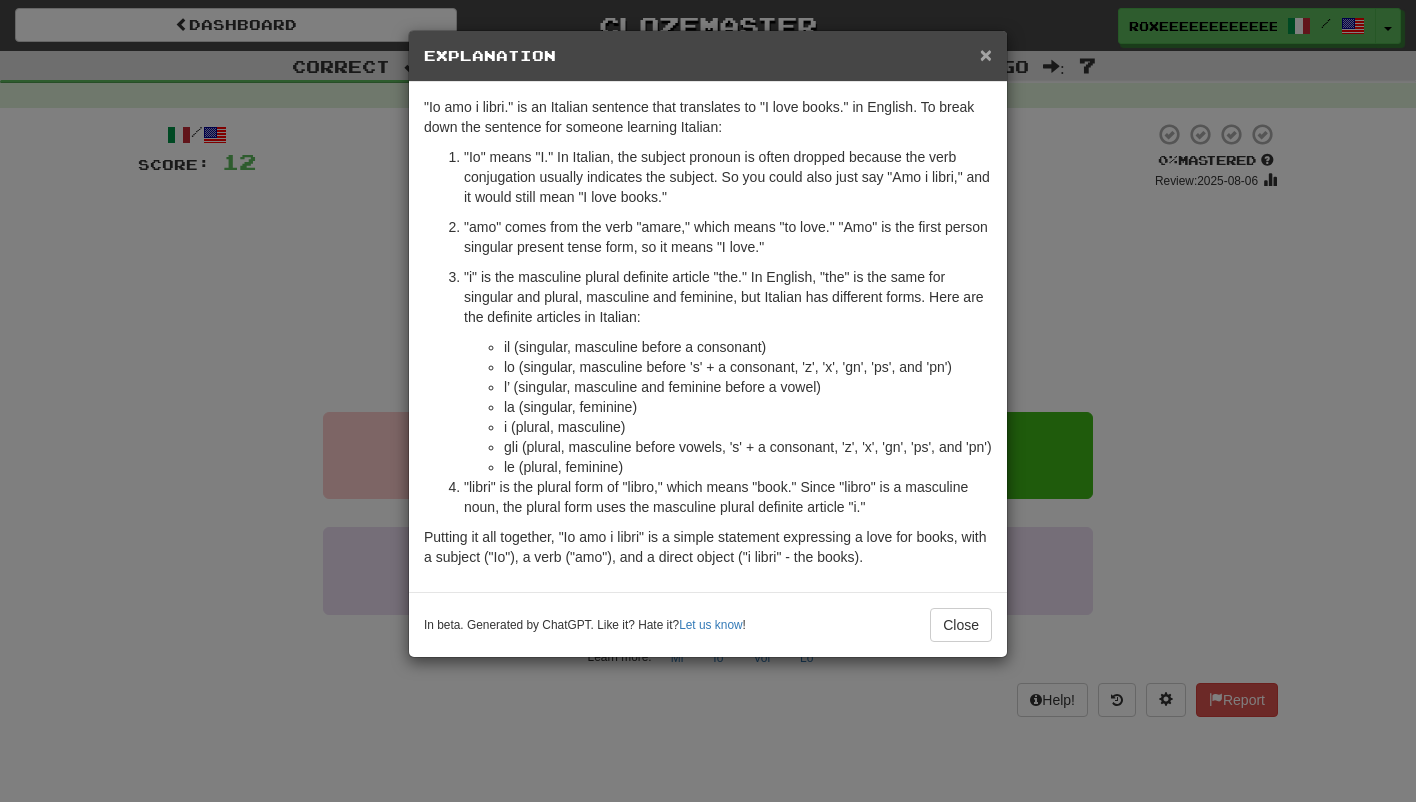click on "×" at bounding box center [986, 54] 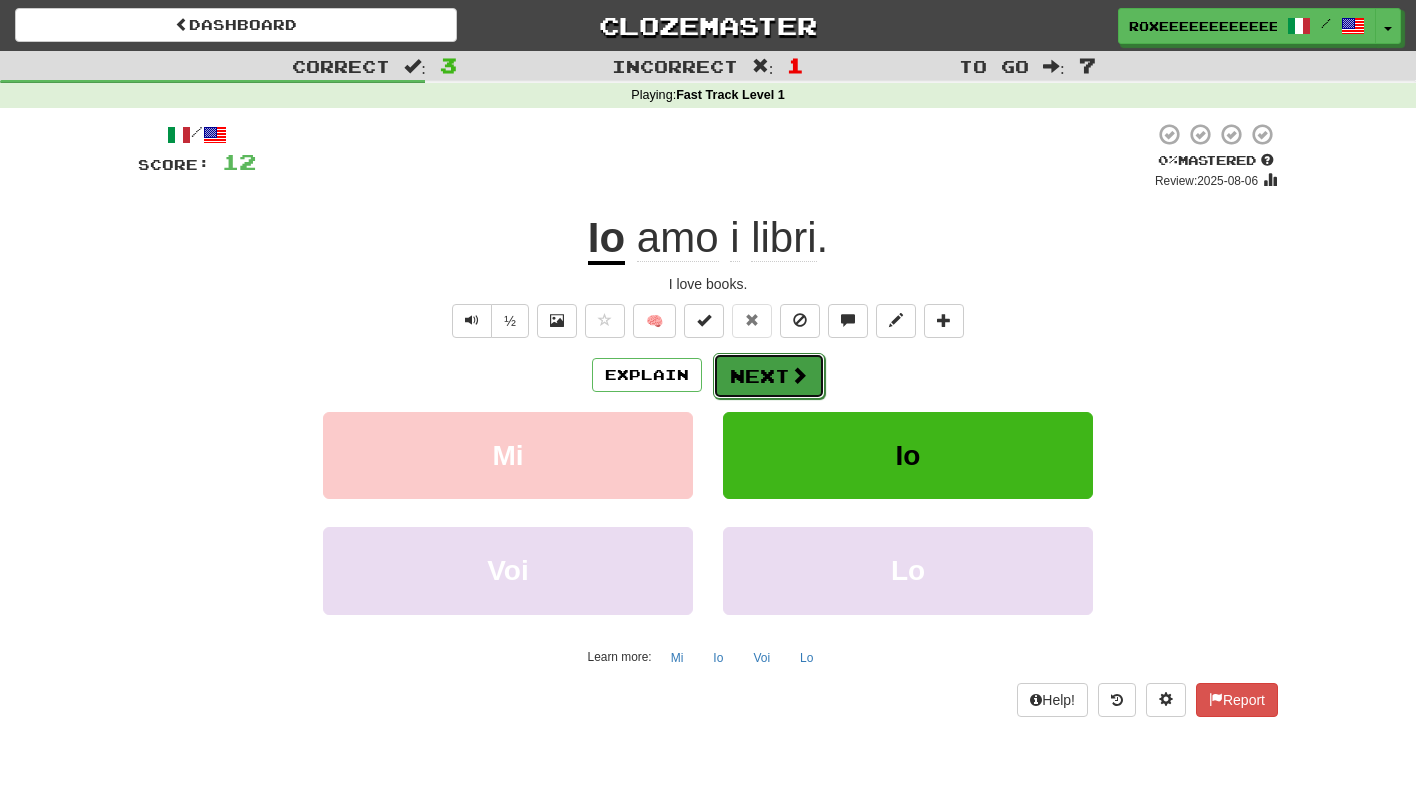 click on "Next" at bounding box center [769, 376] 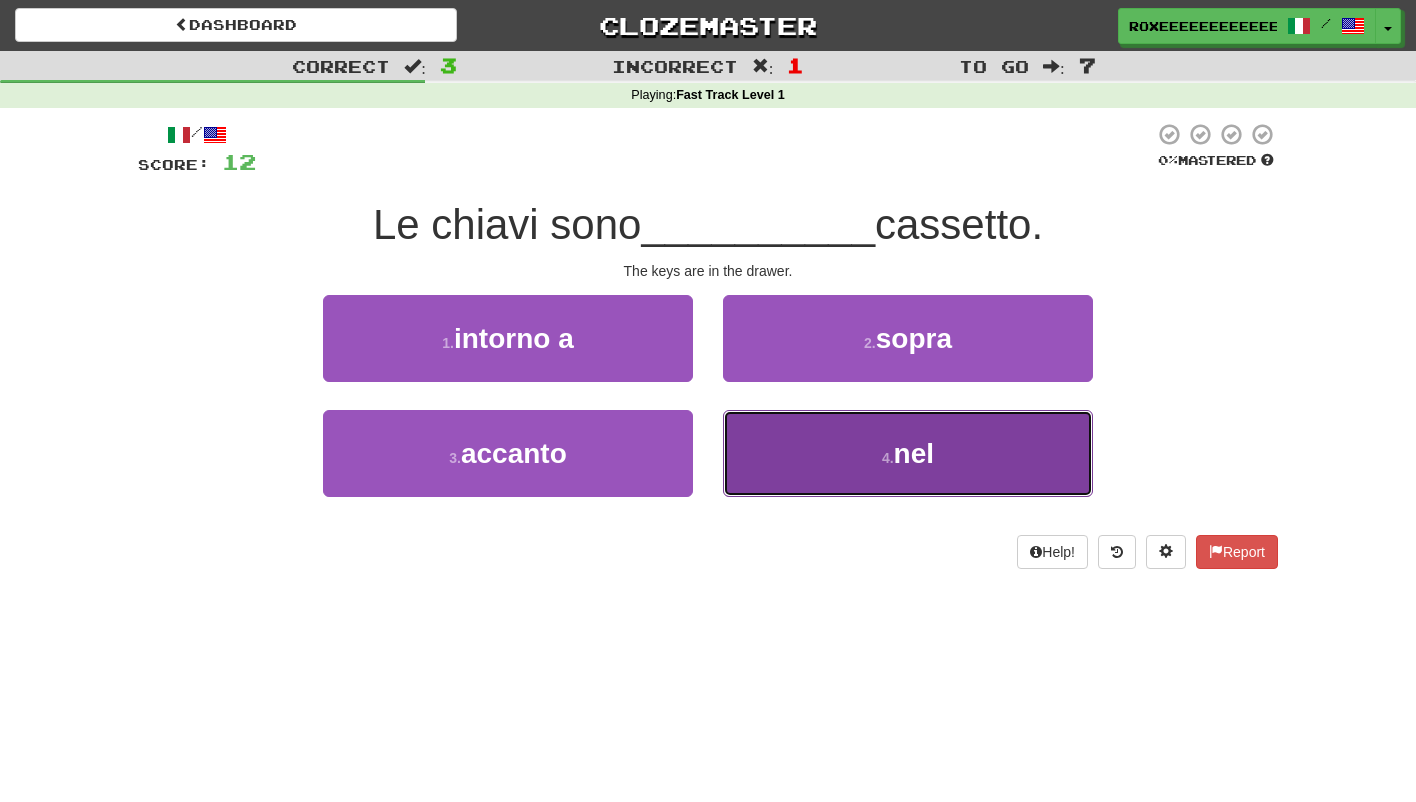 click on "4 .  nel" at bounding box center (908, 453) 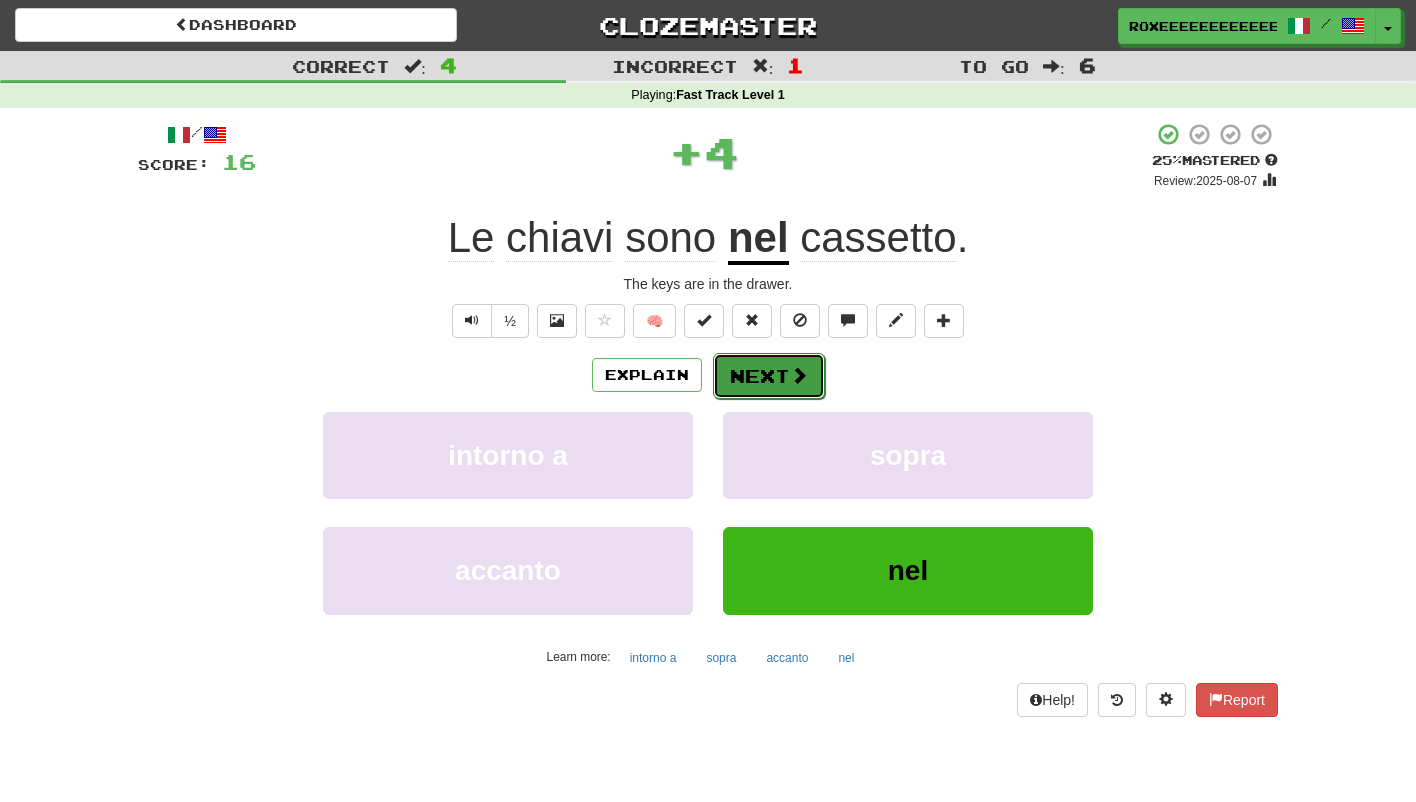 click on "Next" at bounding box center [769, 376] 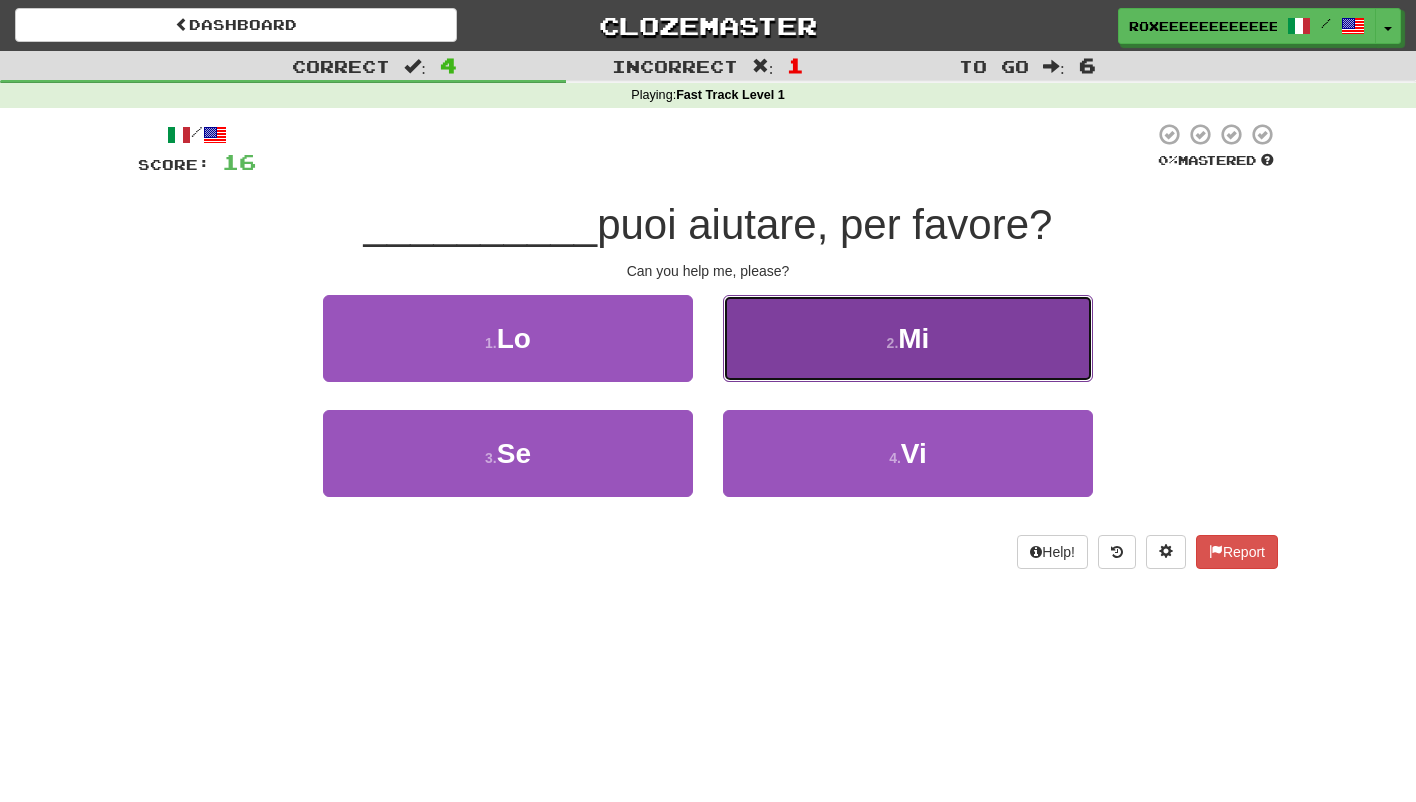click on "2 .  Mi" at bounding box center [908, 338] 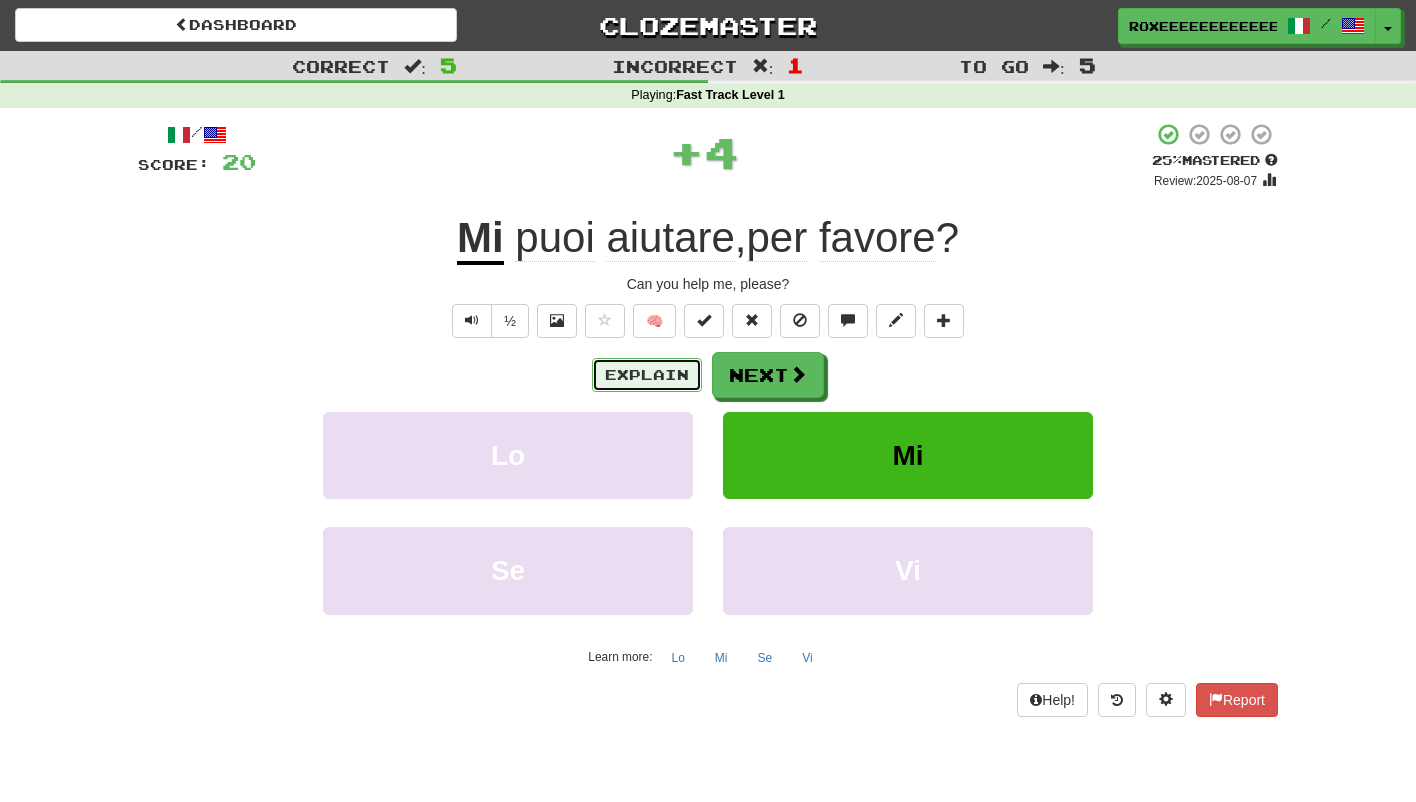 click on "Explain" at bounding box center (647, 375) 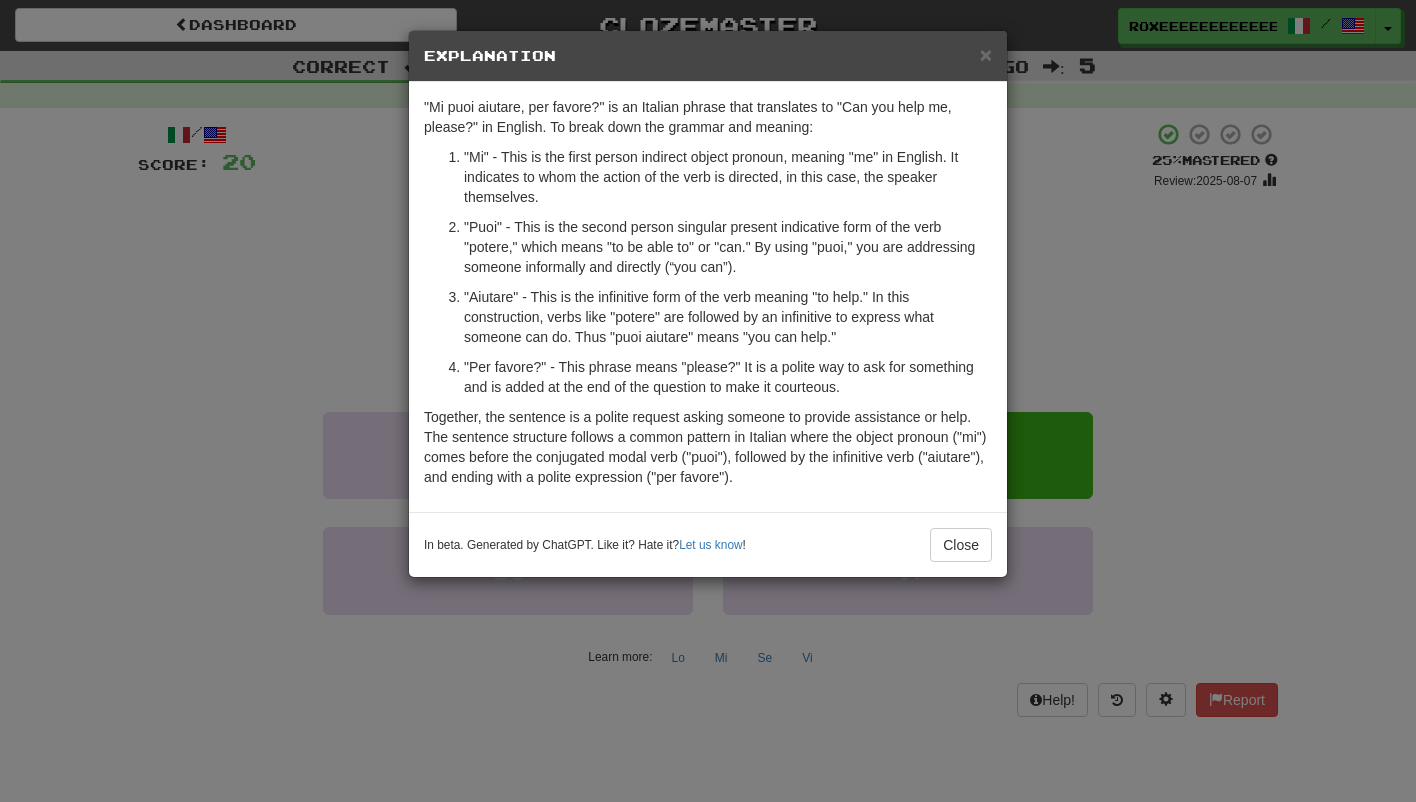 click on "× Explanation" at bounding box center [708, 56] 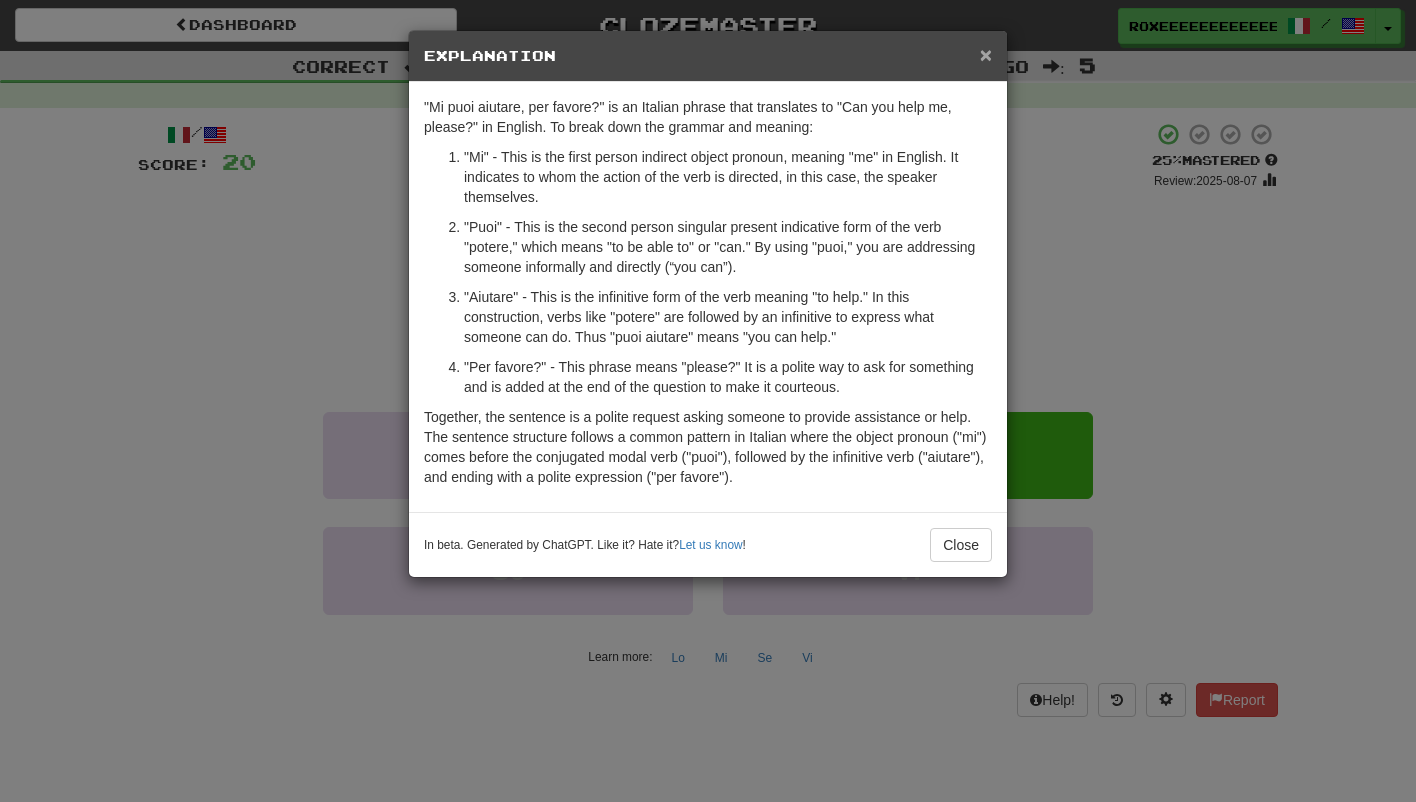click on "×" at bounding box center (986, 54) 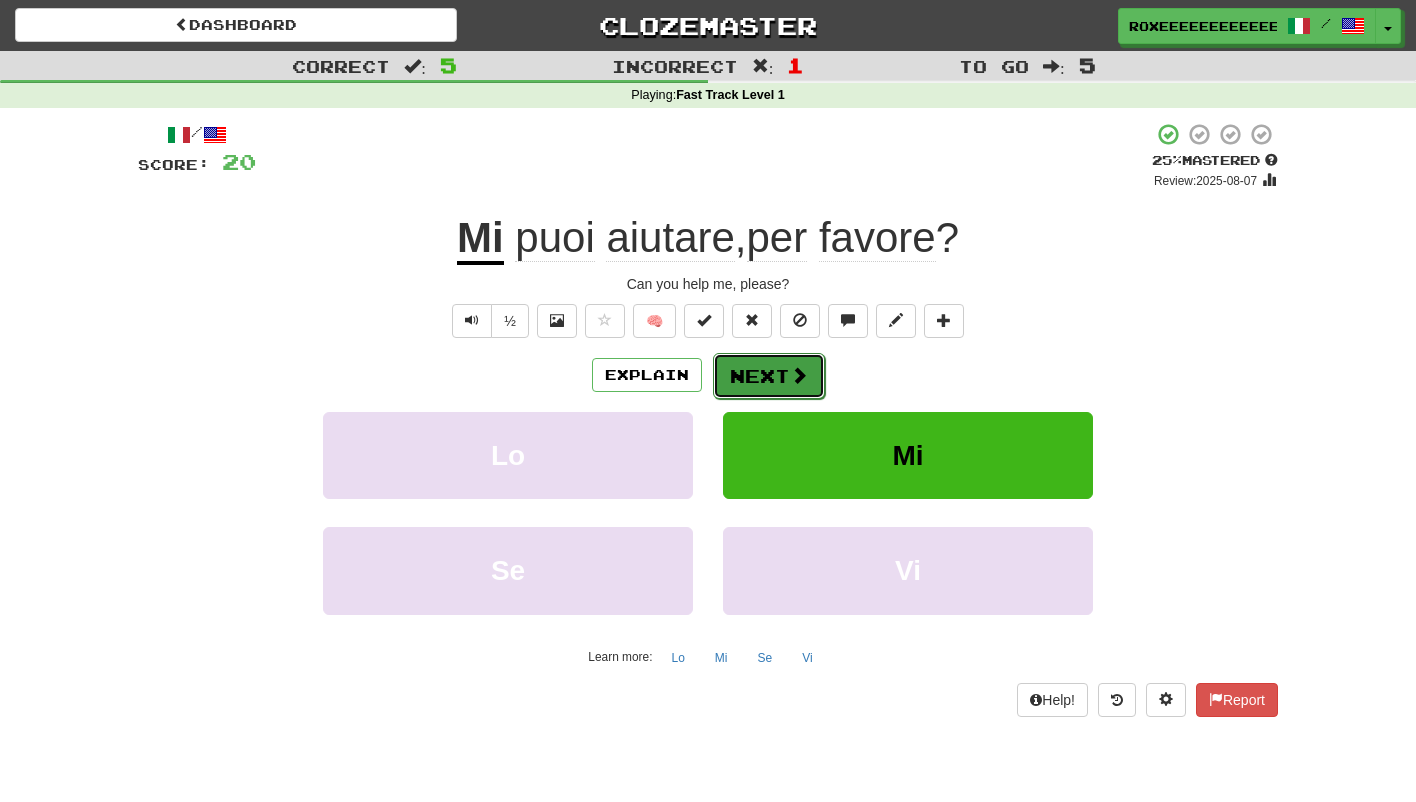 click on "Next" at bounding box center (769, 376) 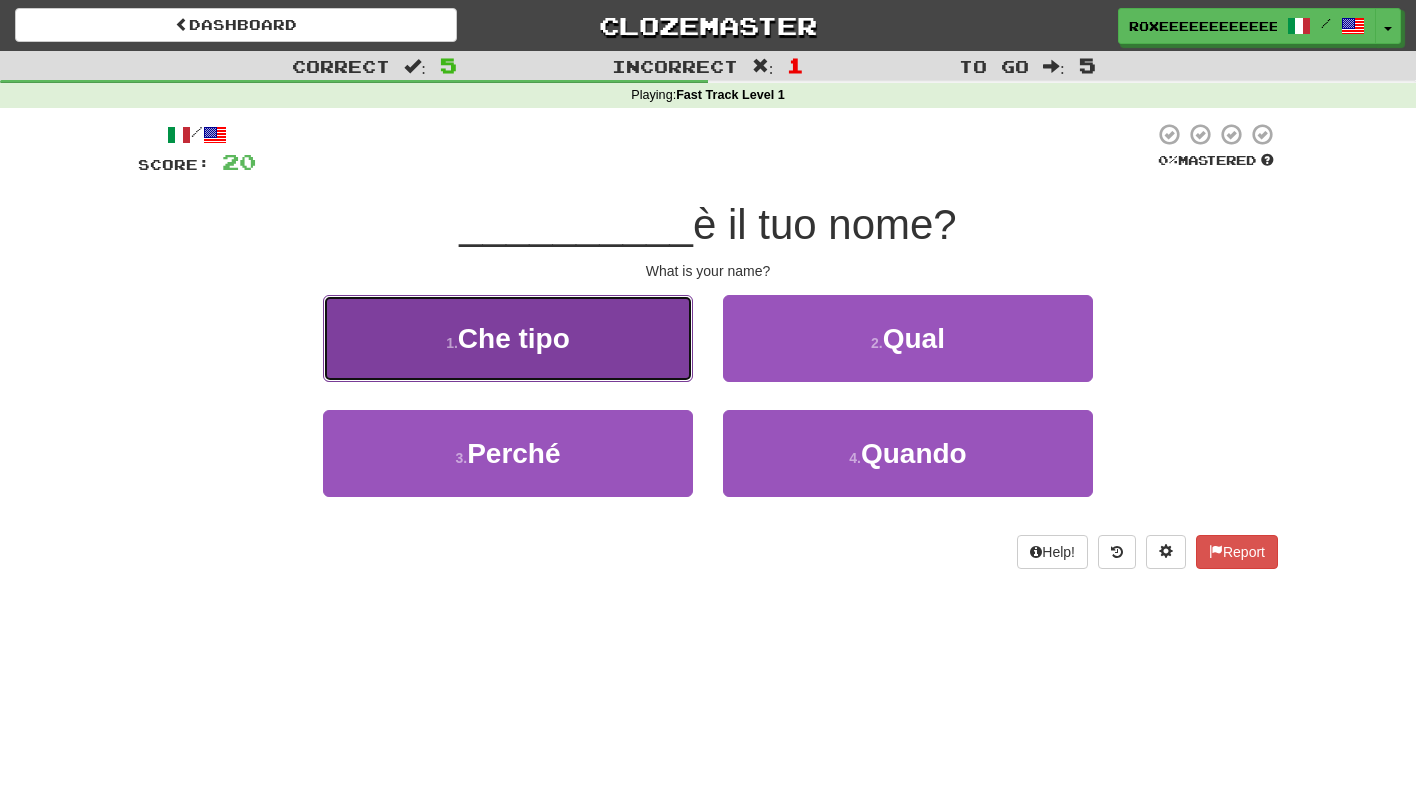 click on "1 .  Che tipo" at bounding box center [508, 338] 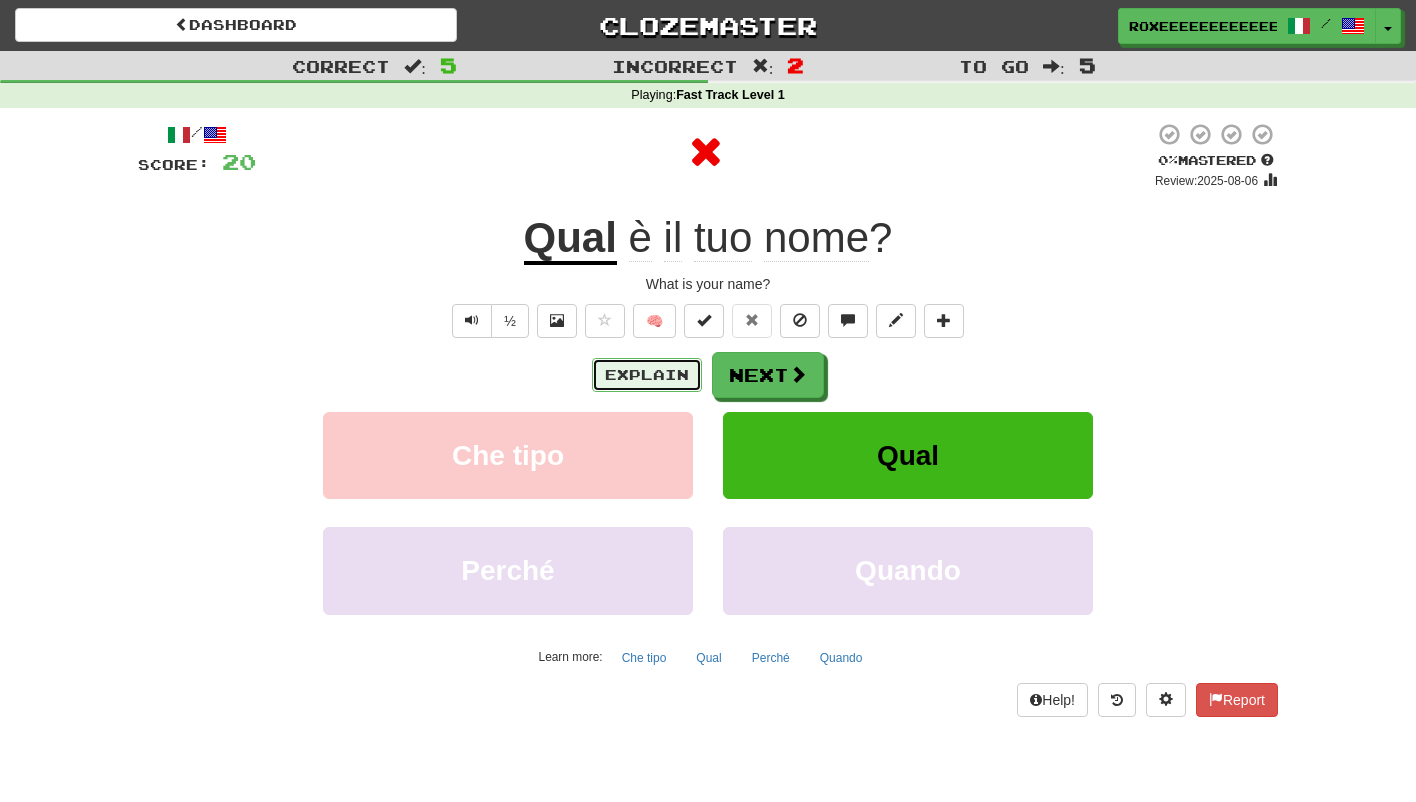click on "Explain" at bounding box center [647, 375] 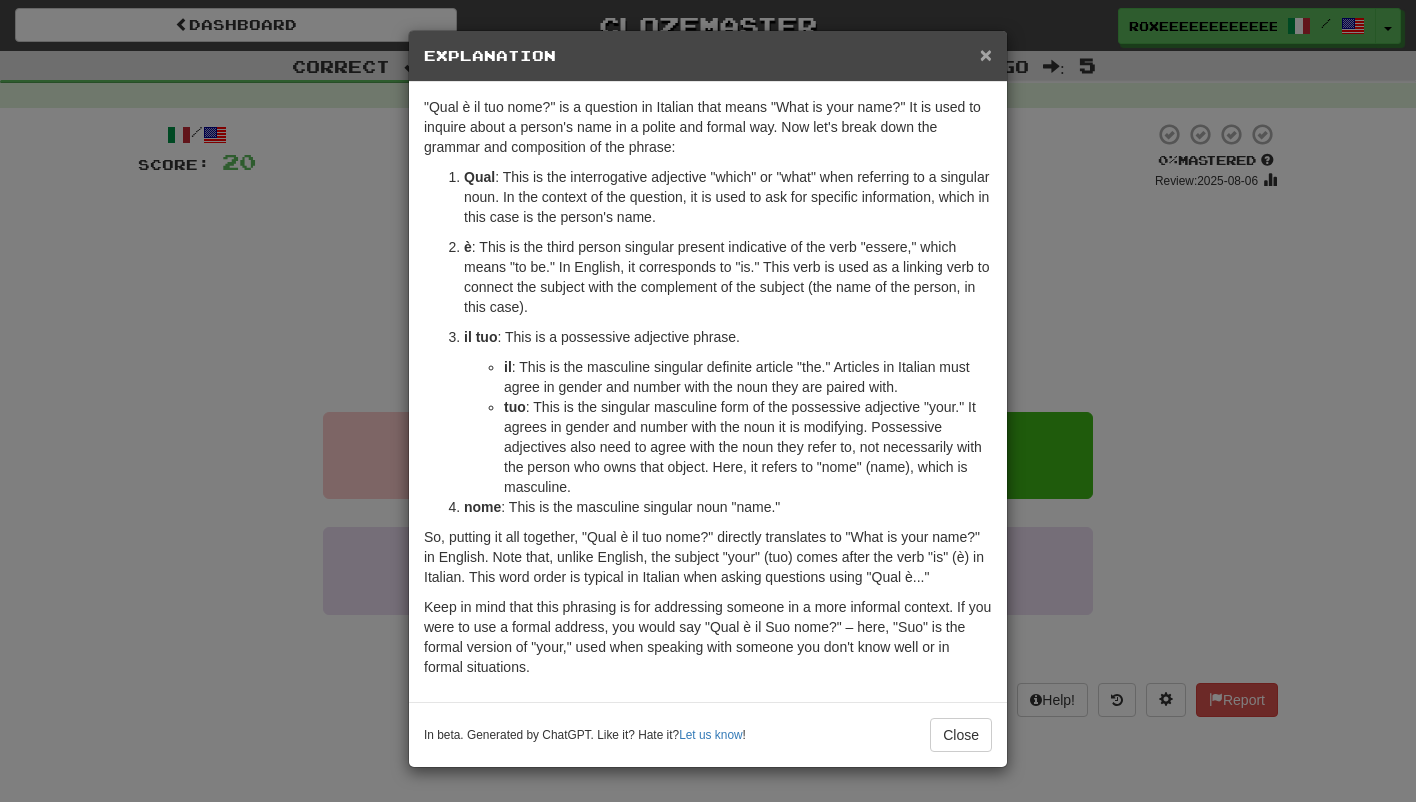 click on "×" at bounding box center (986, 54) 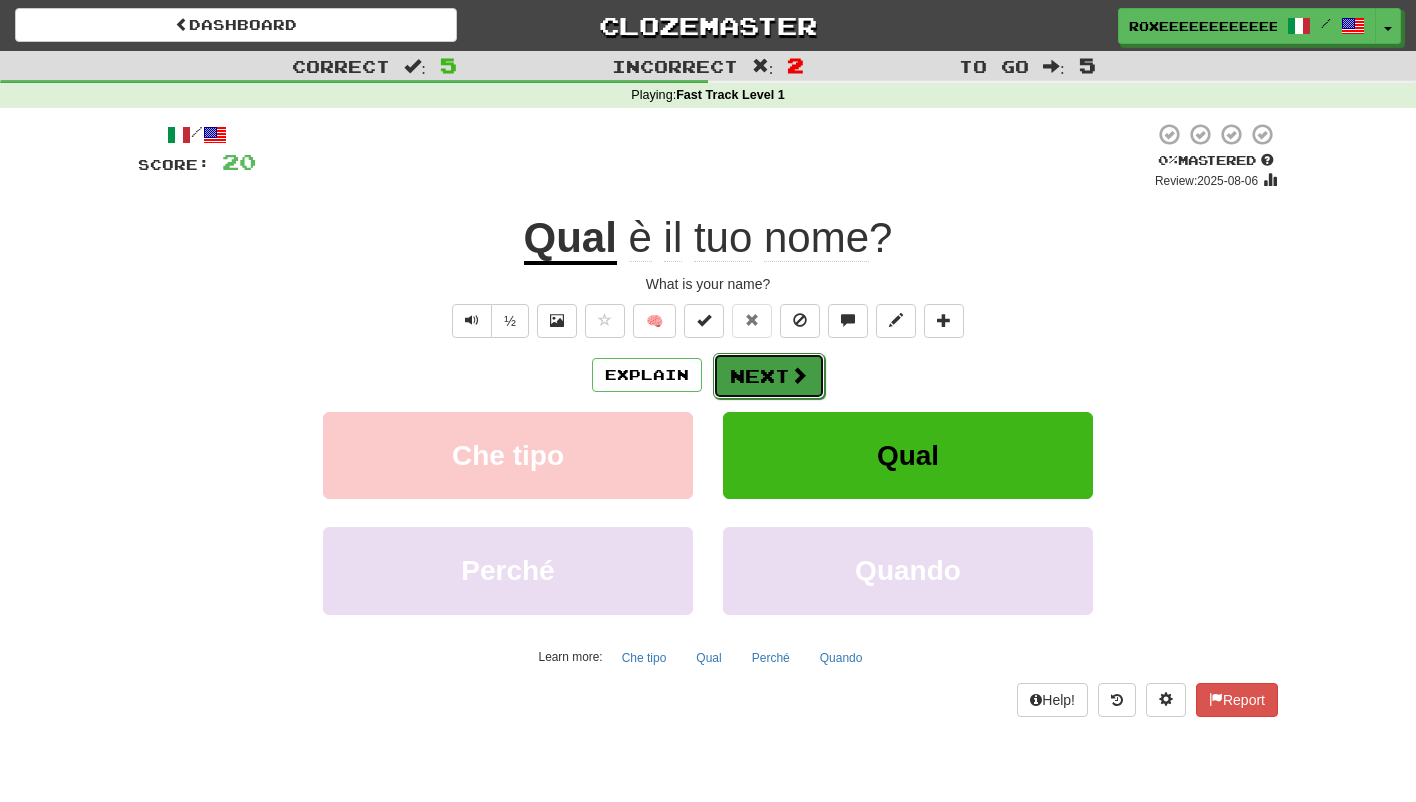click at bounding box center (799, 375) 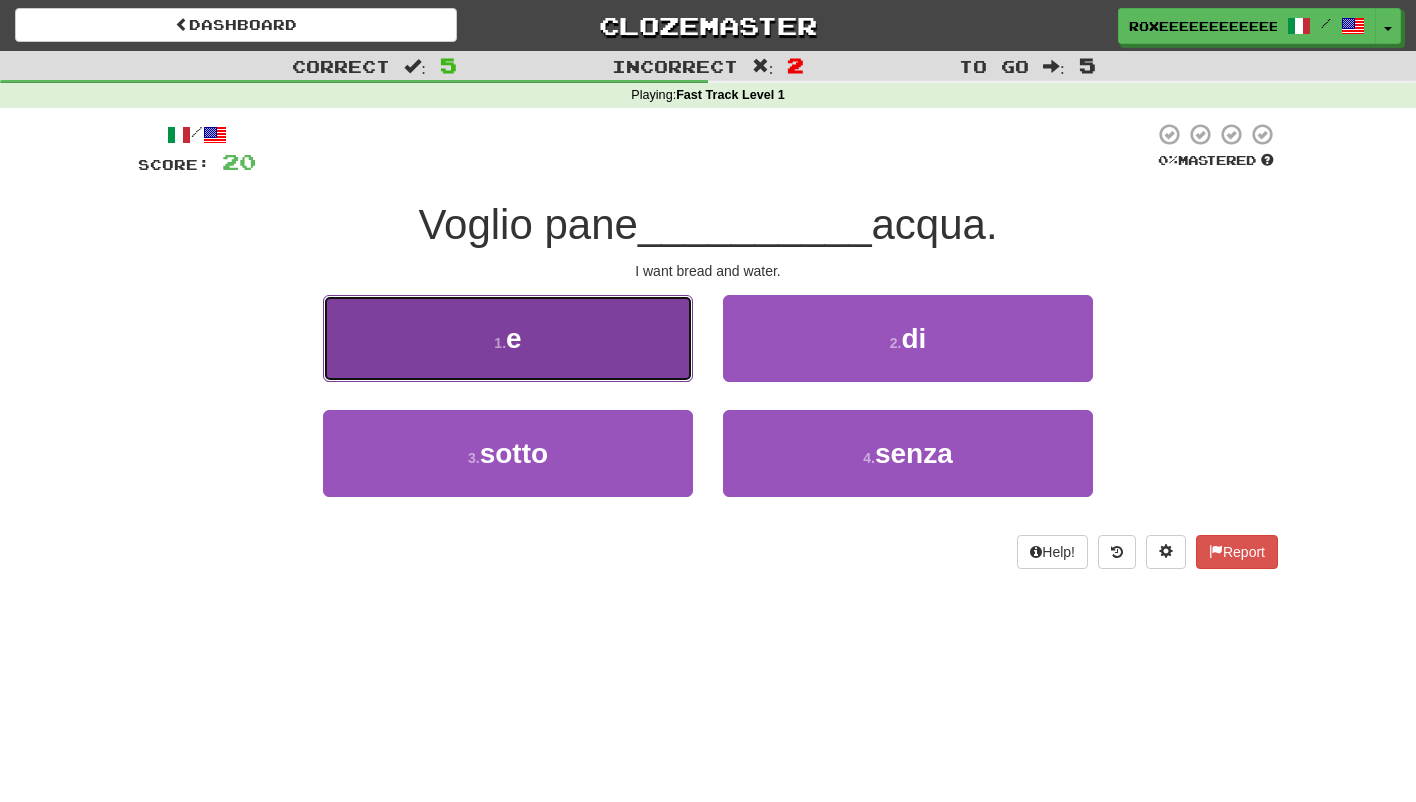 click on "1 .  e" at bounding box center (508, 338) 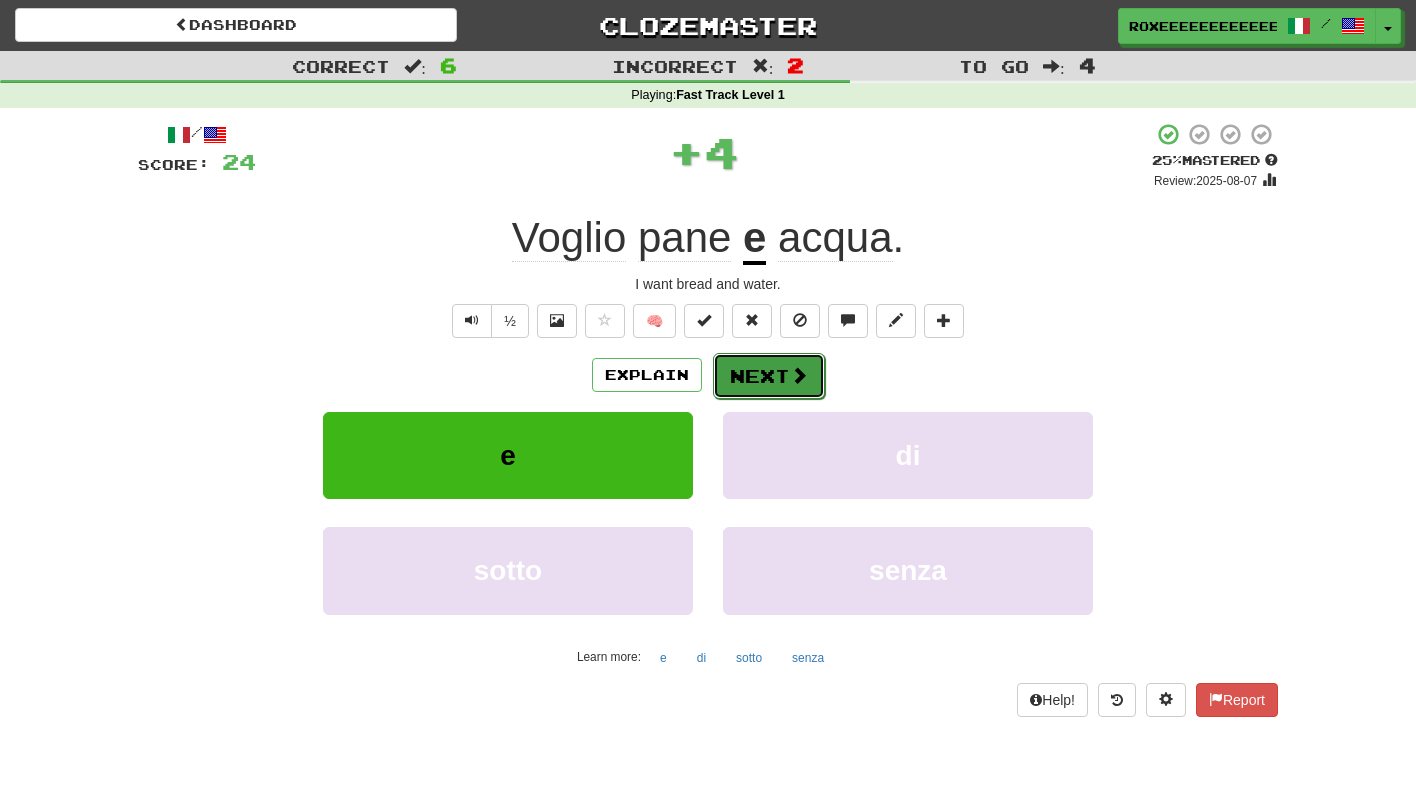 click on "Next" at bounding box center (769, 376) 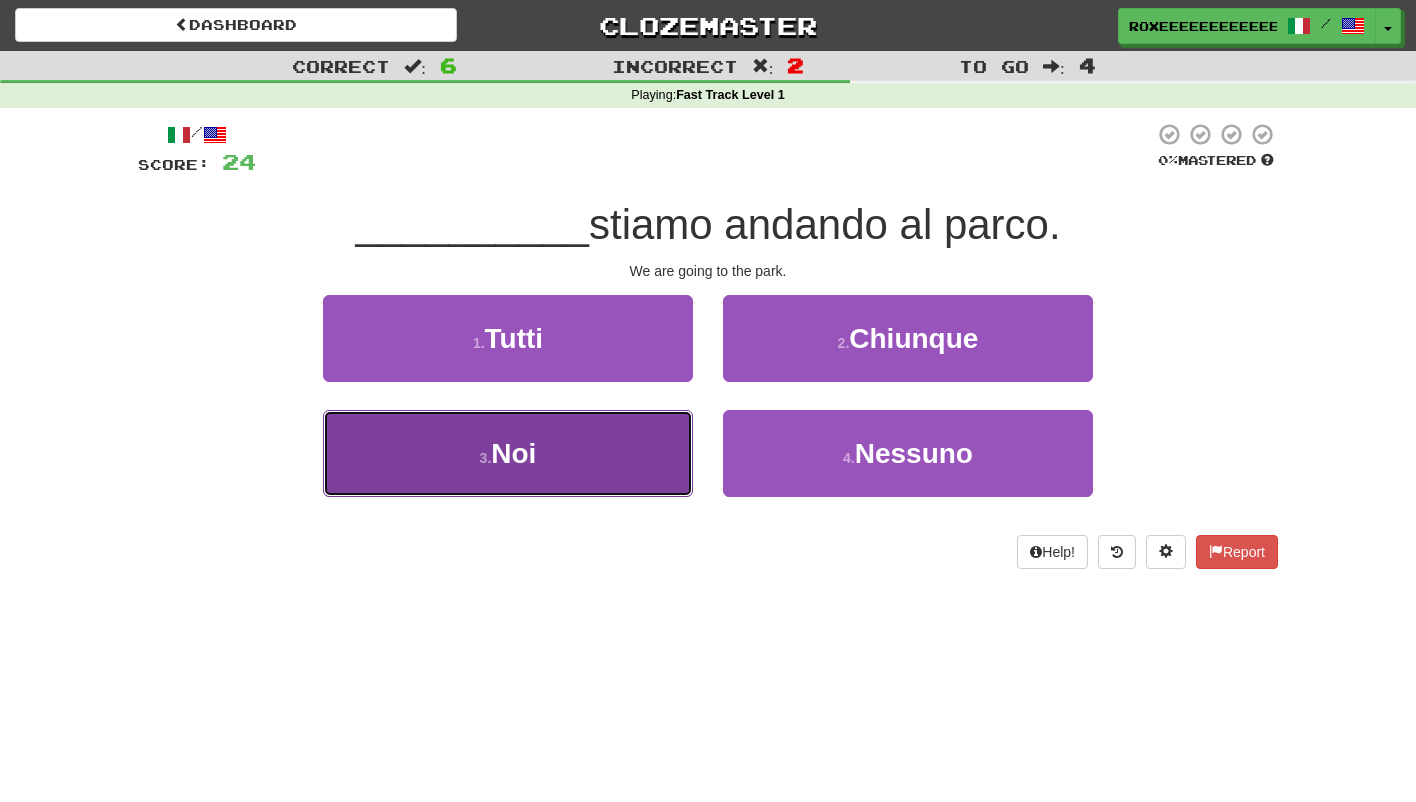 click on "3 .  Noi" at bounding box center (508, 453) 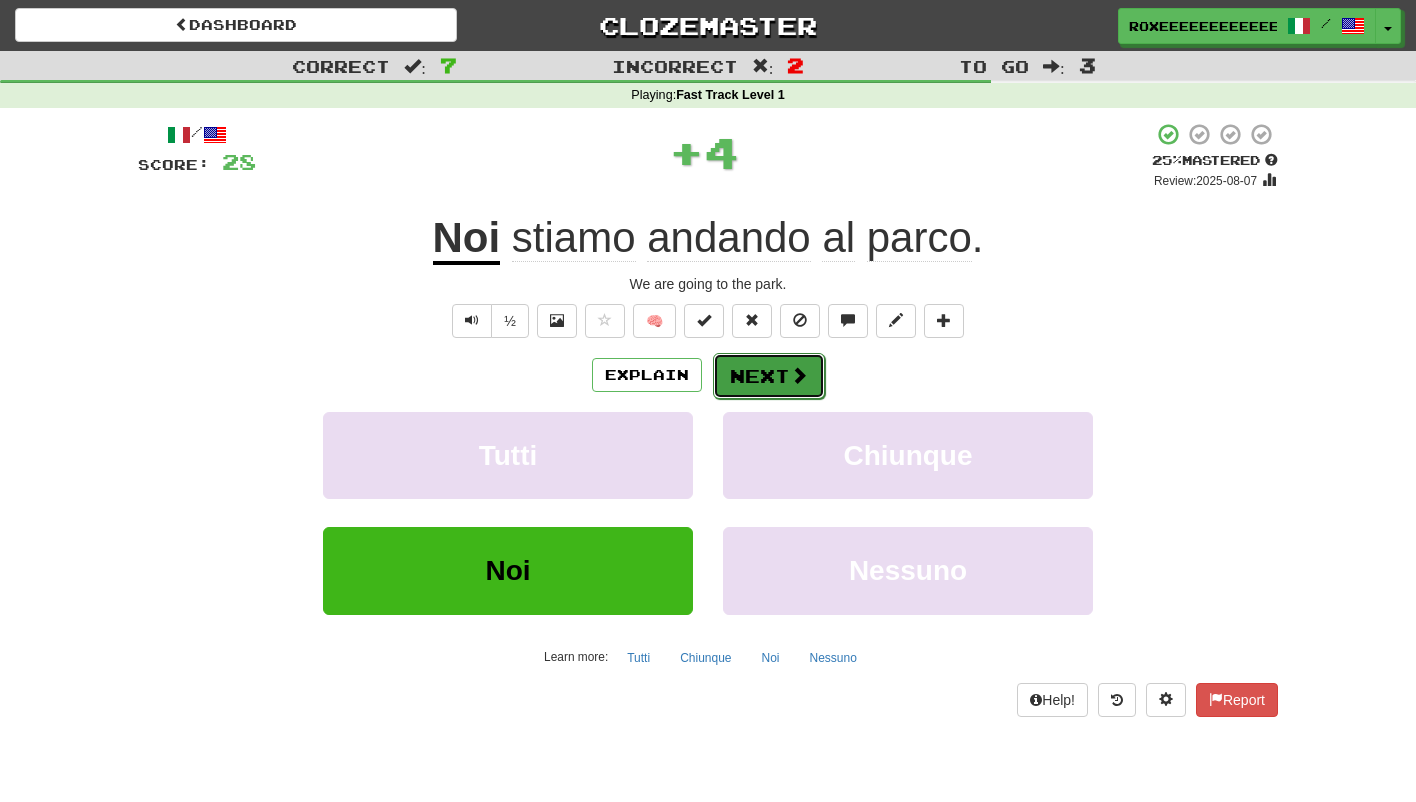click on "Next" at bounding box center [769, 376] 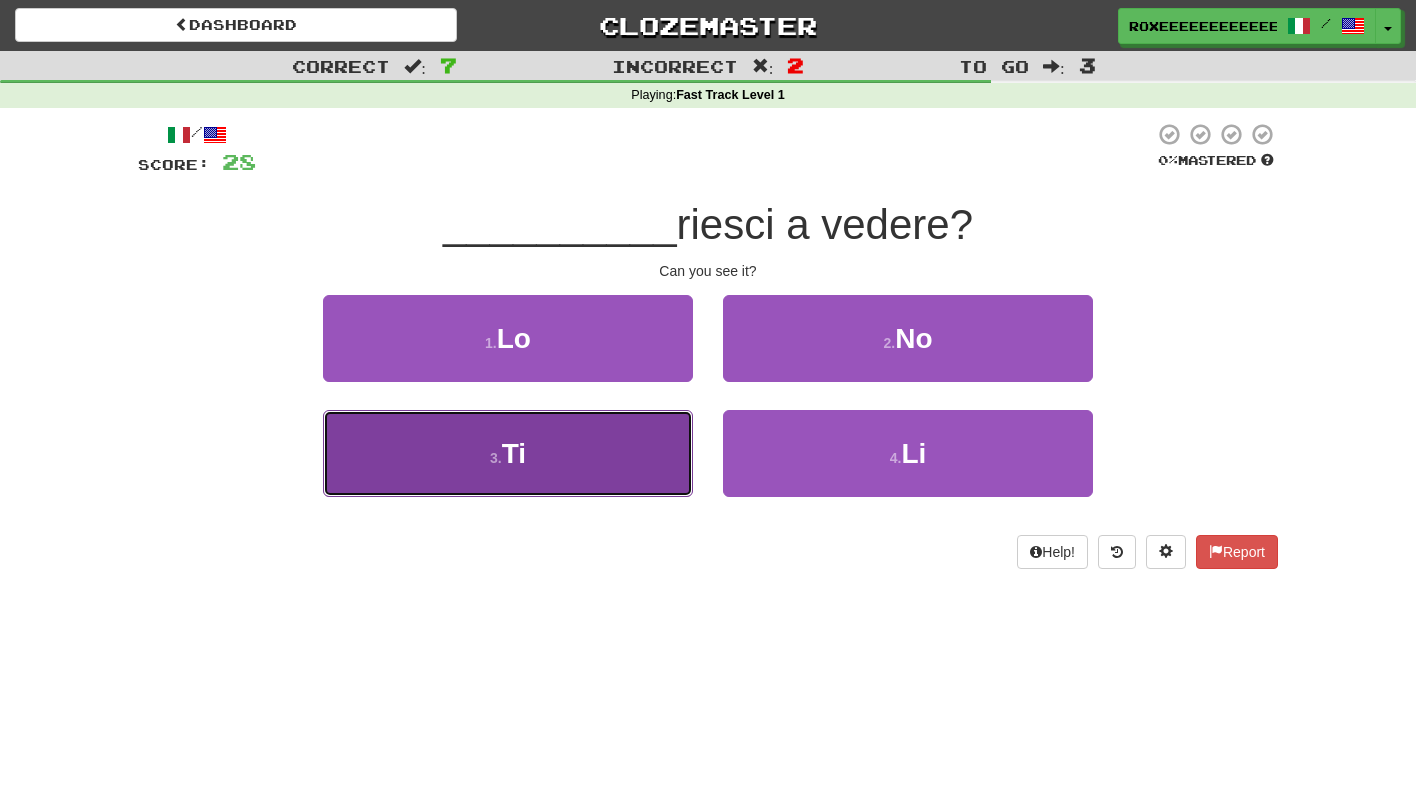 click on "3 .  Ti" at bounding box center [508, 453] 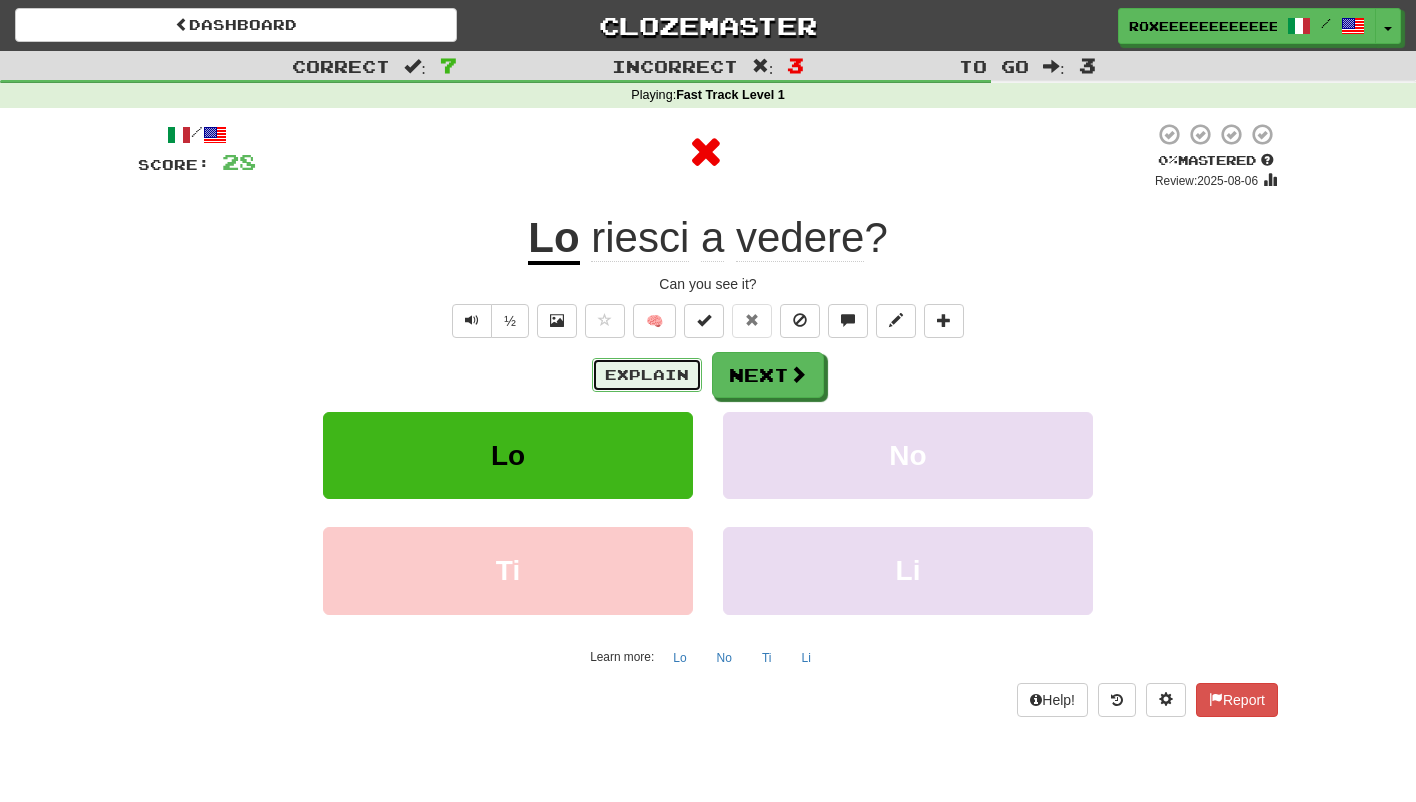 click on "Explain" at bounding box center [647, 375] 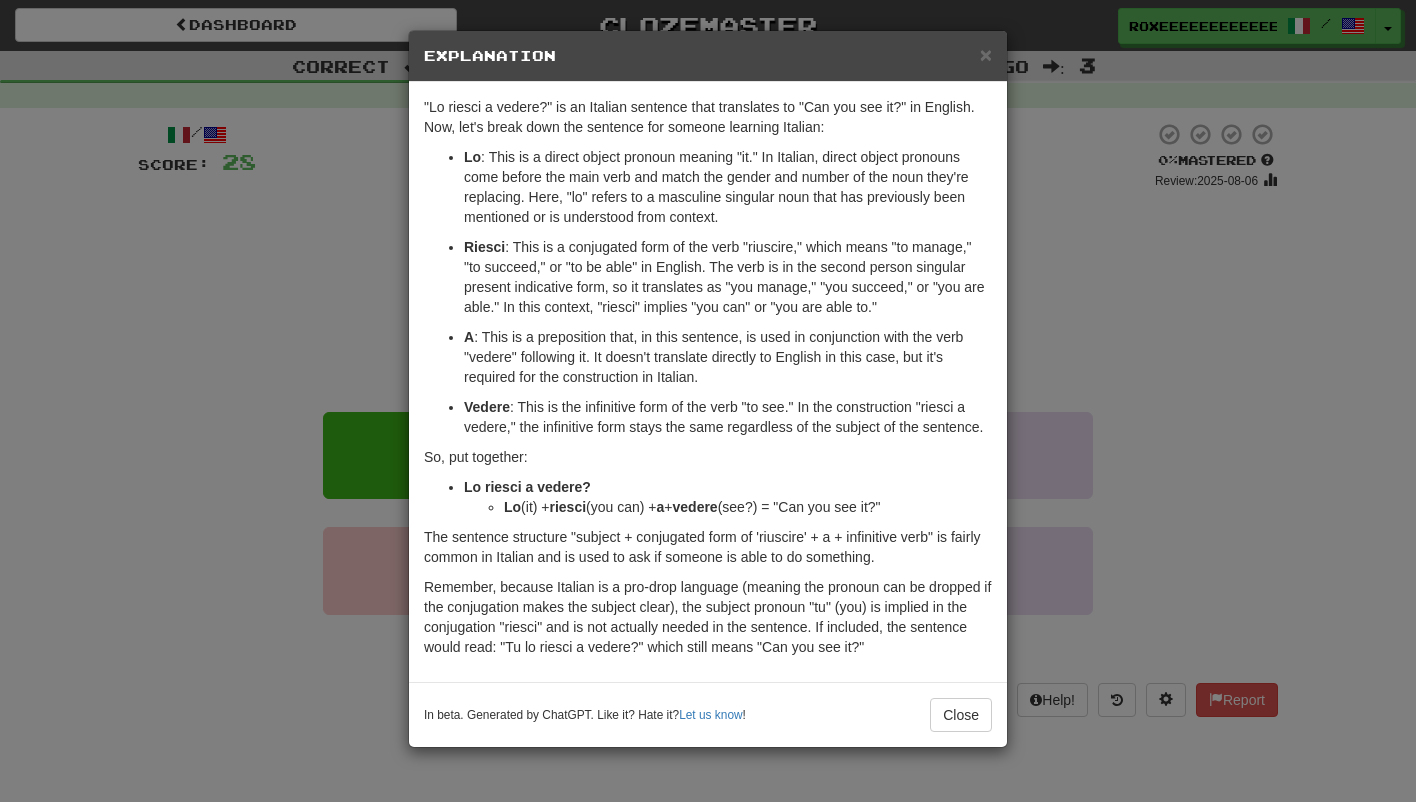 click on "× Explanation" at bounding box center (708, 56) 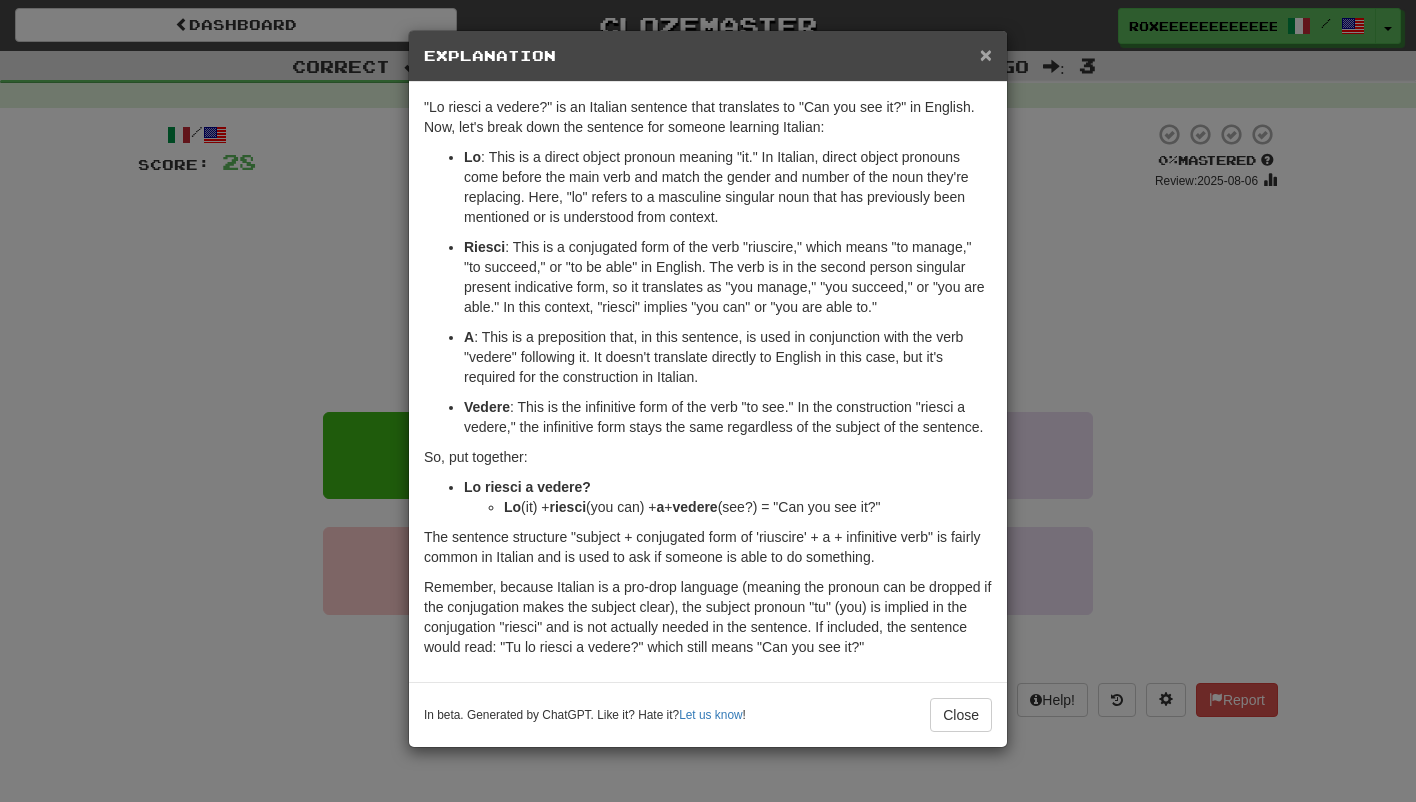 click on "×" at bounding box center (986, 54) 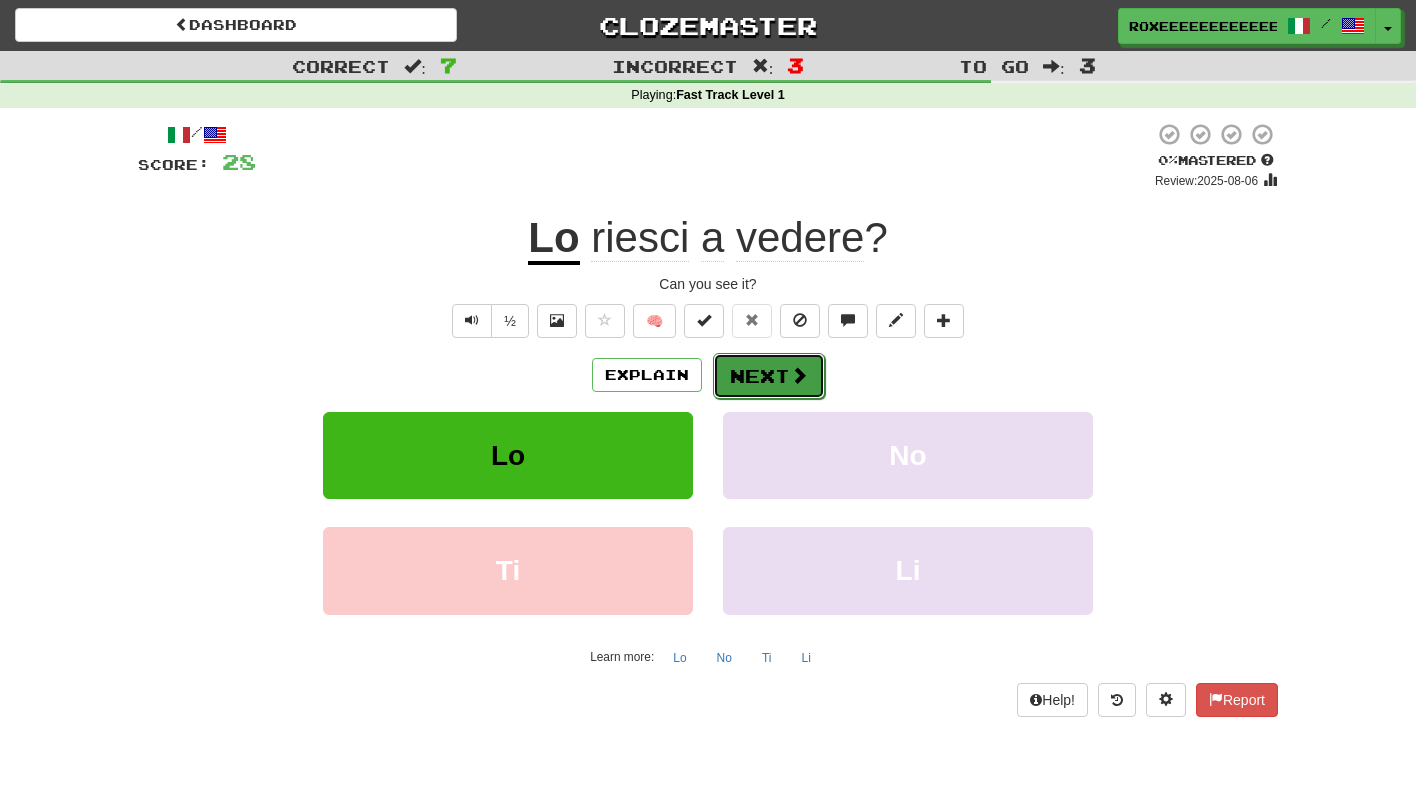 click at bounding box center [799, 375] 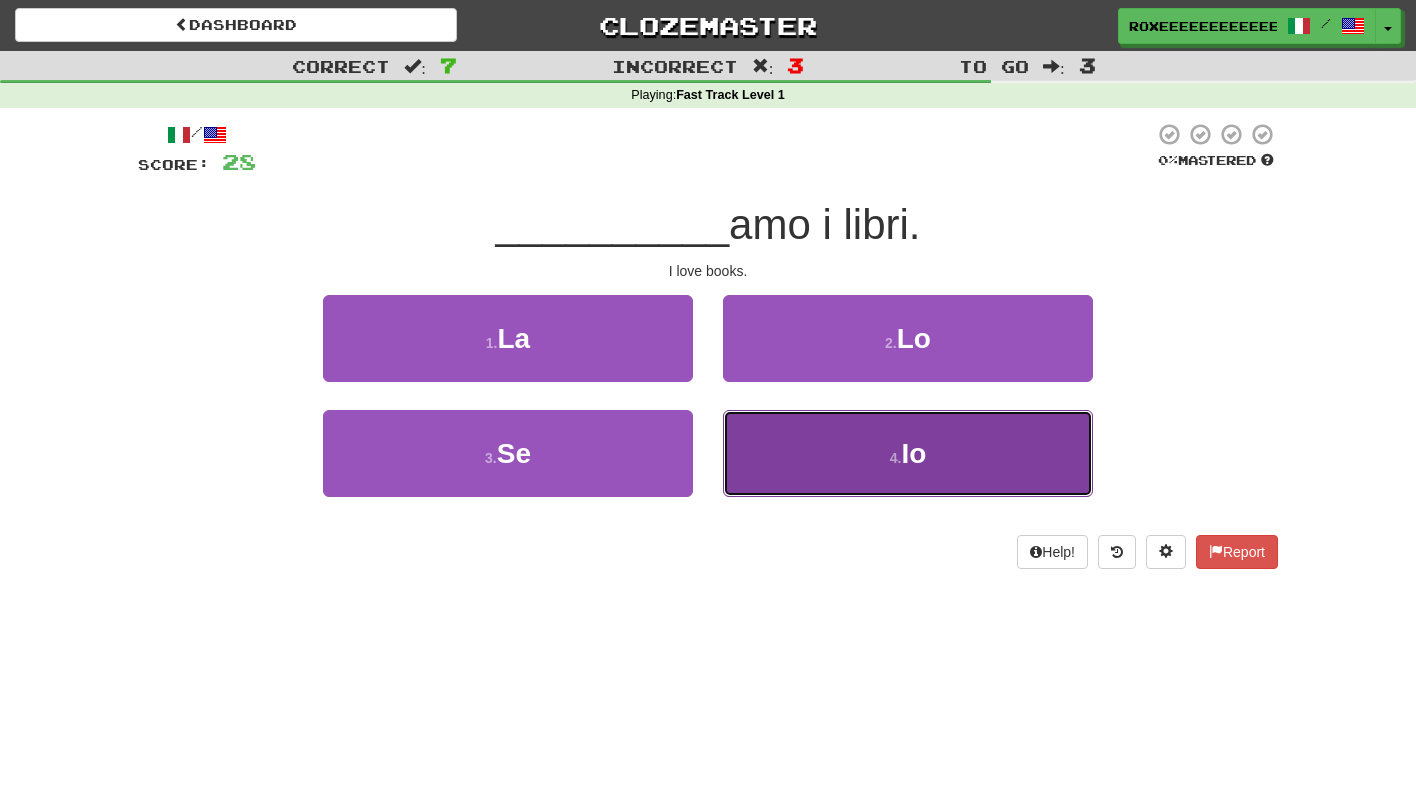 click on "4 .  Io" at bounding box center [908, 453] 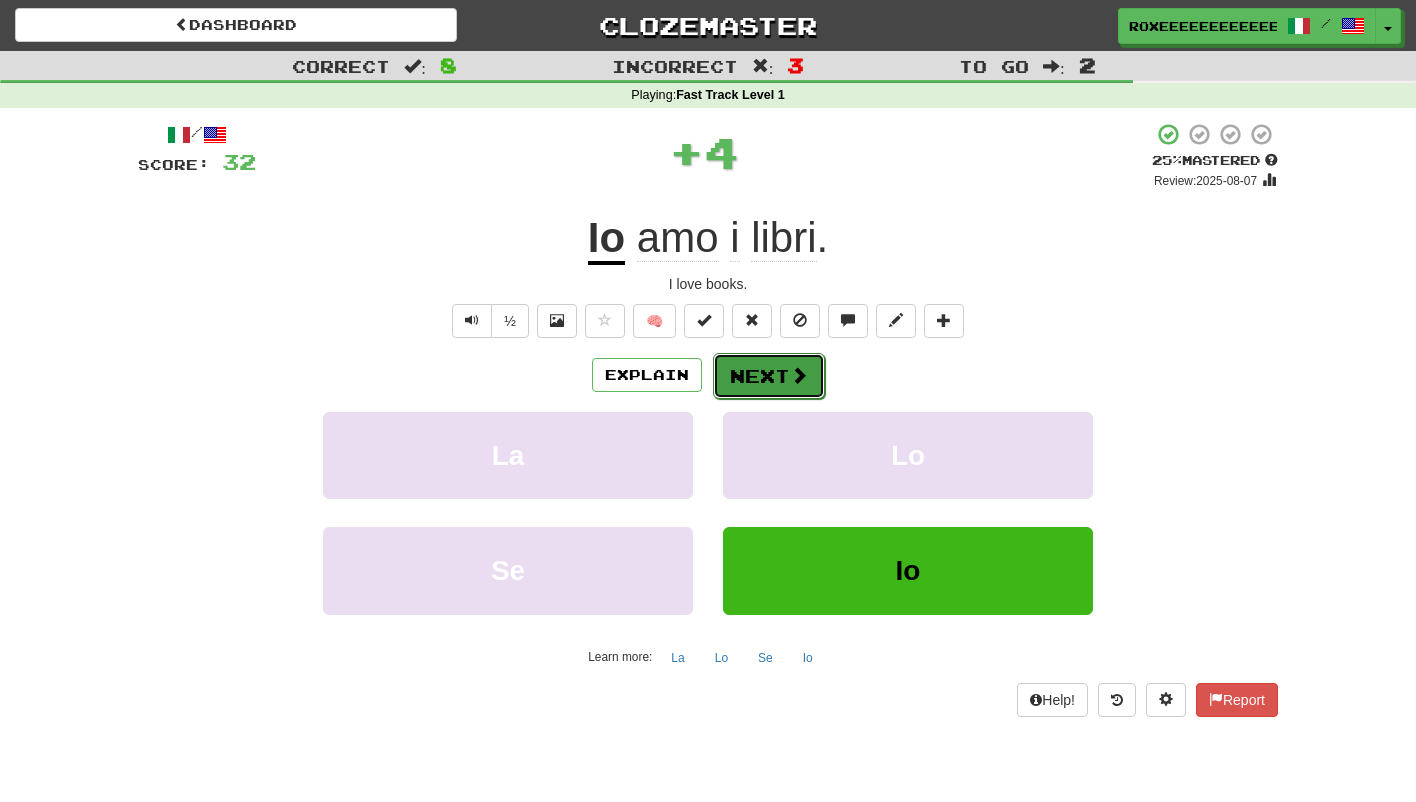 click on "Next" at bounding box center [769, 376] 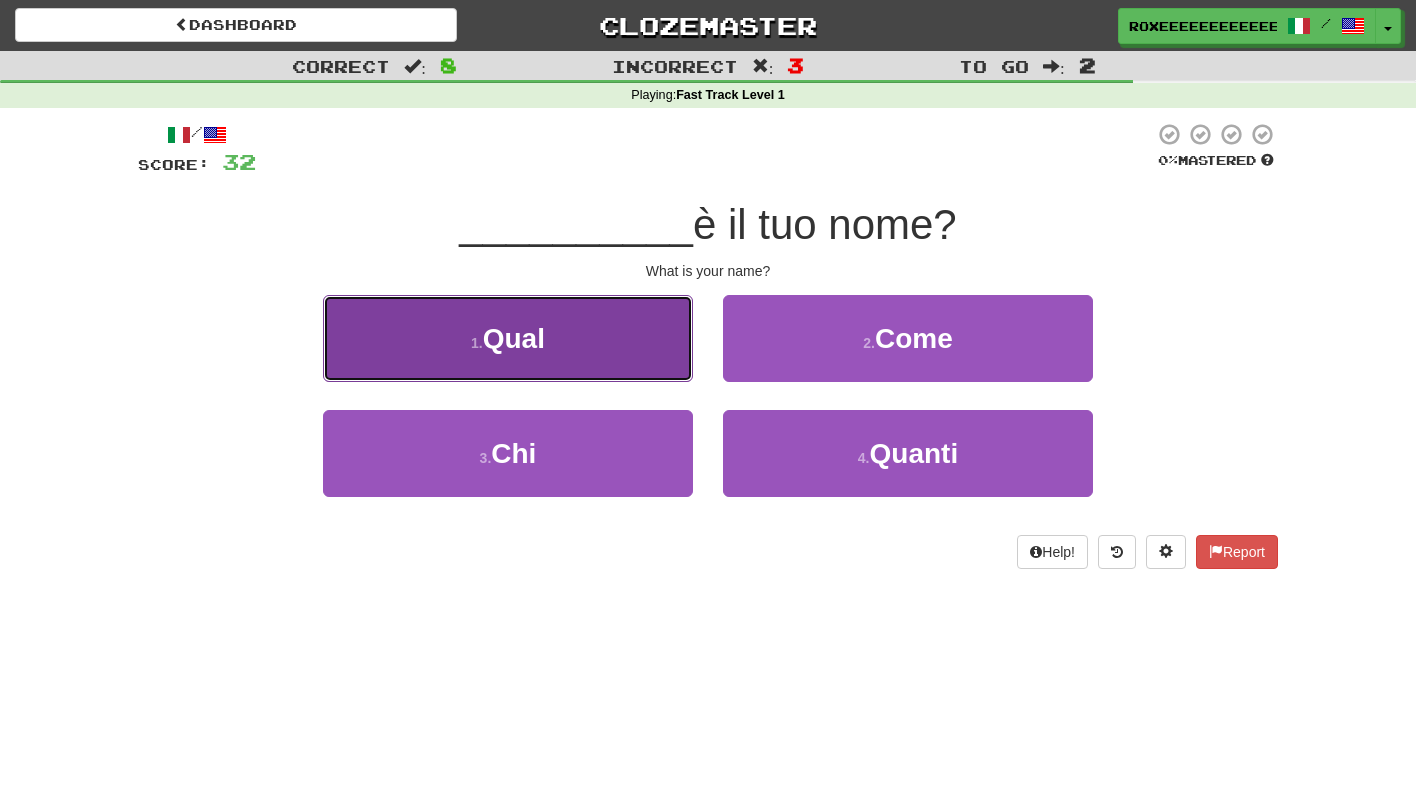 click on "1 .  Qual" at bounding box center [508, 338] 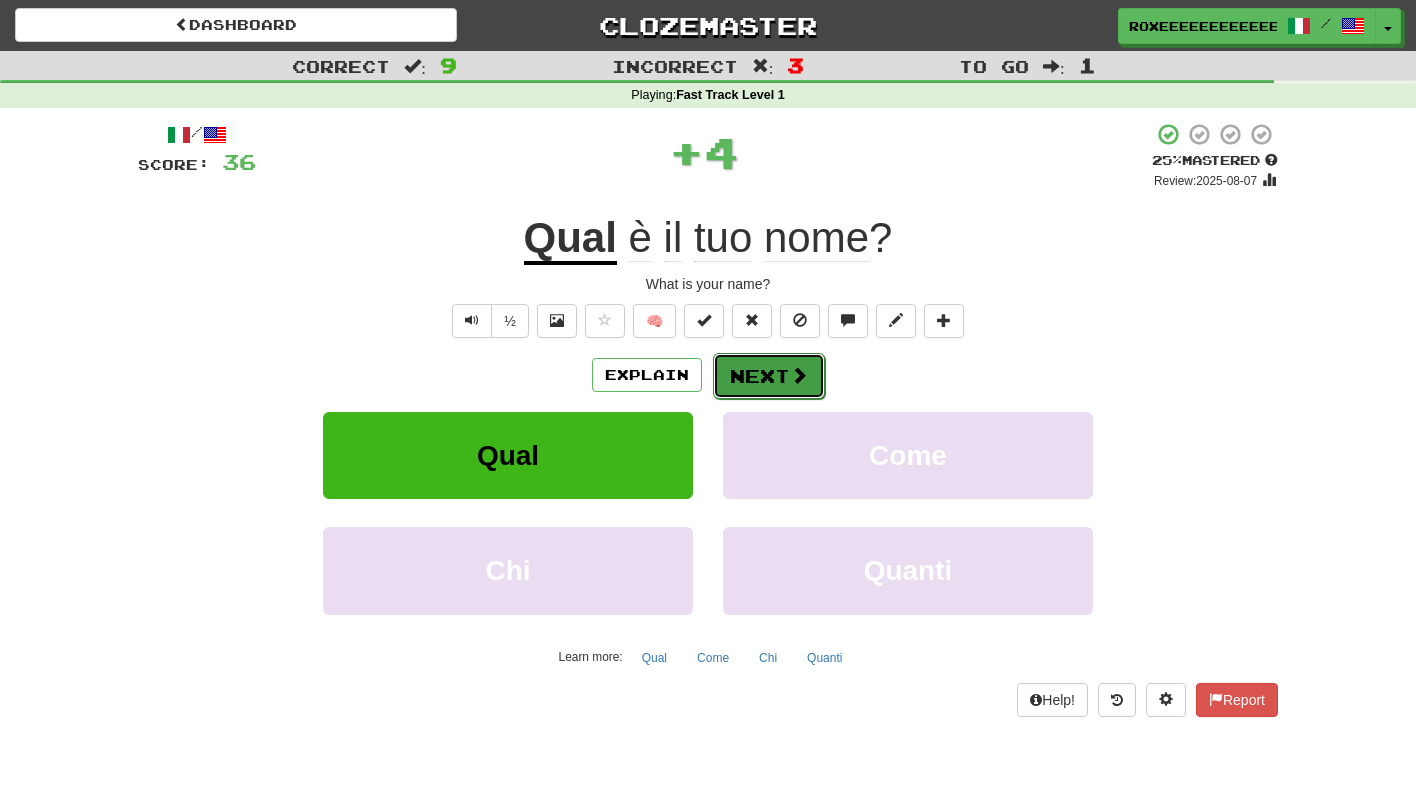 click on "Next" at bounding box center [769, 376] 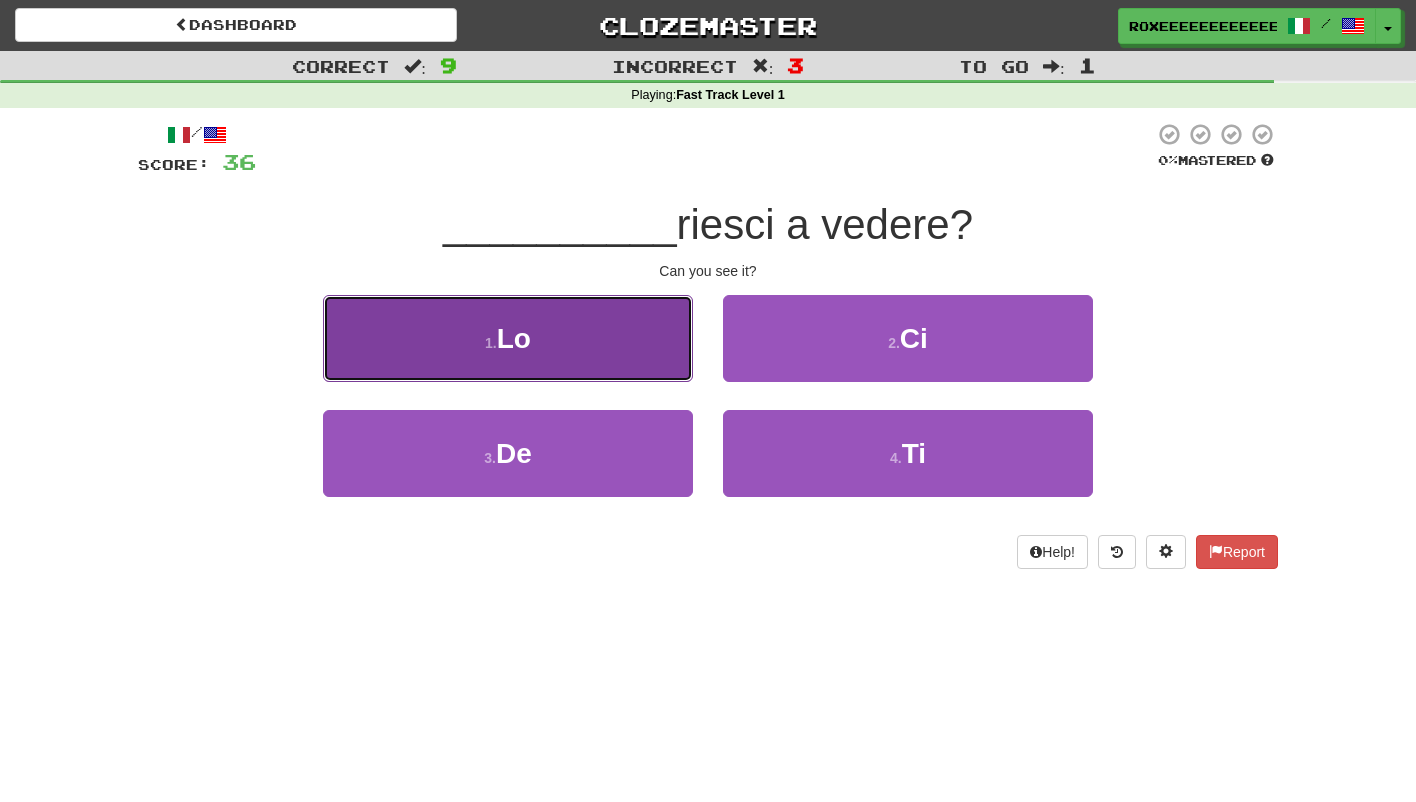 click on "1 .  Lo" at bounding box center [508, 338] 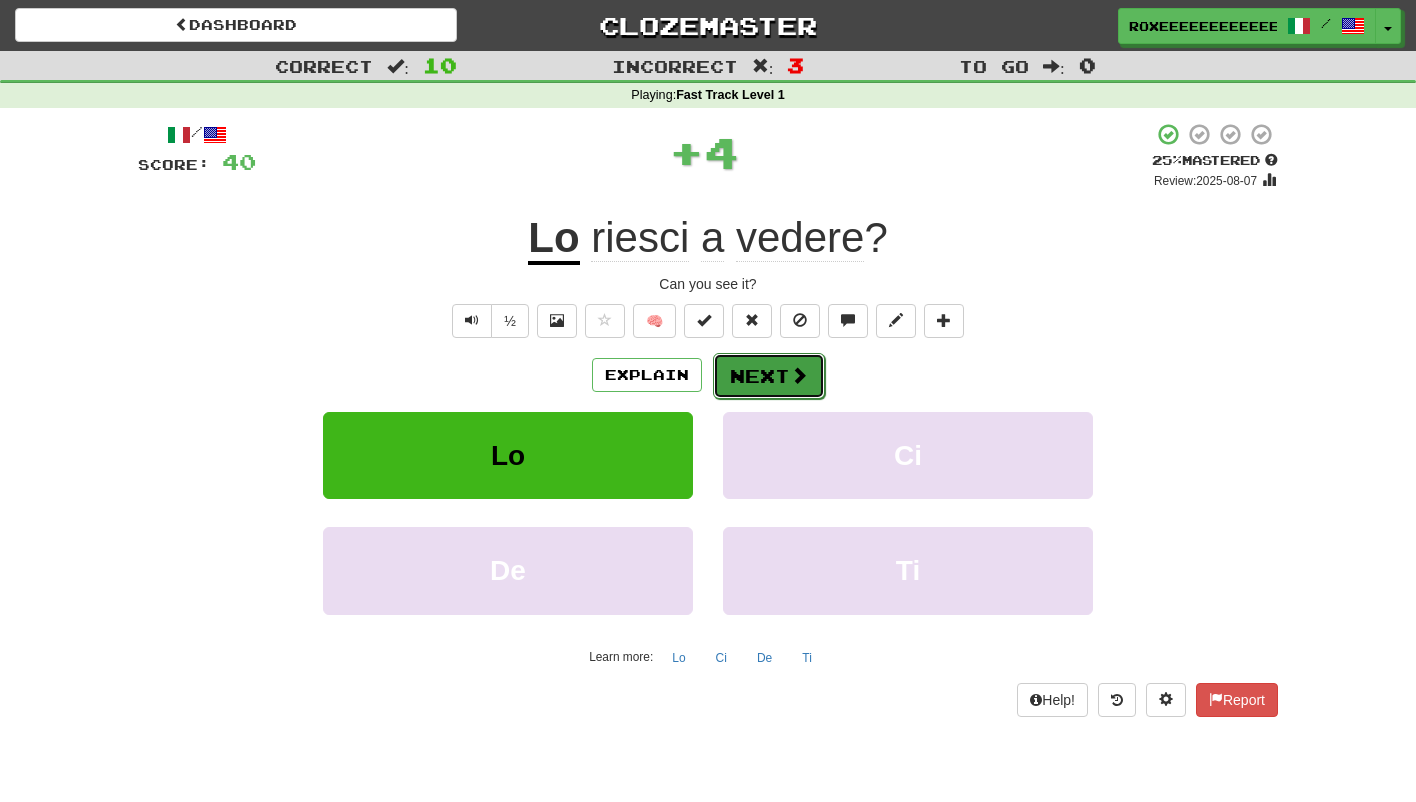 click on "Next" at bounding box center (769, 376) 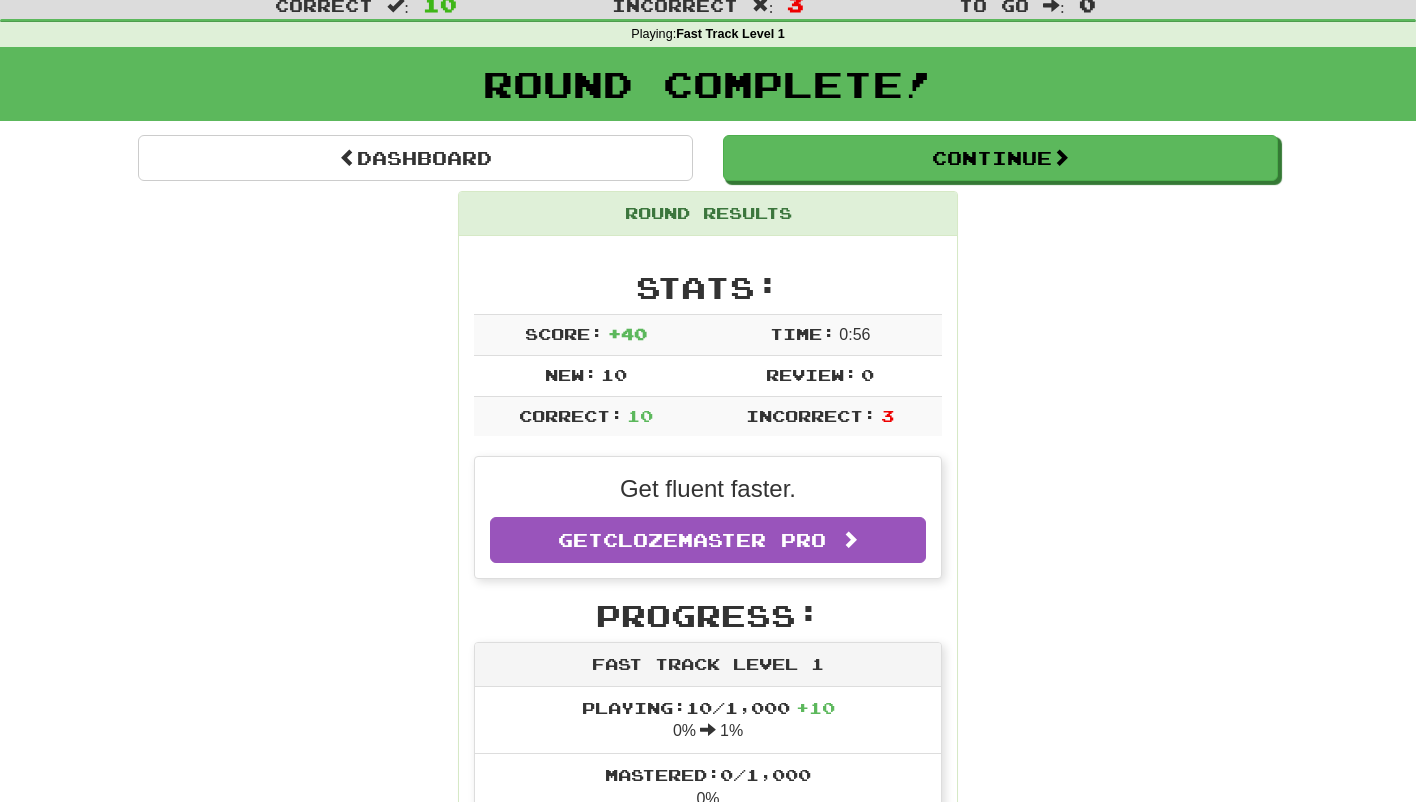 scroll, scrollTop: 185, scrollLeft: 0, axis: vertical 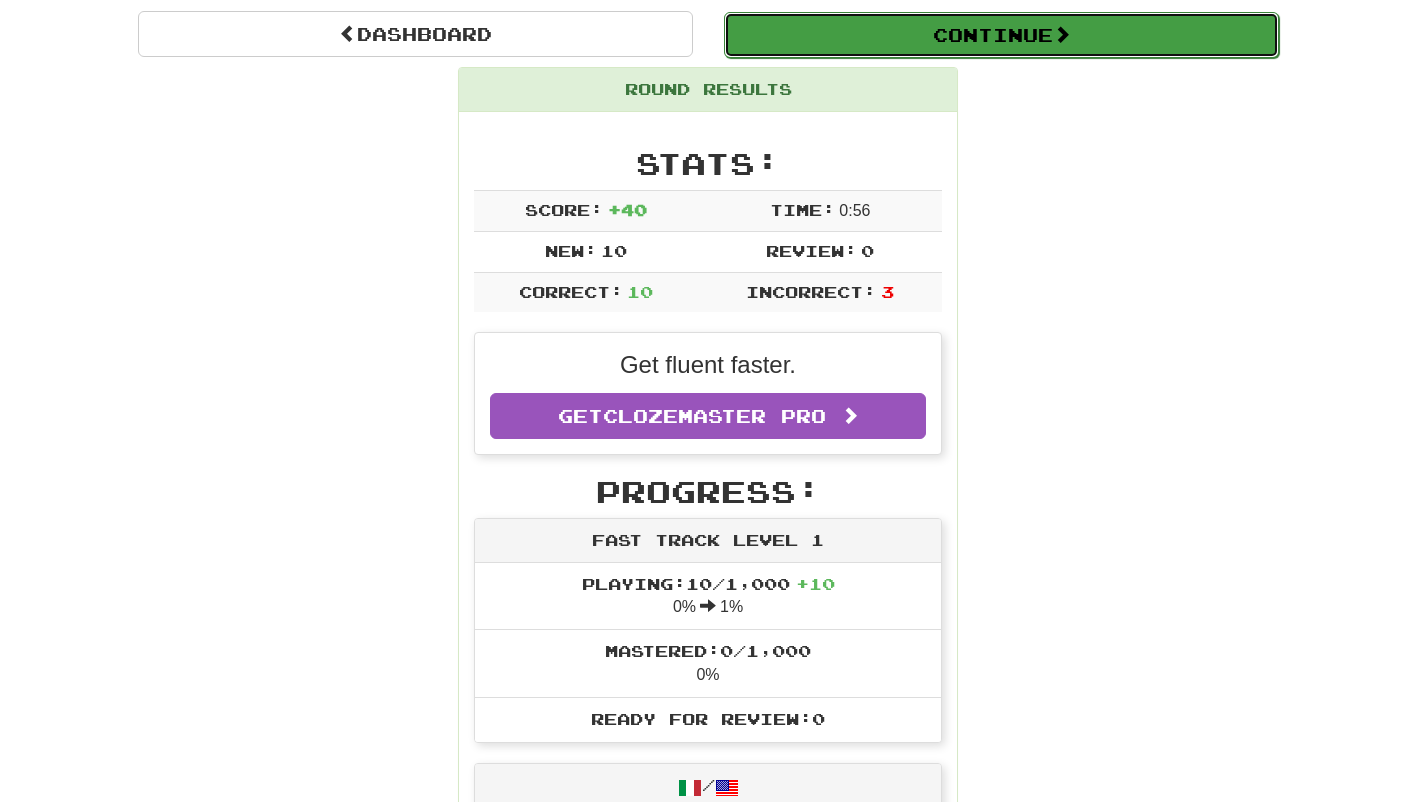 click on "Continue" at bounding box center [1001, 35] 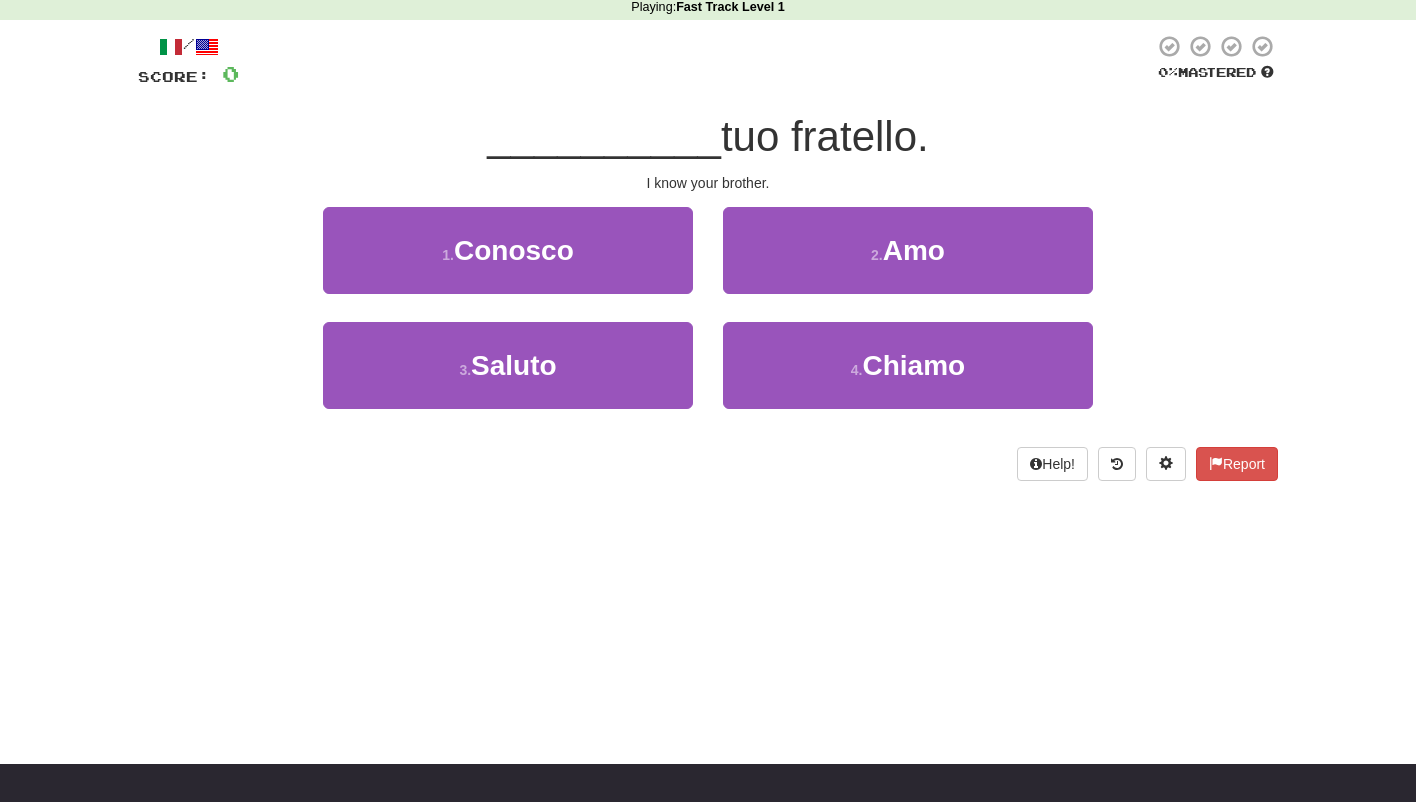 scroll, scrollTop: 19, scrollLeft: 0, axis: vertical 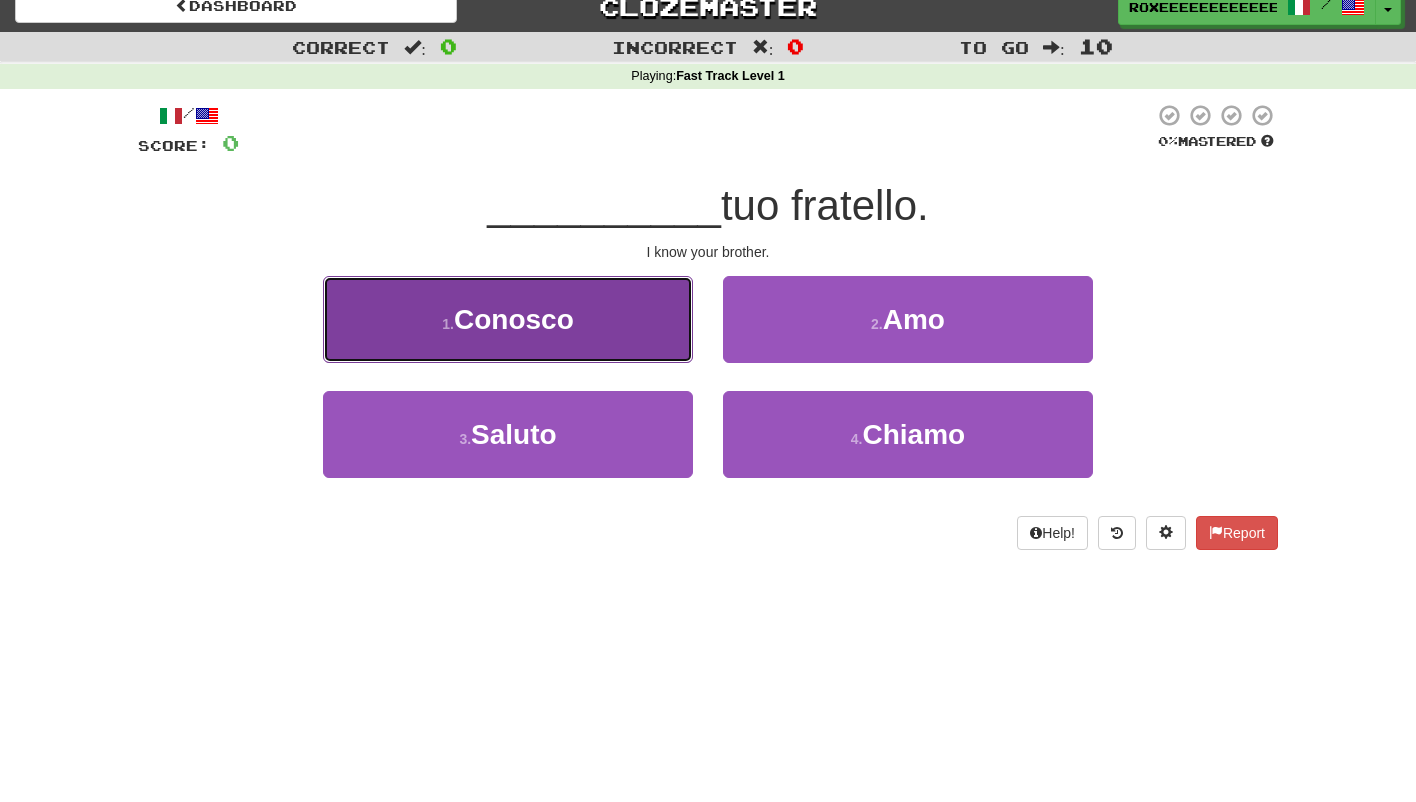 click on "1 .  Conosco" at bounding box center [508, 319] 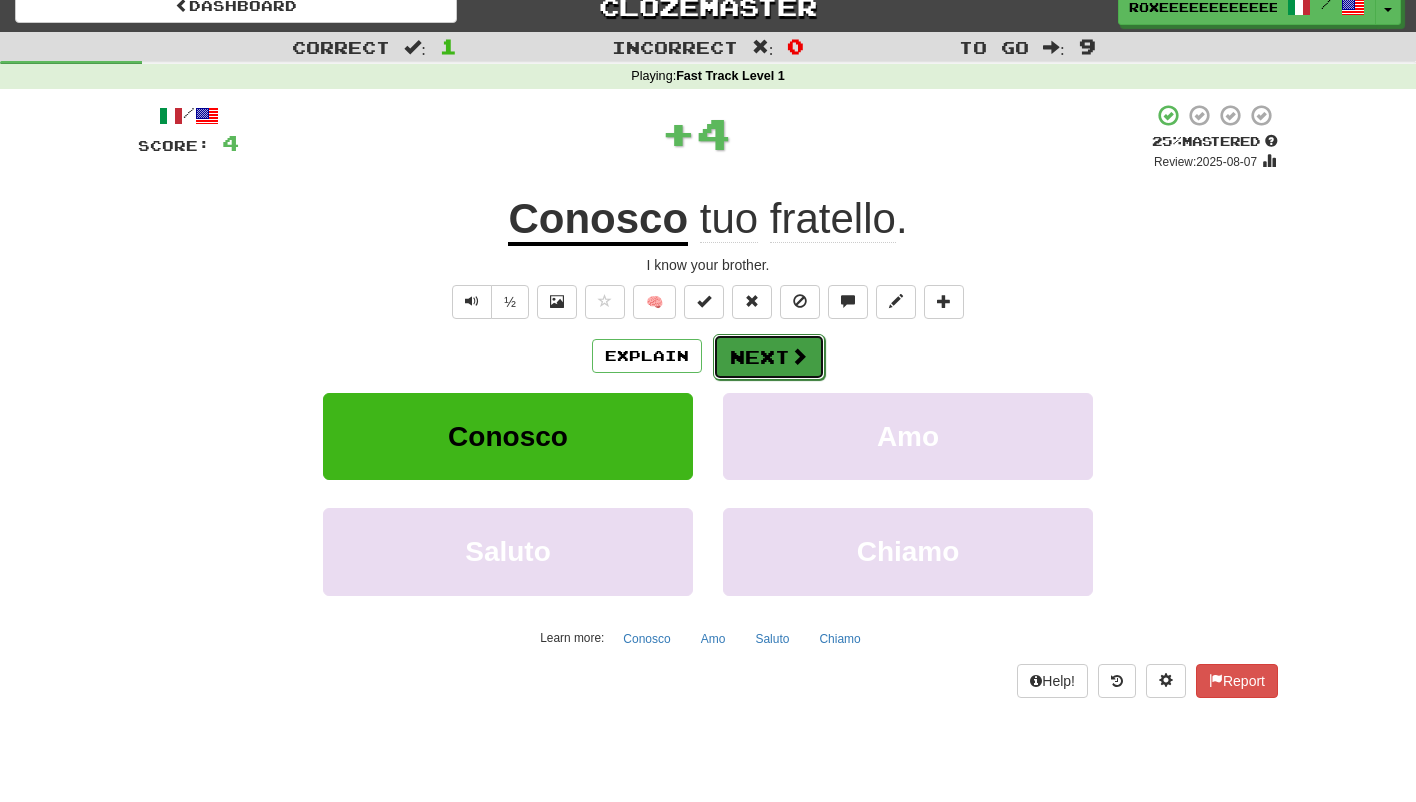 click on "Next" at bounding box center (769, 357) 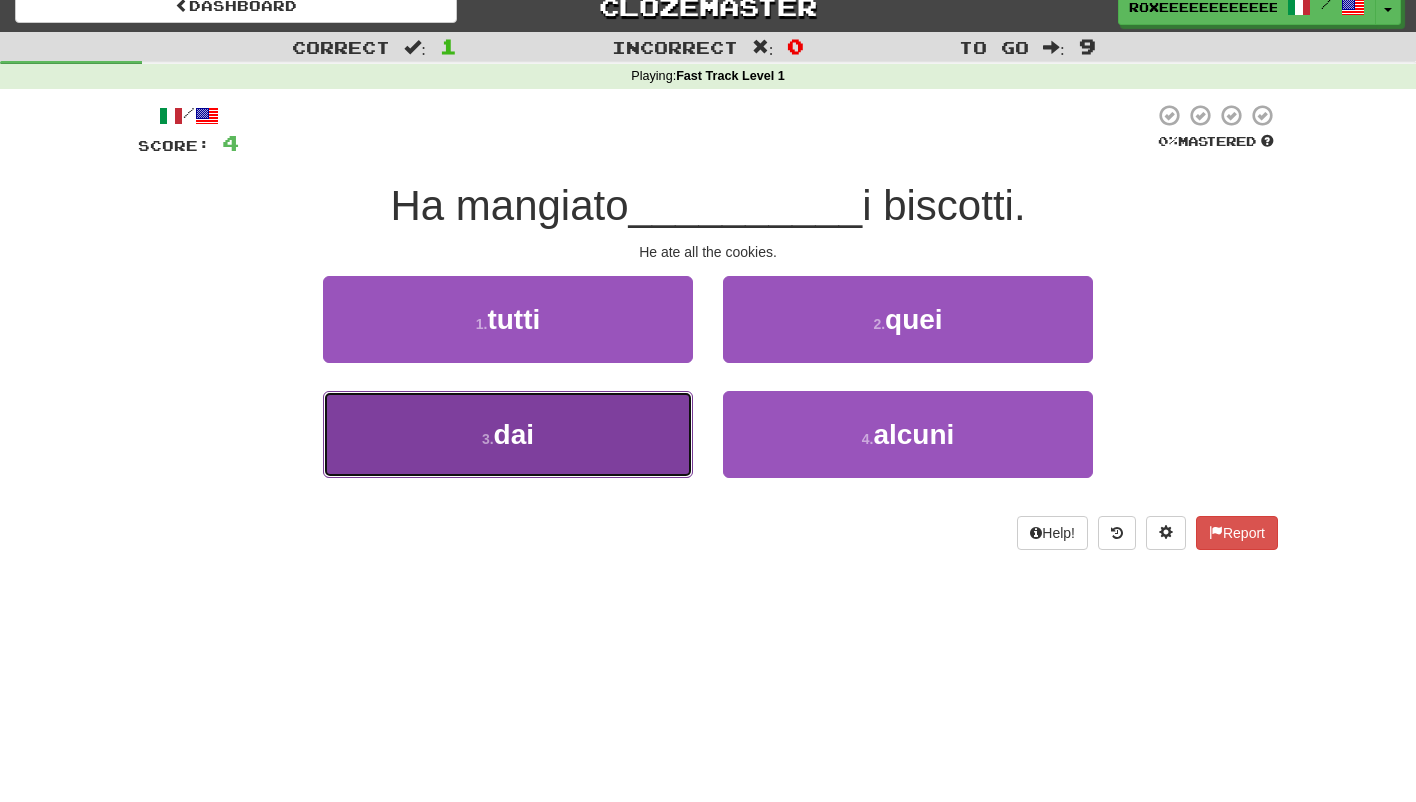 click on "3 .  dai" at bounding box center (508, 434) 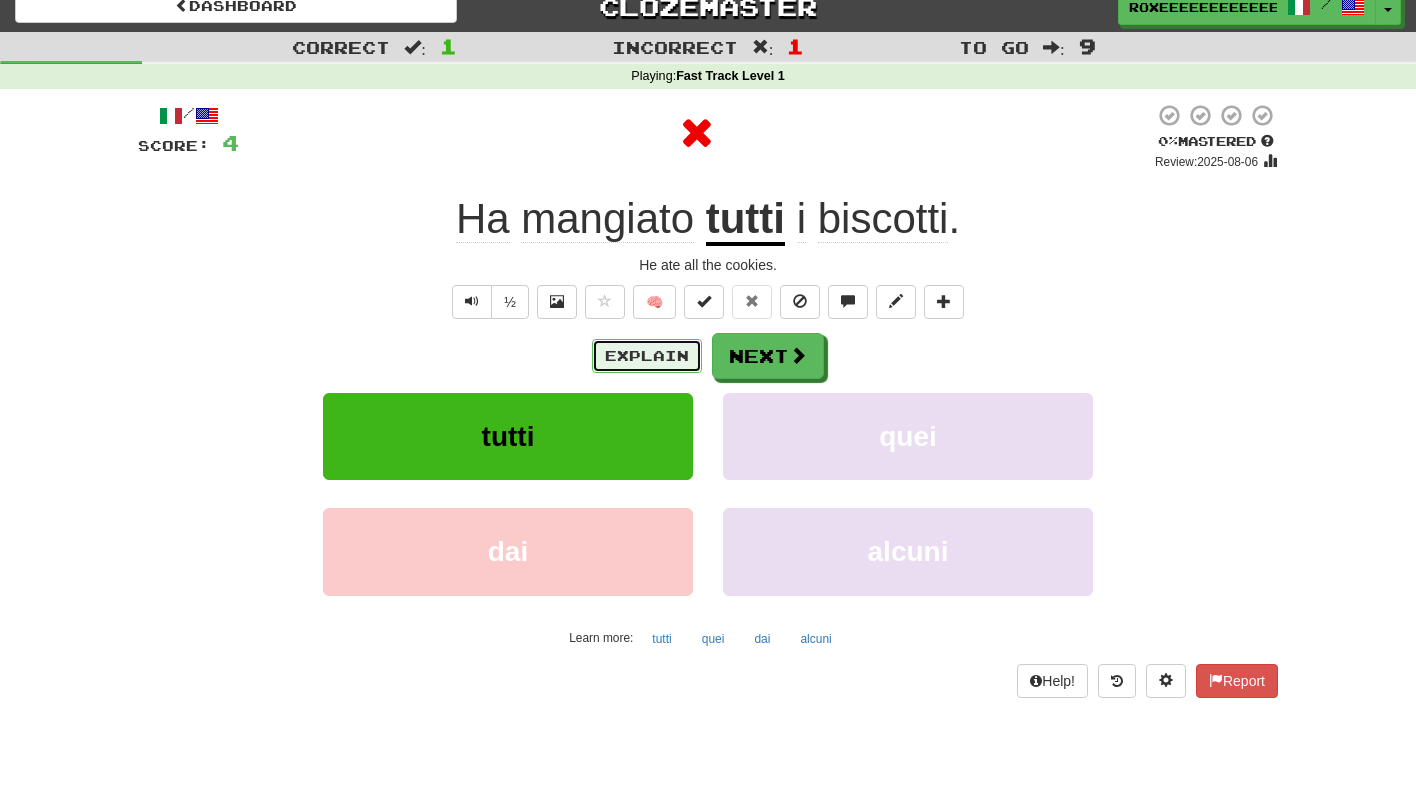 click on "Explain" at bounding box center [647, 356] 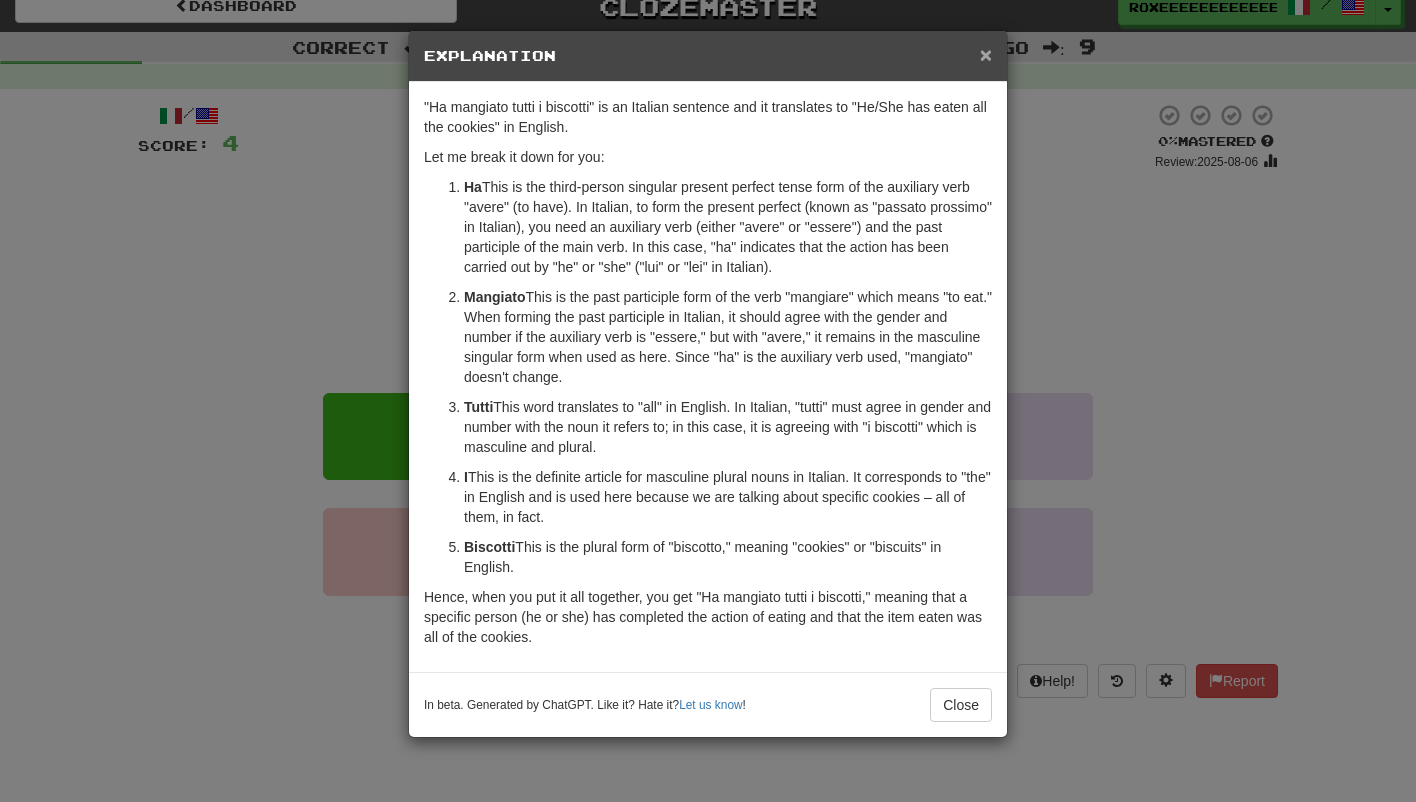 click on "×" at bounding box center (986, 54) 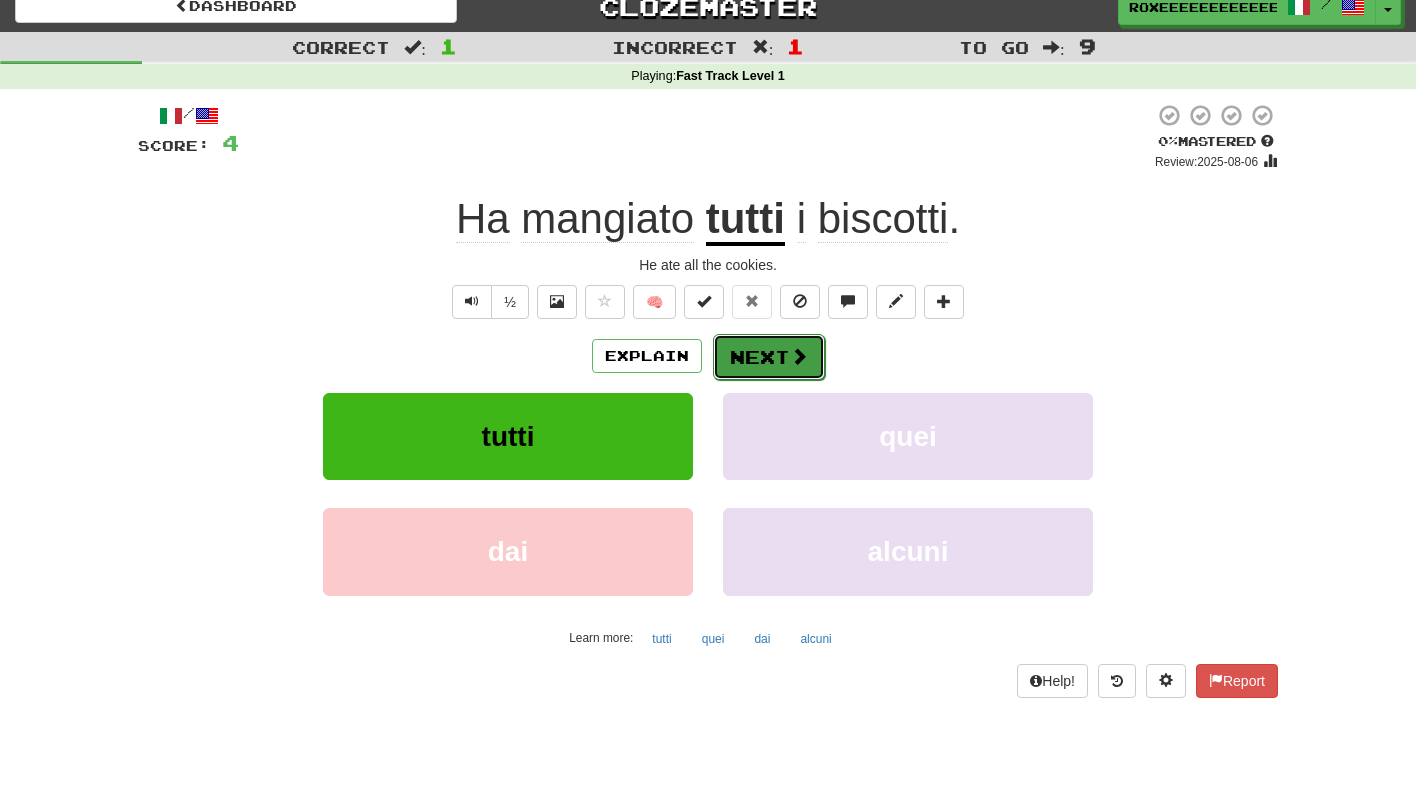 click on "Next" at bounding box center [769, 357] 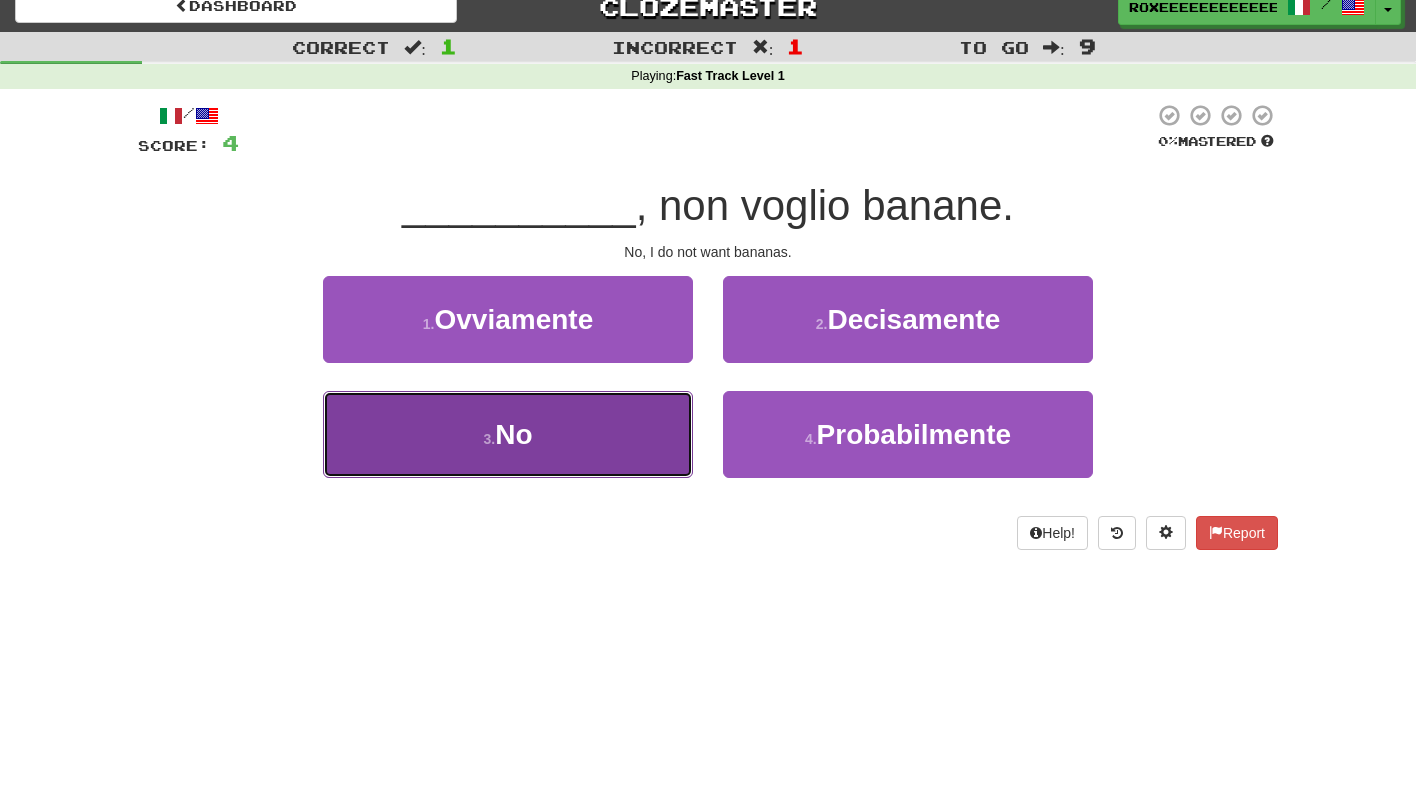click on "3 .  No" at bounding box center (508, 434) 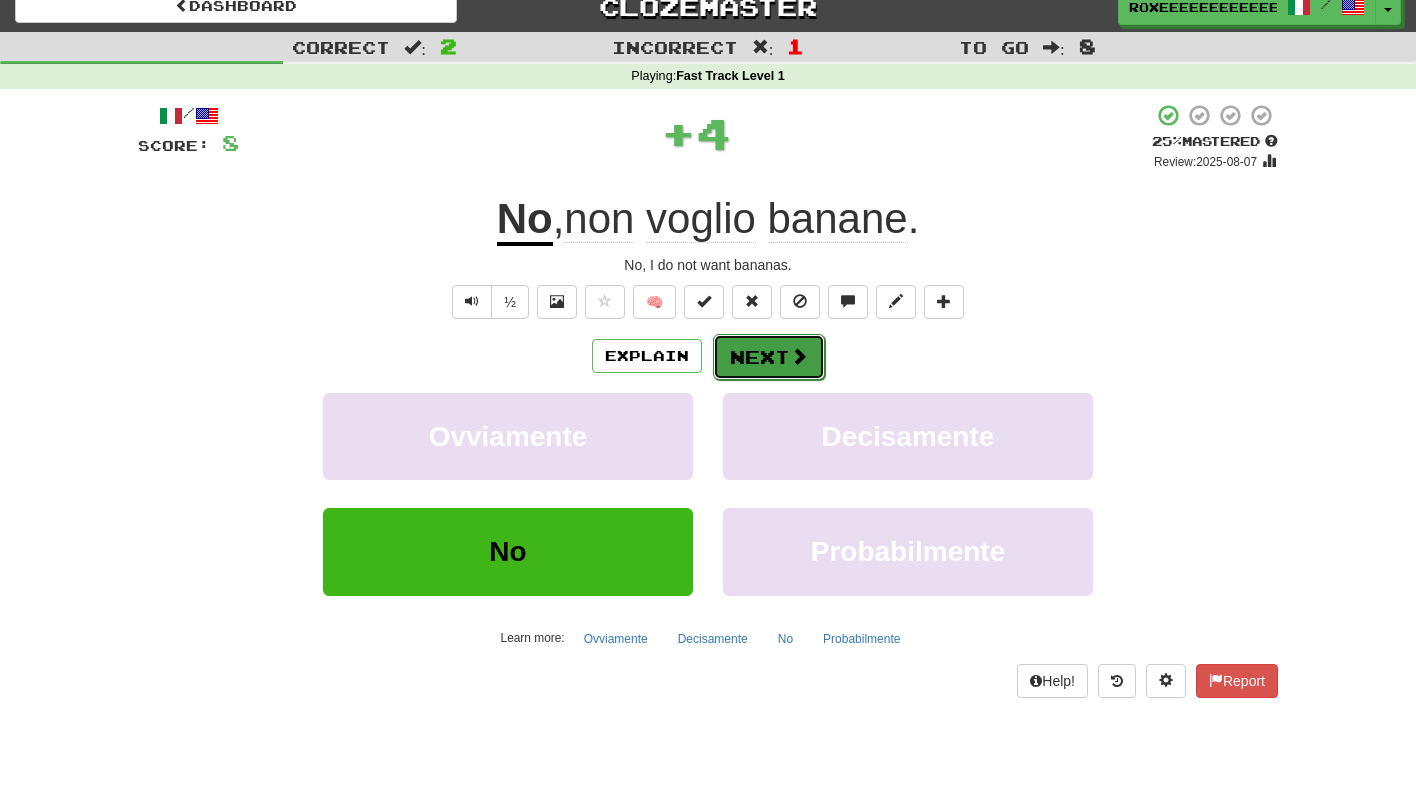 click on "Next" at bounding box center [769, 357] 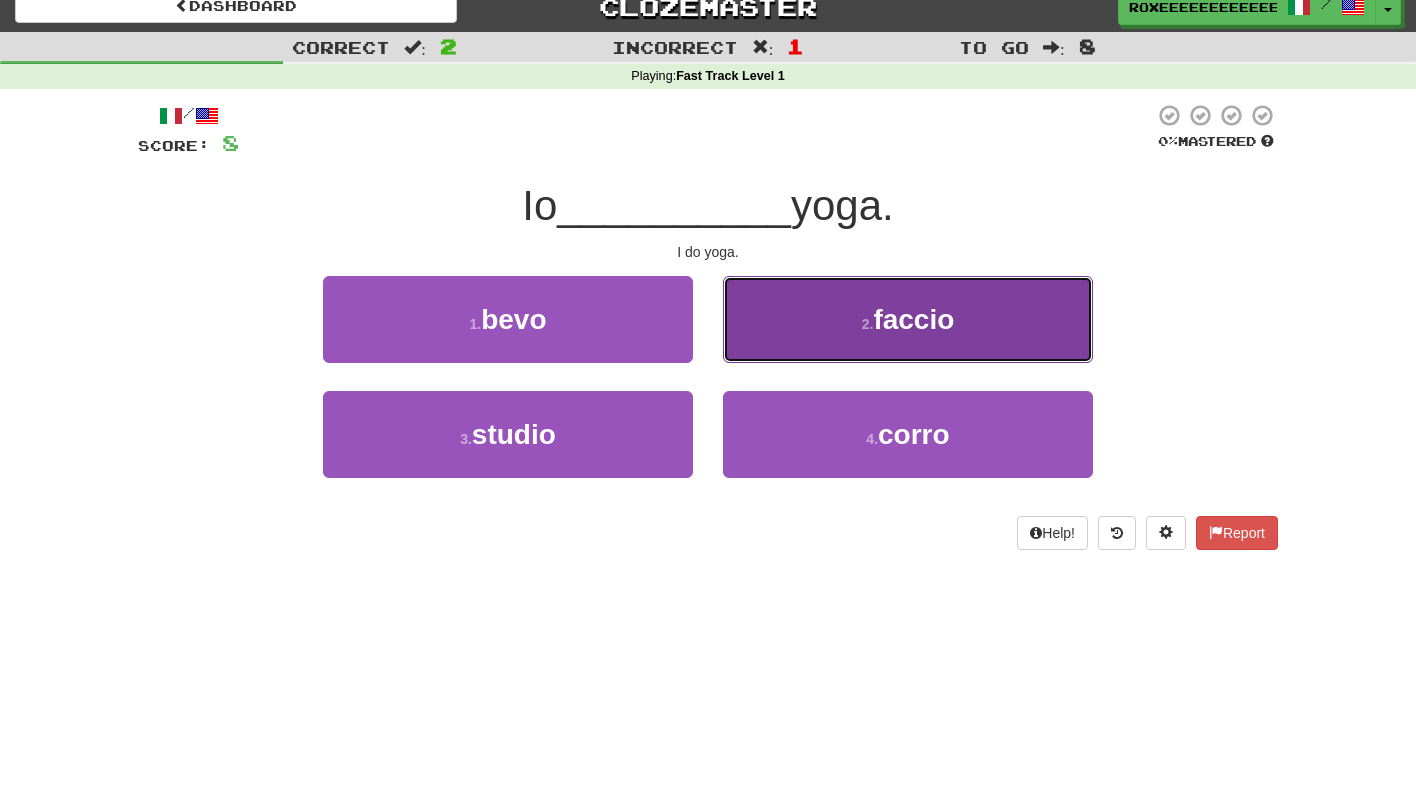 click on "2 .  faccio" at bounding box center (908, 319) 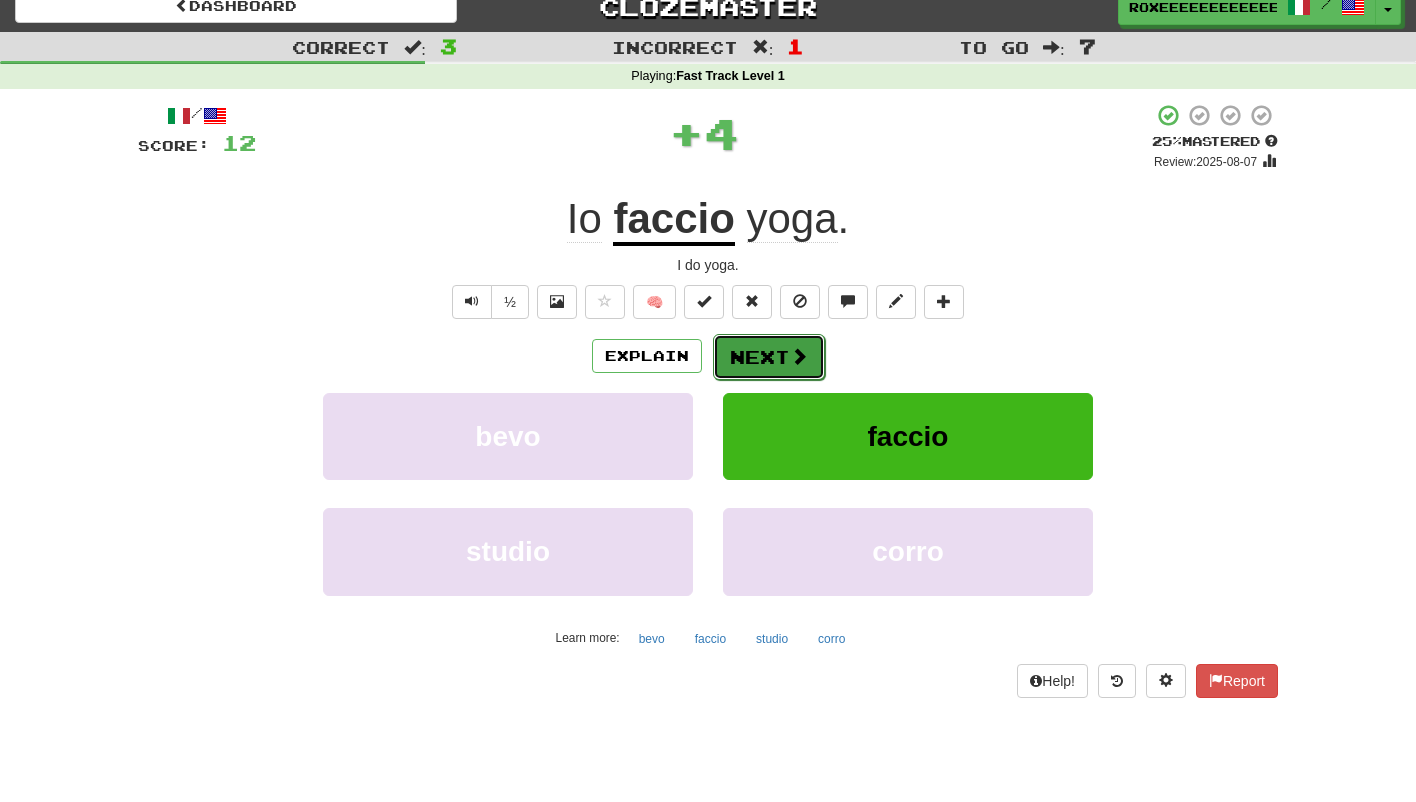 click on "Next" at bounding box center (769, 357) 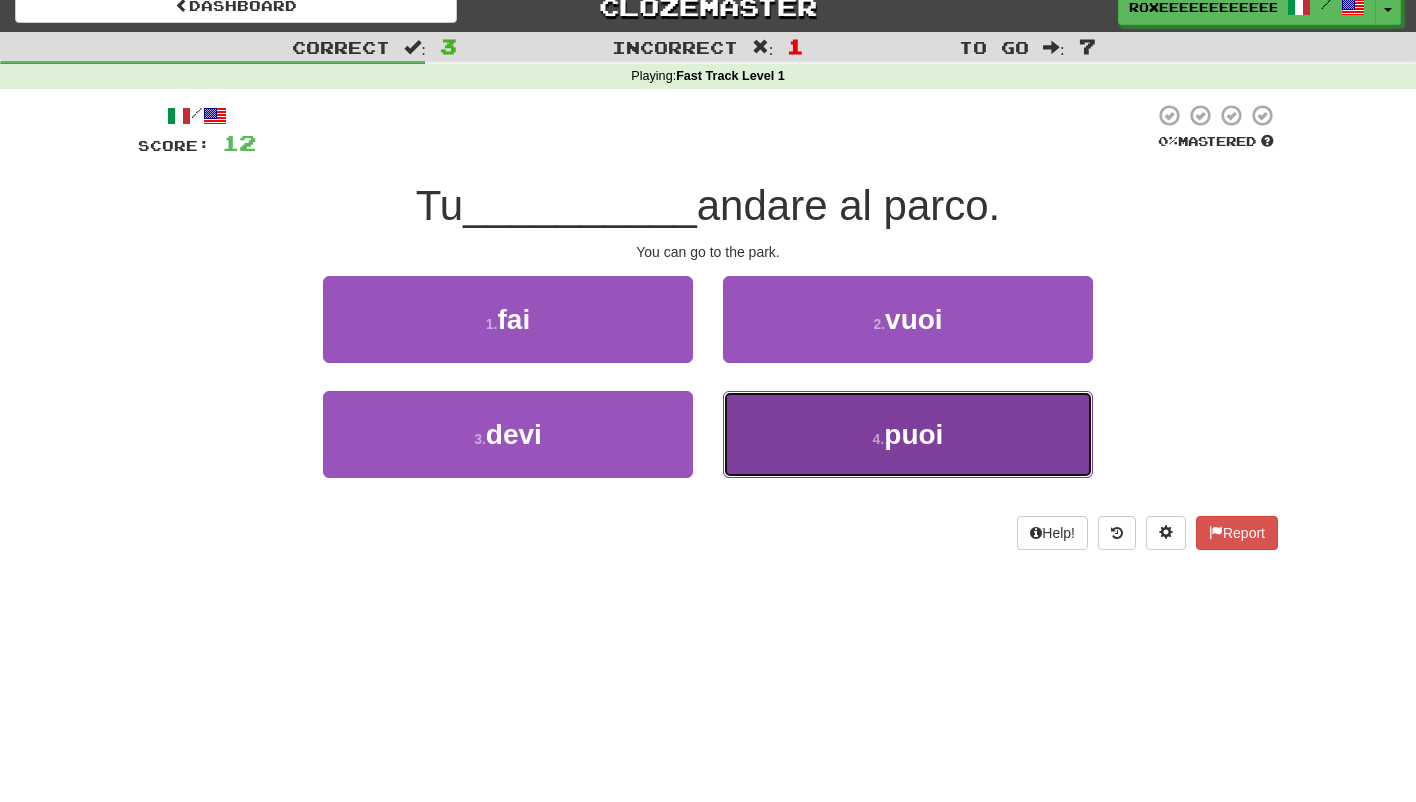 click on "4 .  puoi" at bounding box center [908, 434] 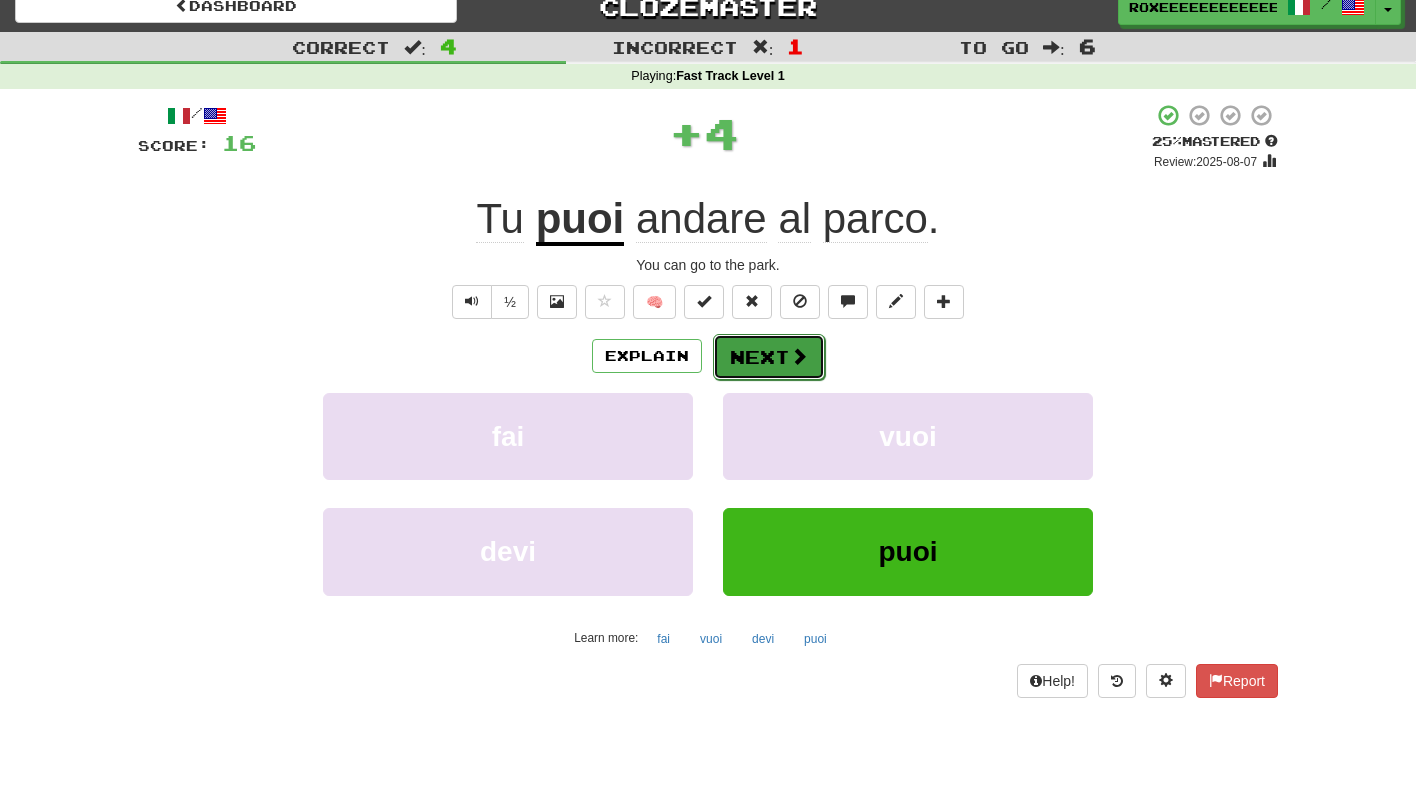 click on "Next" at bounding box center [769, 357] 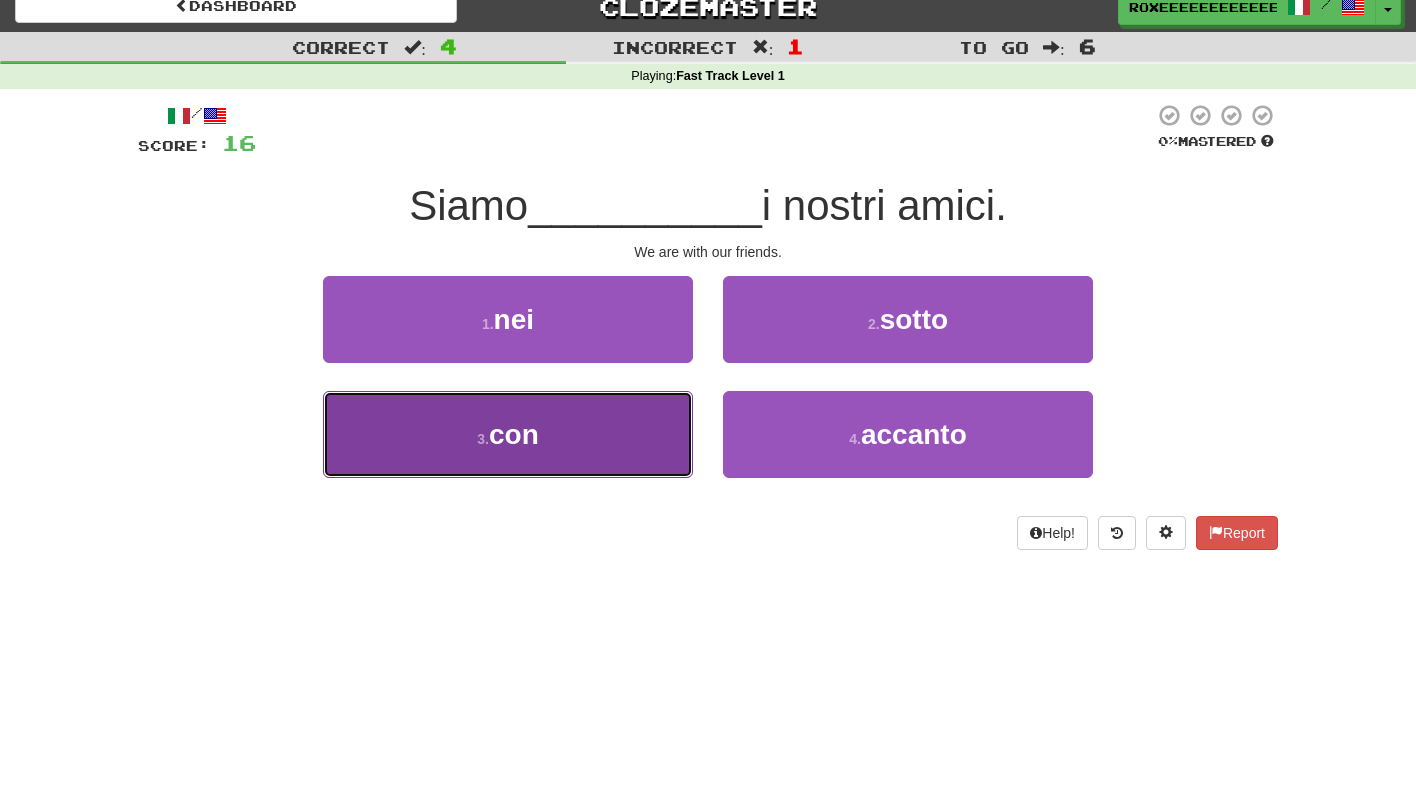 click on "3 .  con" at bounding box center (508, 434) 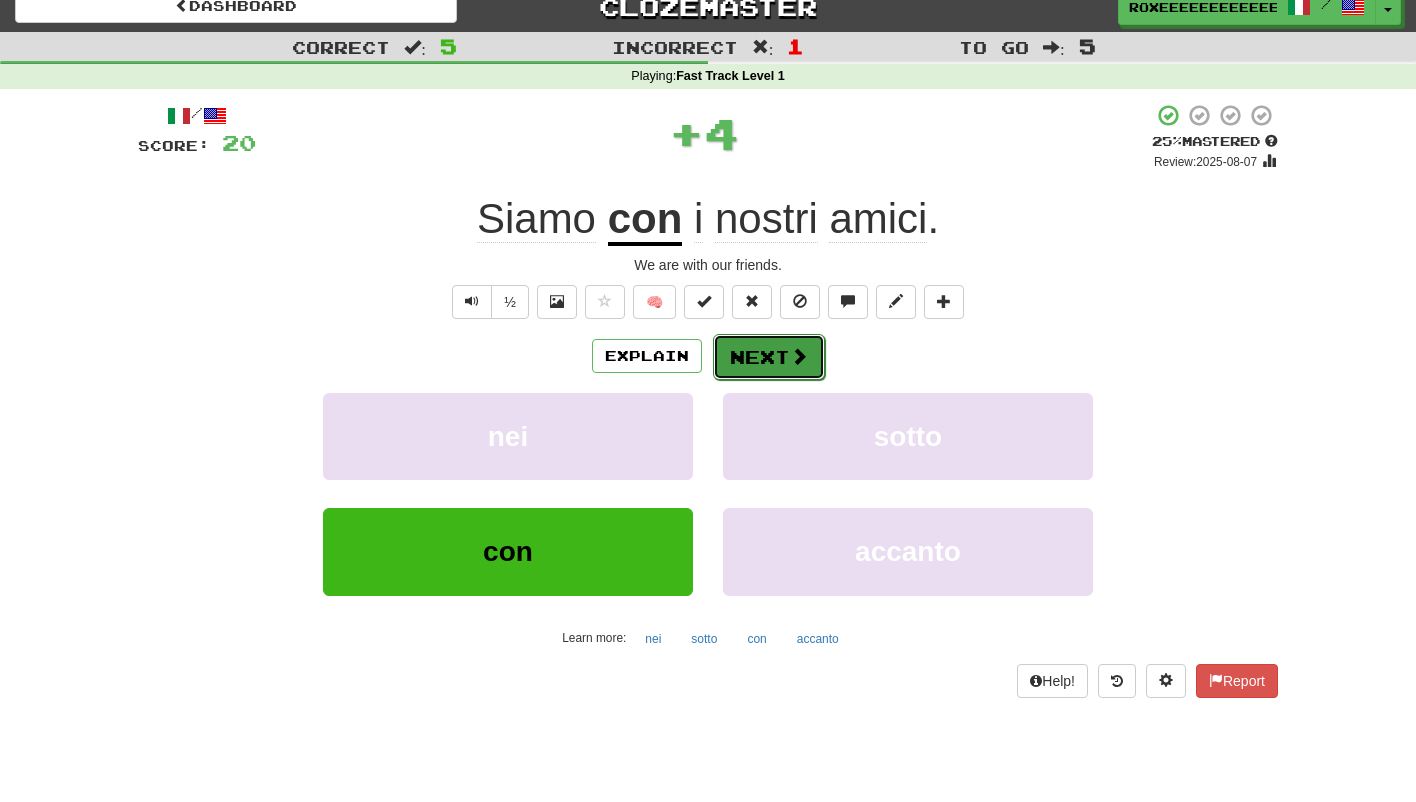 click on "Next" at bounding box center (769, 357) 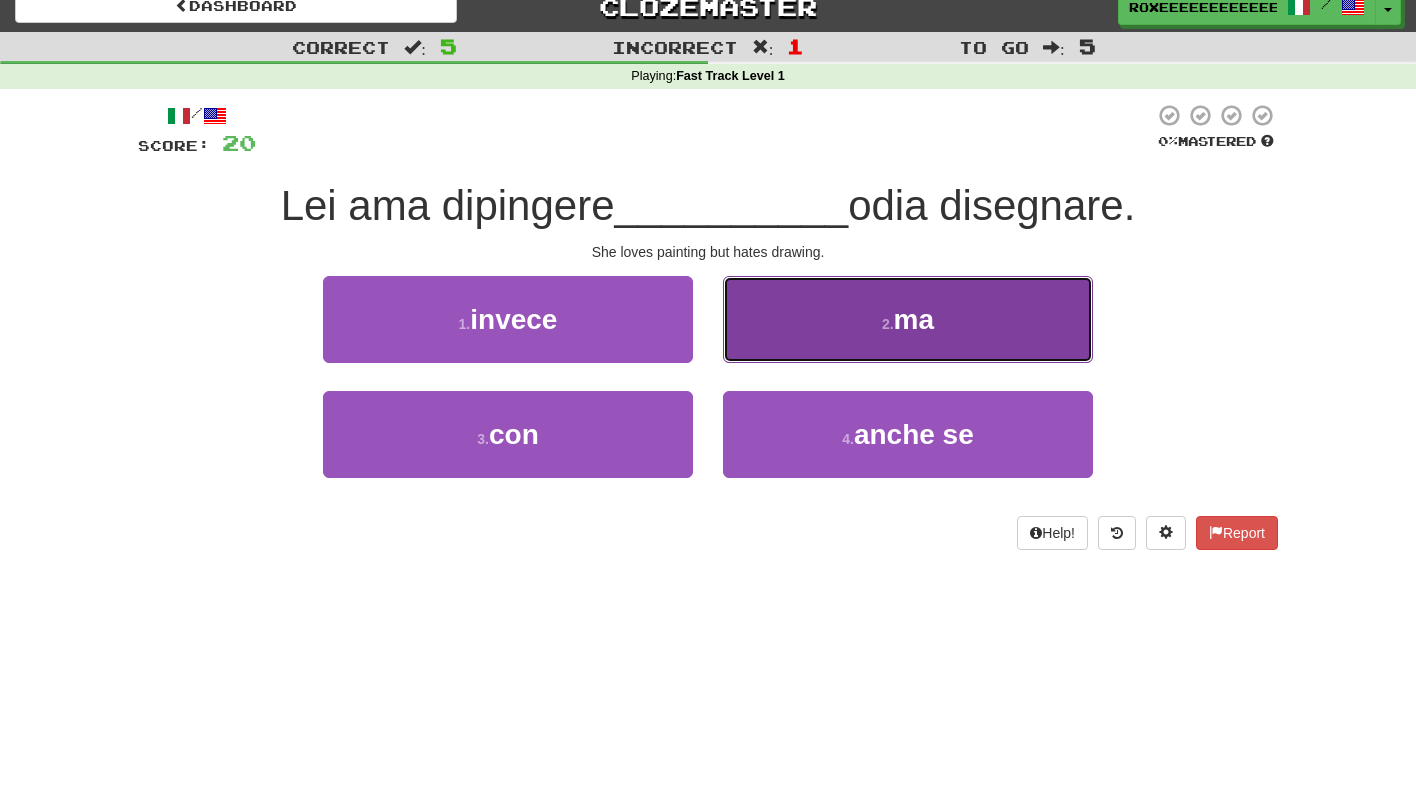 click on "2 .  ma" at bounding box center (908, 319) 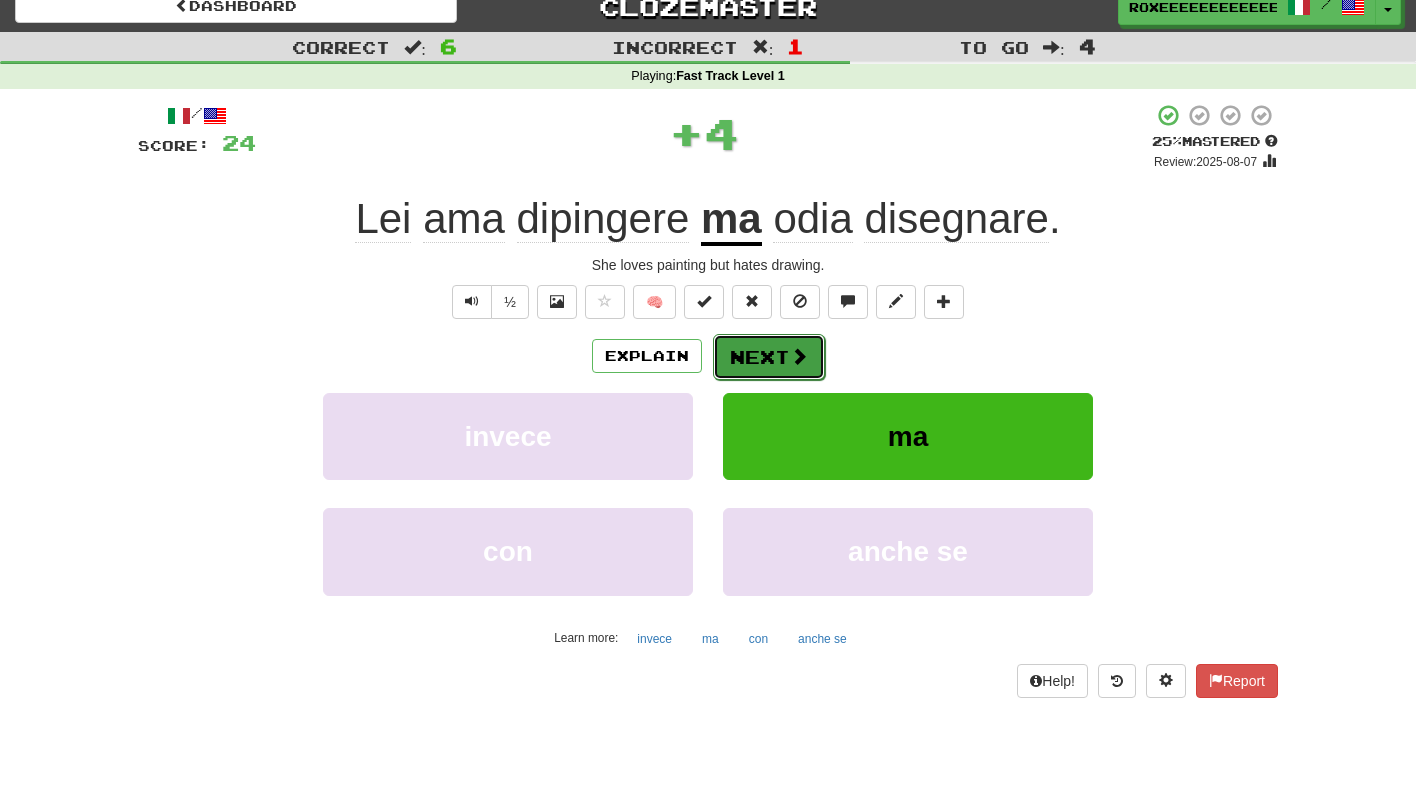 click on "Next" at bounding box center [769, 357] 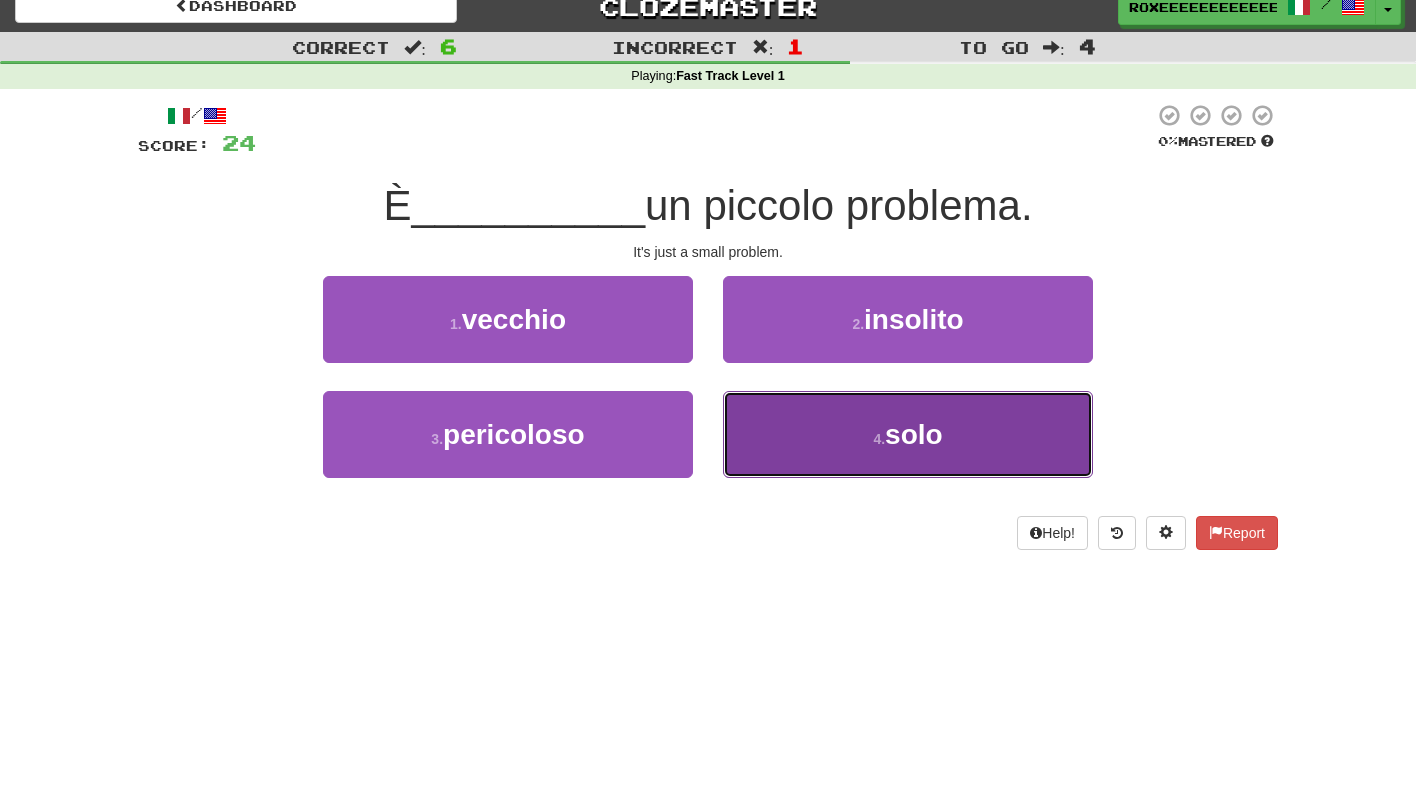 click on "4 .  solo" at bounding box center (908, 434) 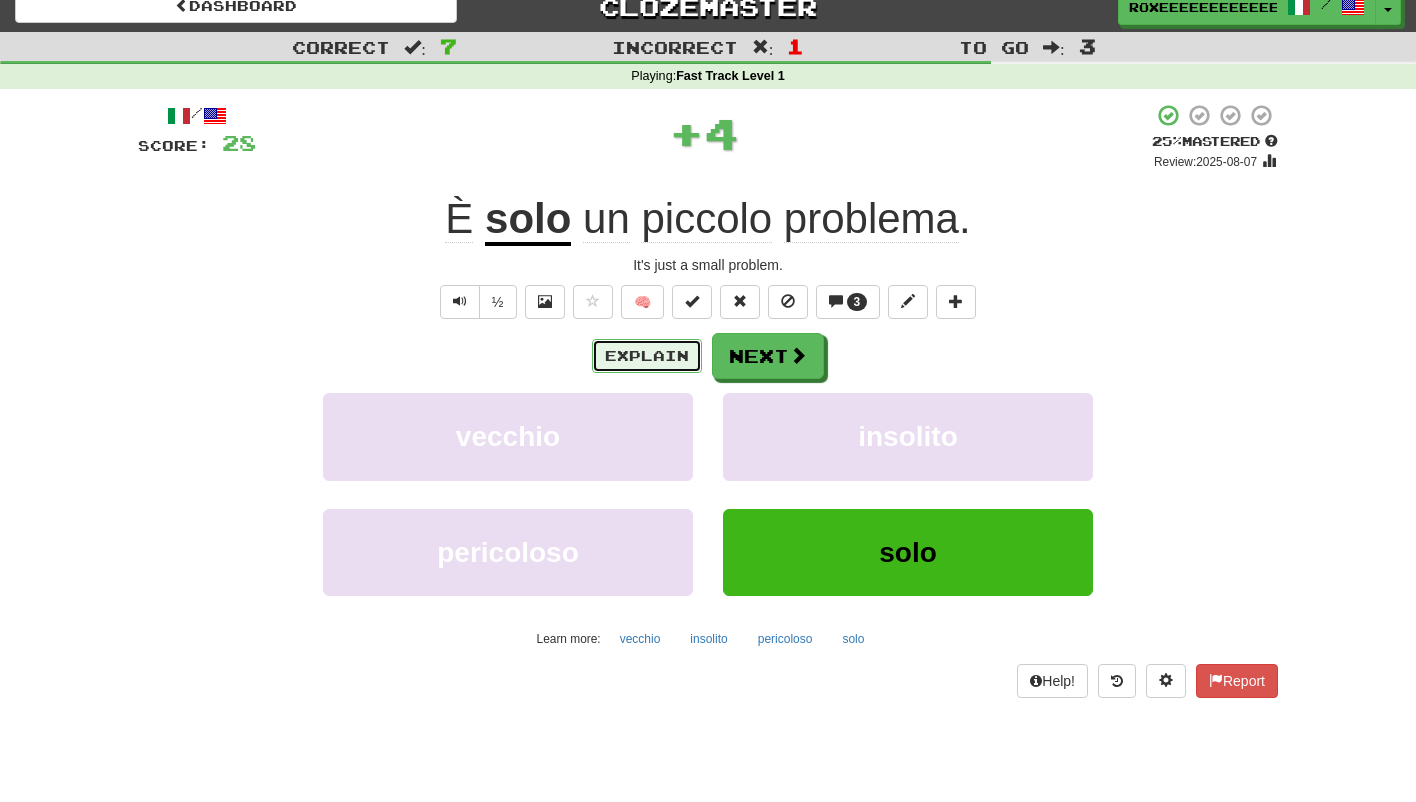 click on "Explain" at bounding box center (647, 356) 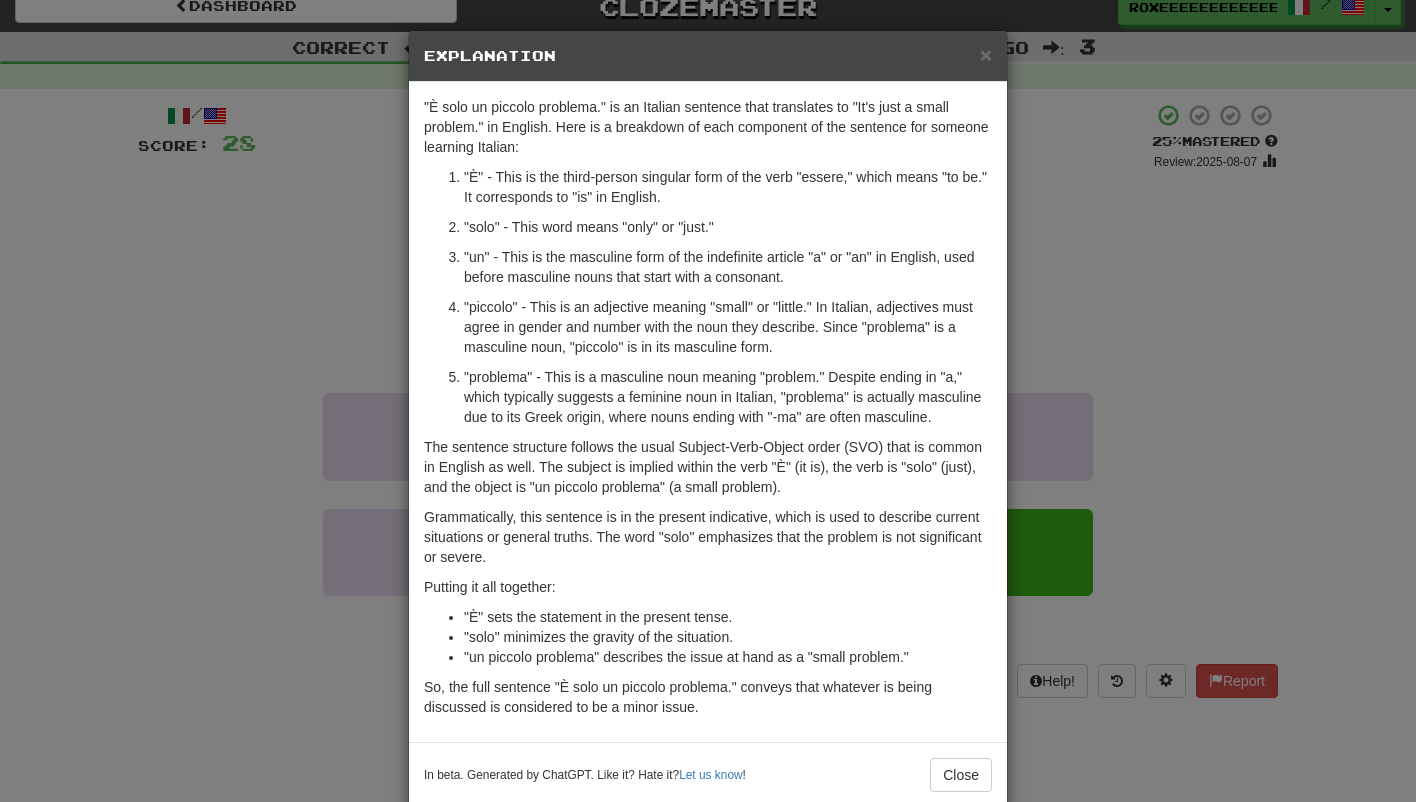 click on "× Explanation" at bounding box center (708, 56) 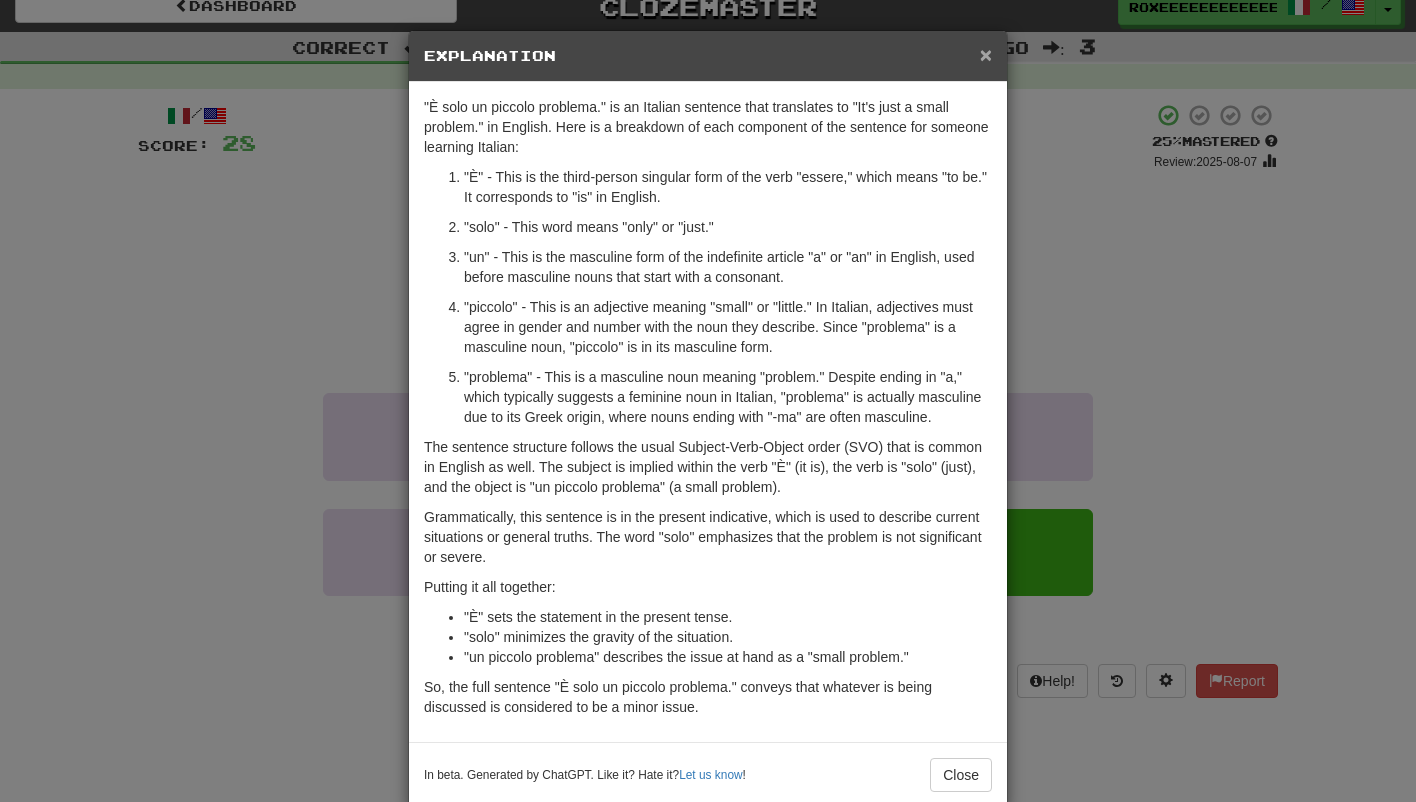 click on "×" at bounding box center (986, 54) 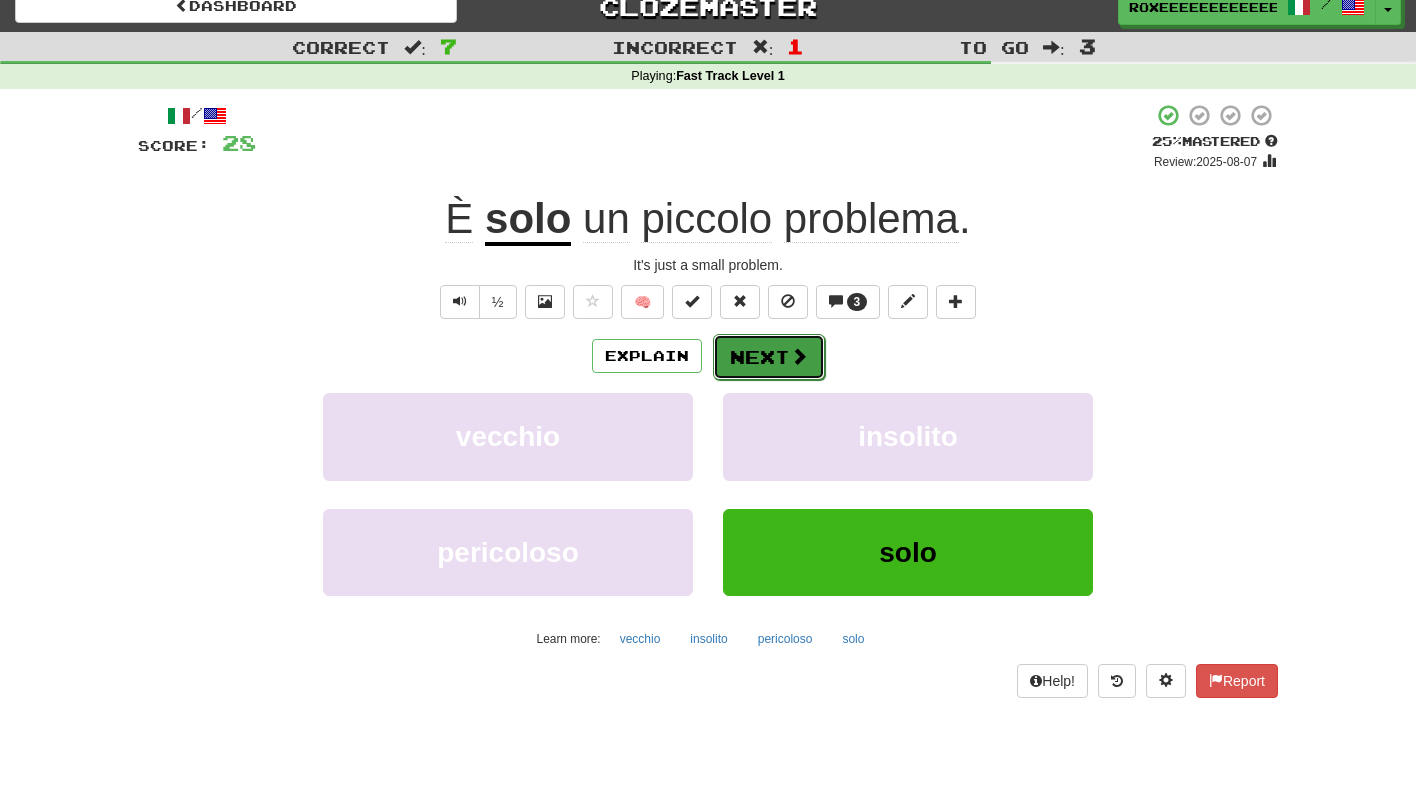 click on "Next" at bounding box center [769, 357] 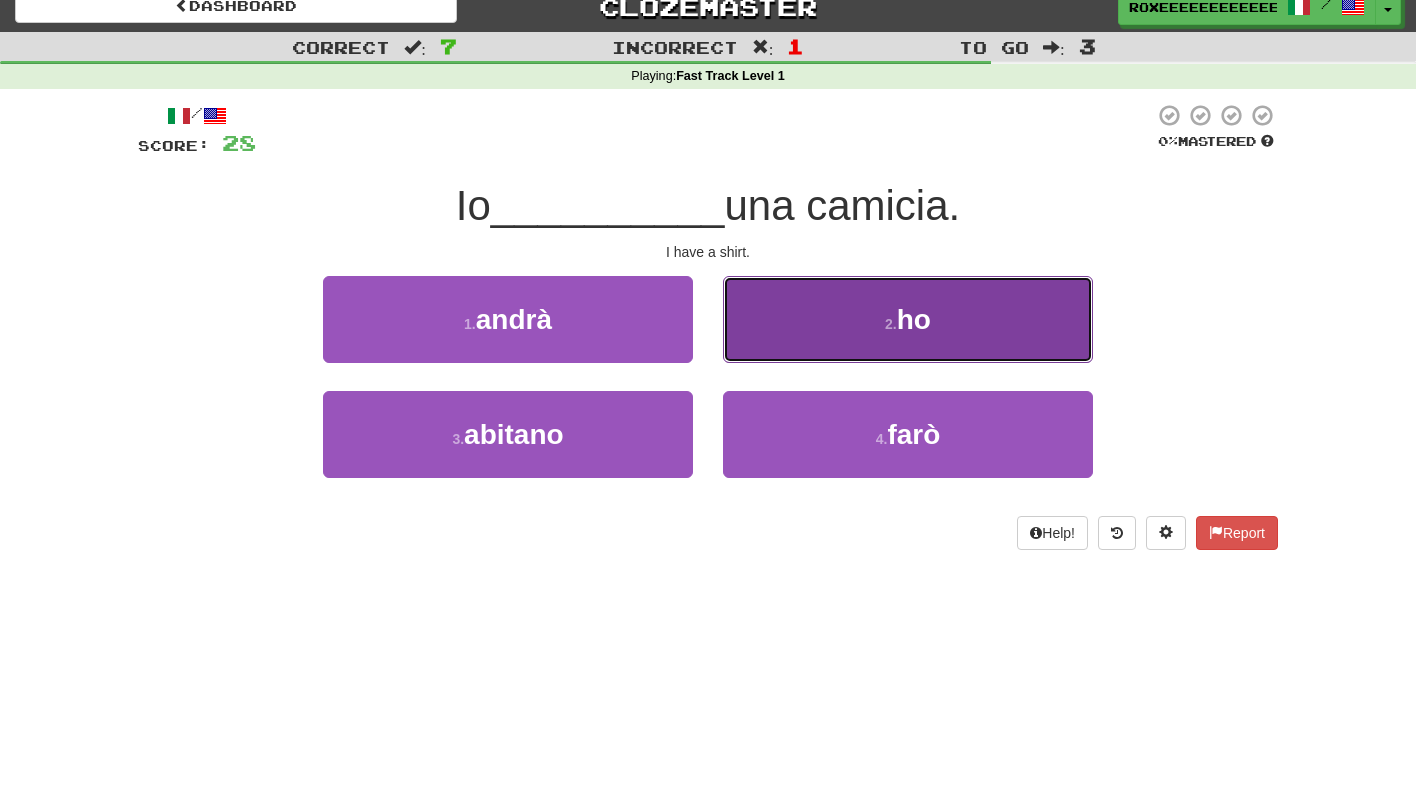 click on "2 .  ho" at bounding box center [908, 319] 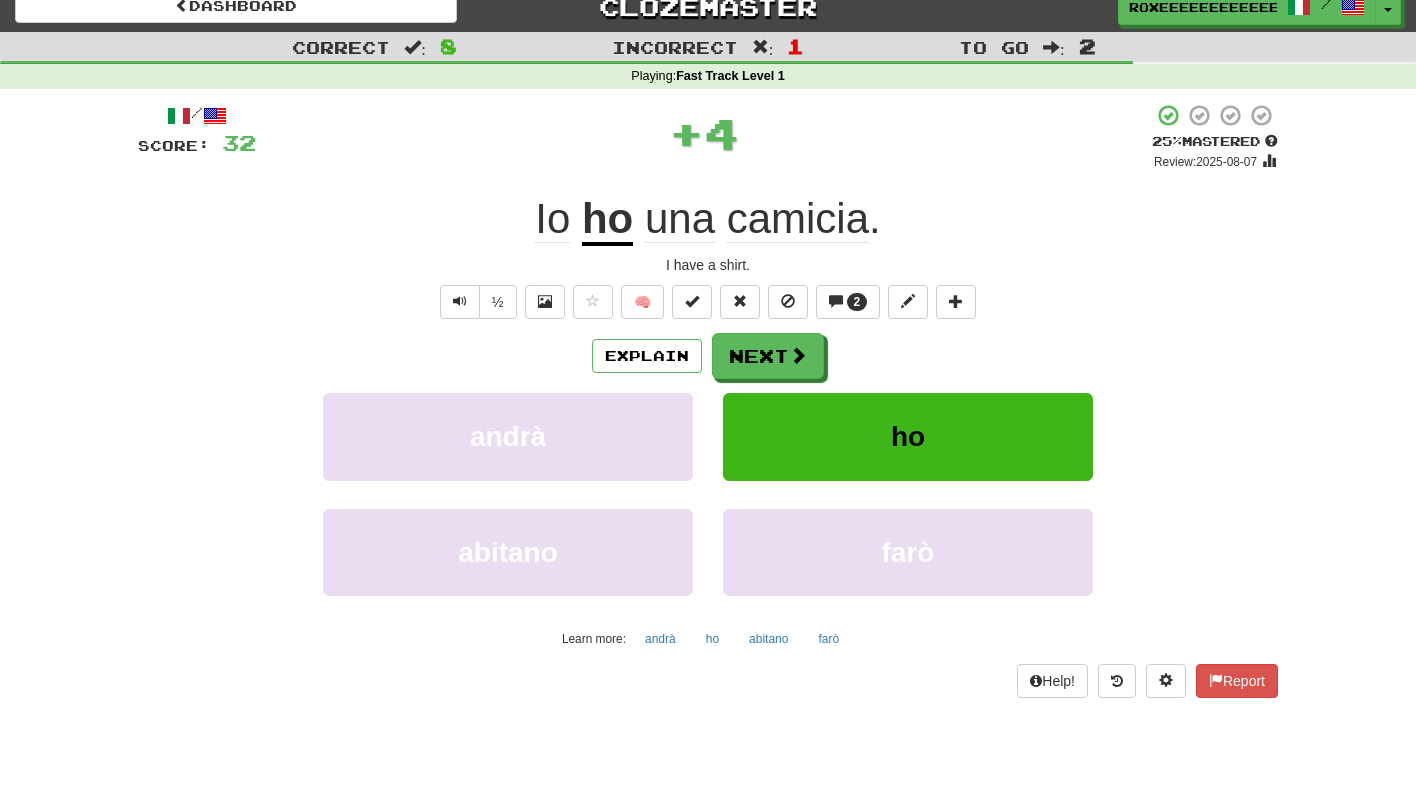 click on "/  Score:   32 + 4 25 %  Mastered Review:  2025-08-07 Io   ho   una   camicia . I have a shirt. ½ 🧠 2 Explain Next andrà ho abitano farò Learn more: andrà ho abitano farò  Help!  Report" at bounding box center [708, 400] 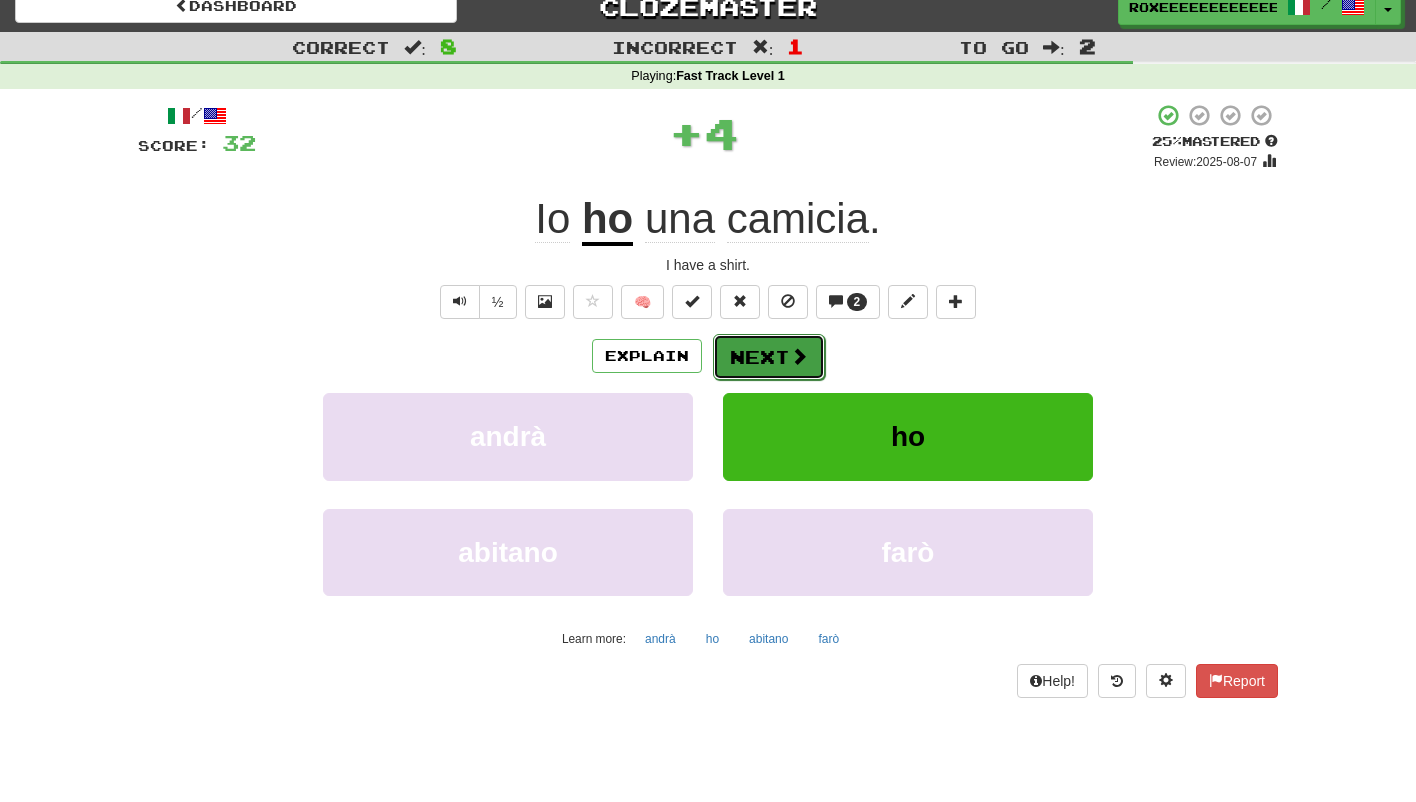 click on "Next" at bounding box center (769, 357) 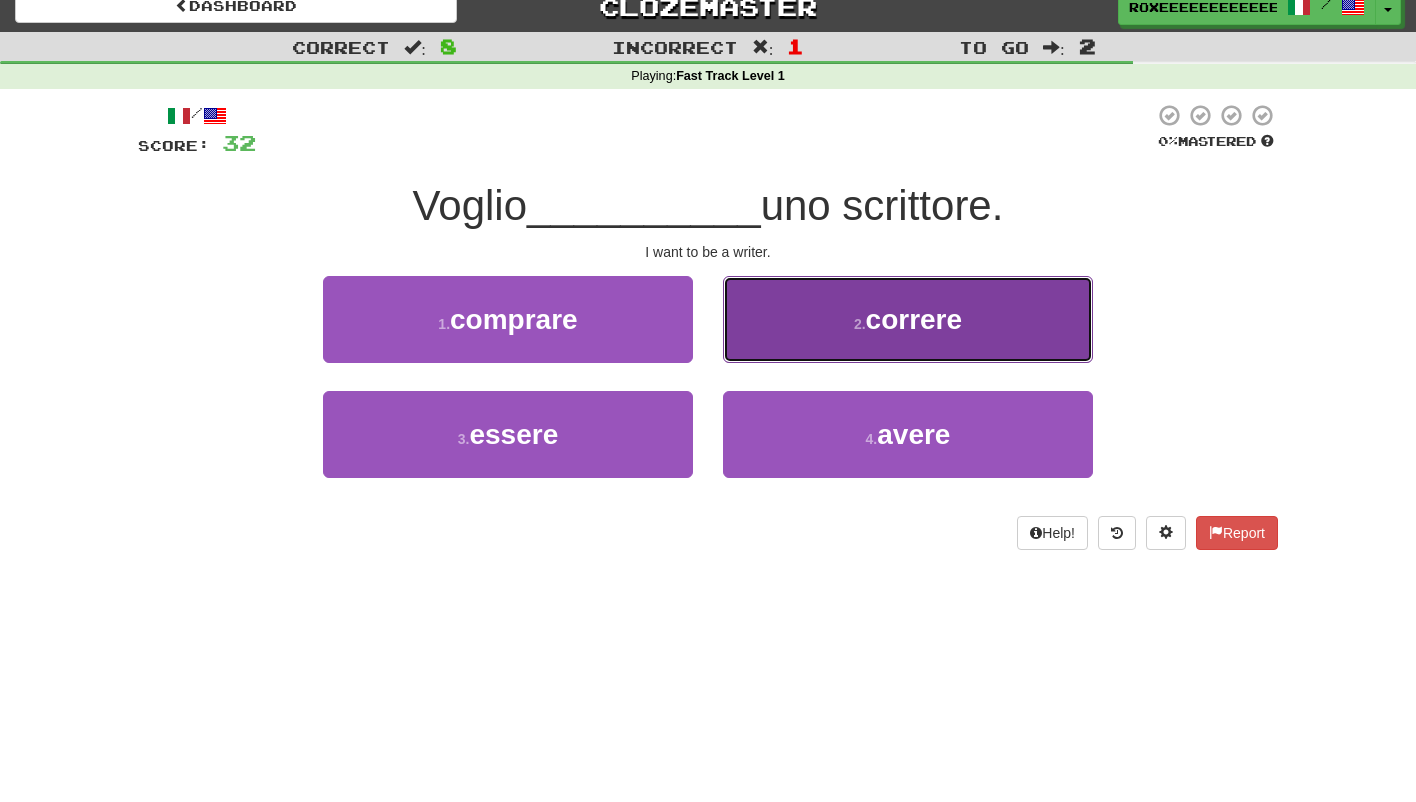 click on "2 .  correre" at bounding box center (908, 319) 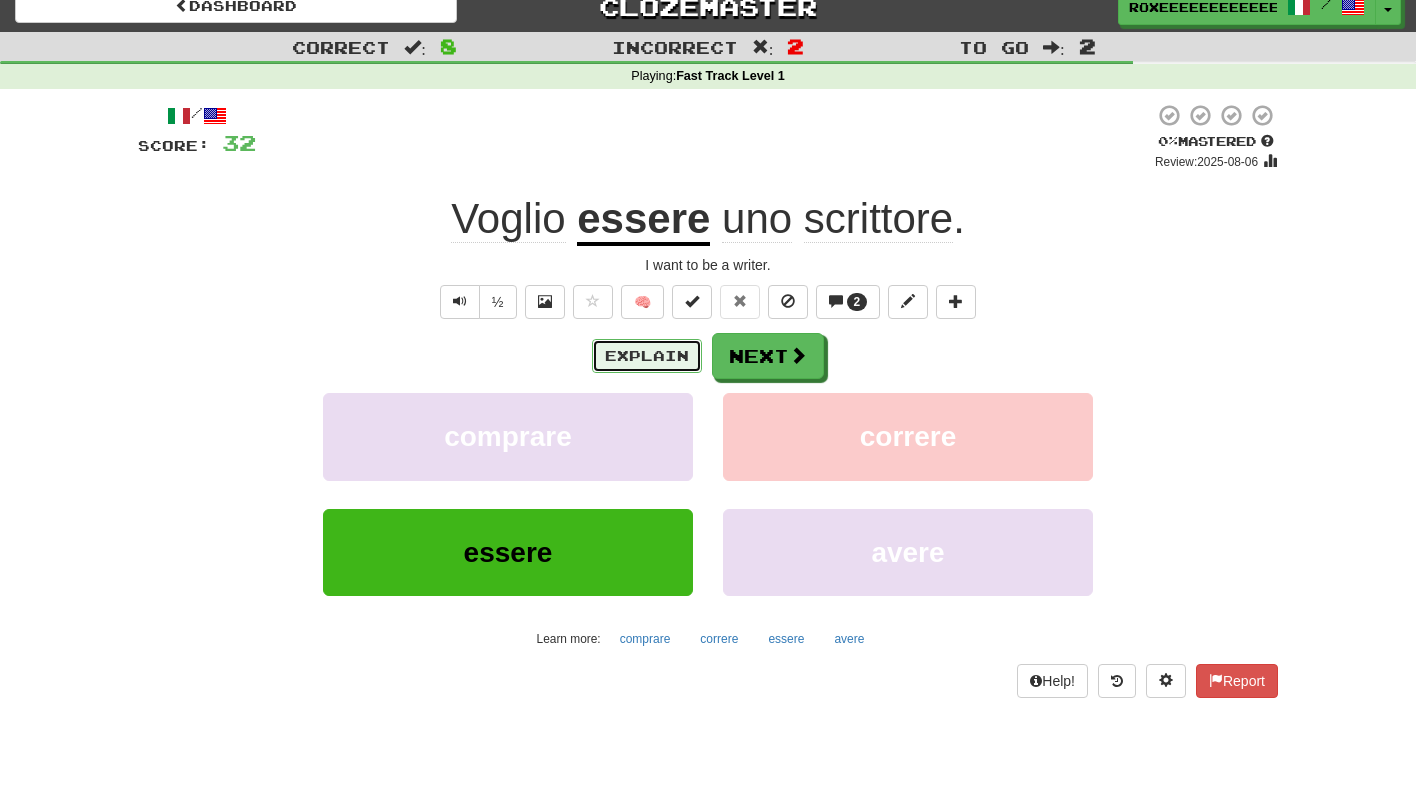 click on "Explain" at bounding box center [647, 356] 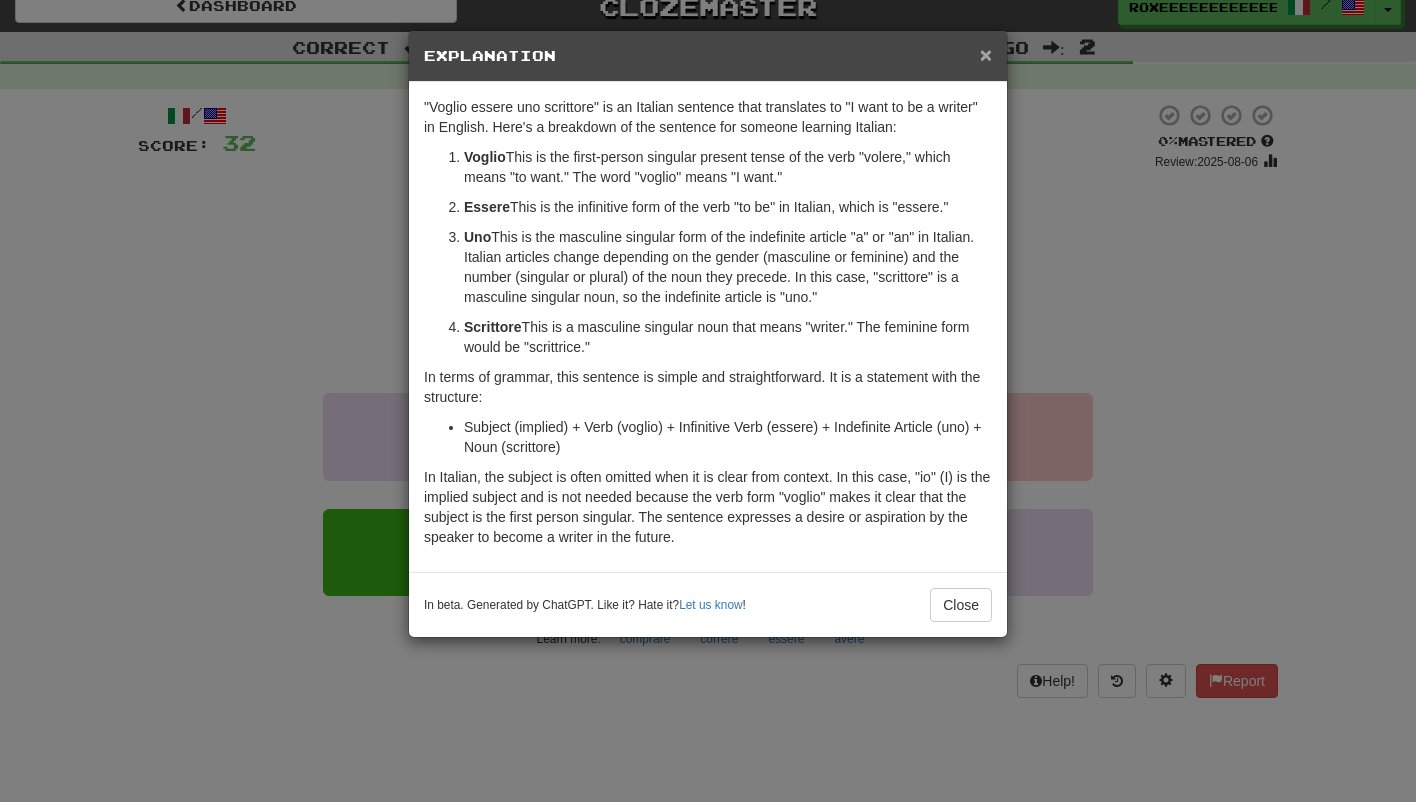 click on "×" at bounding box center [986, 54] 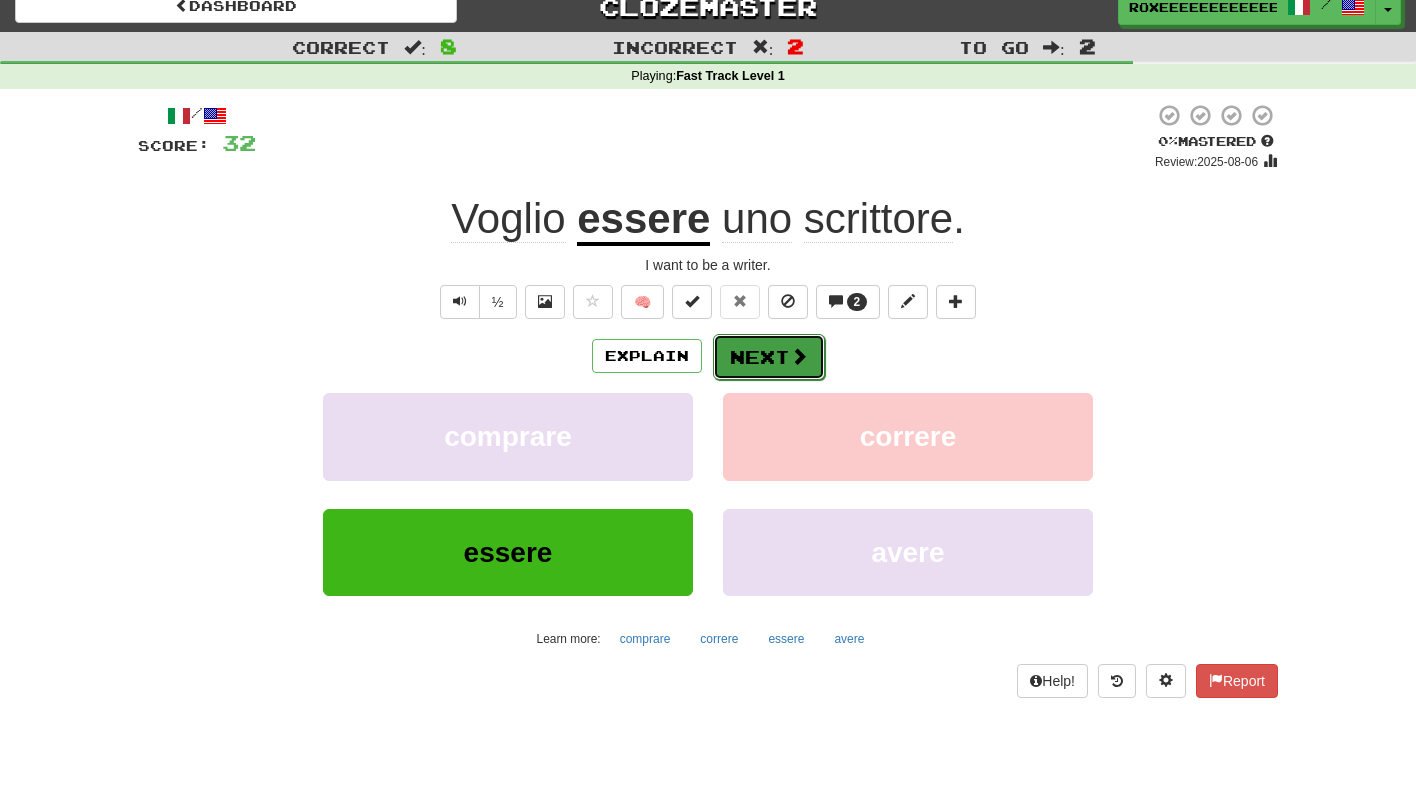 click on "Next" at bounding box center (769, 357) 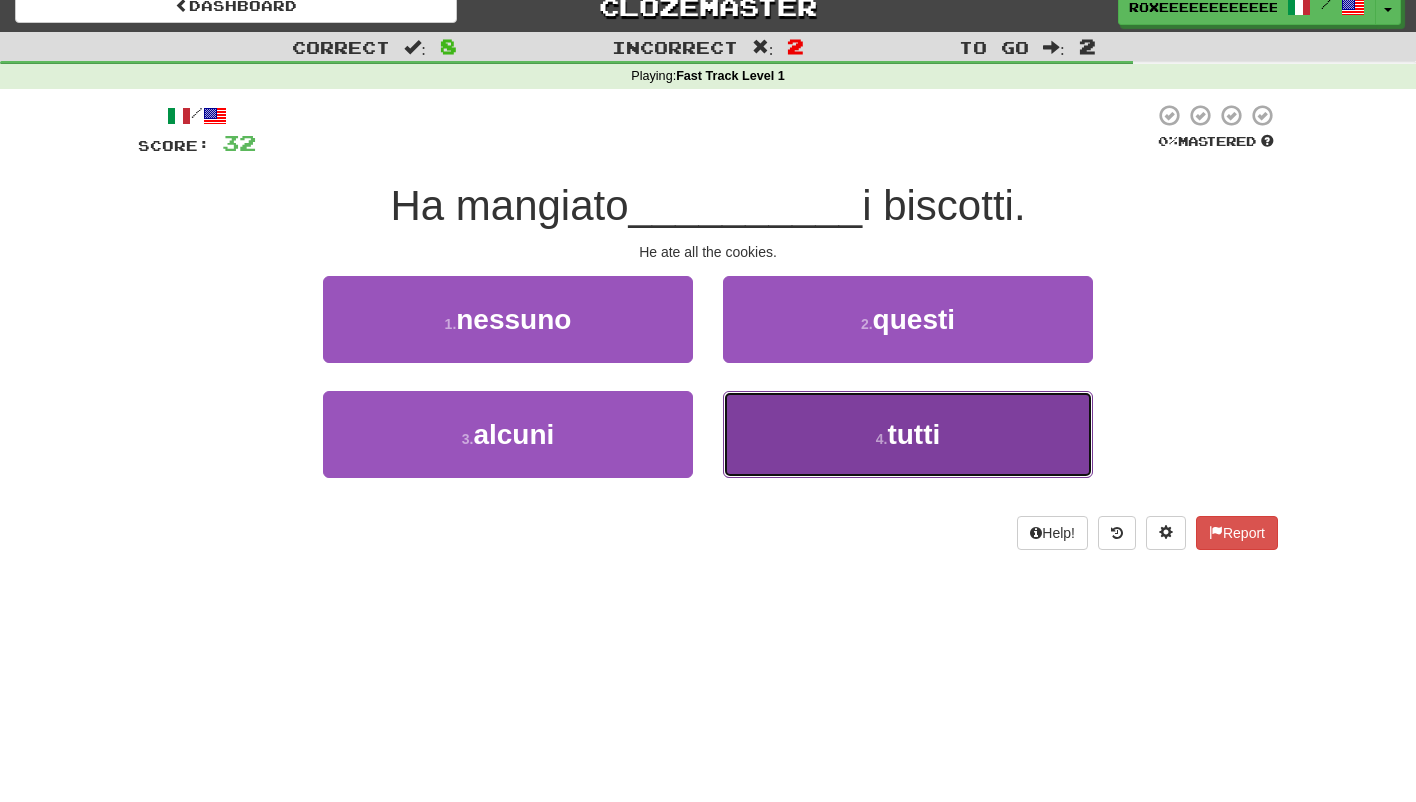 click on "4 .  tutti" at bounding box center [908, 434] 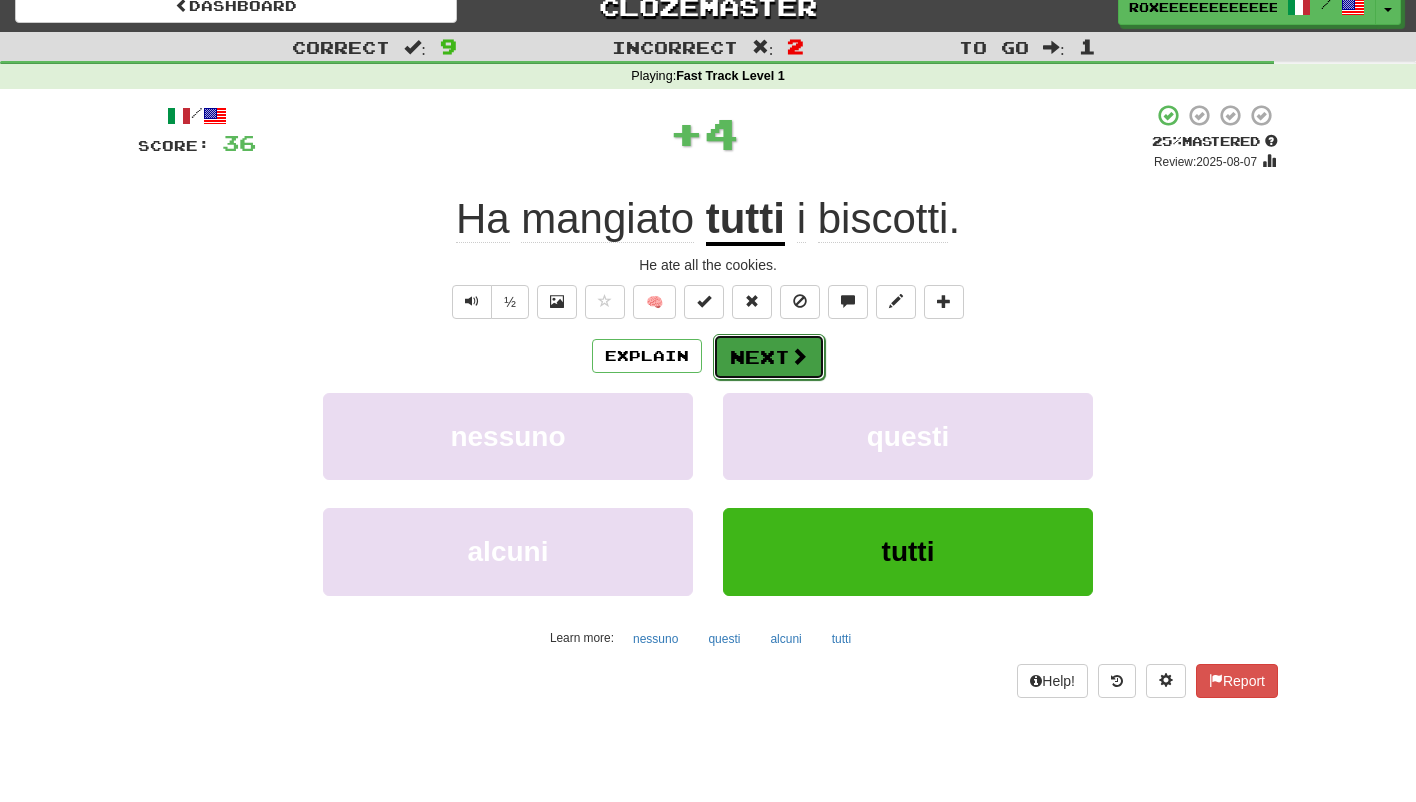 click on "Next" at bounding box center [769, 357] 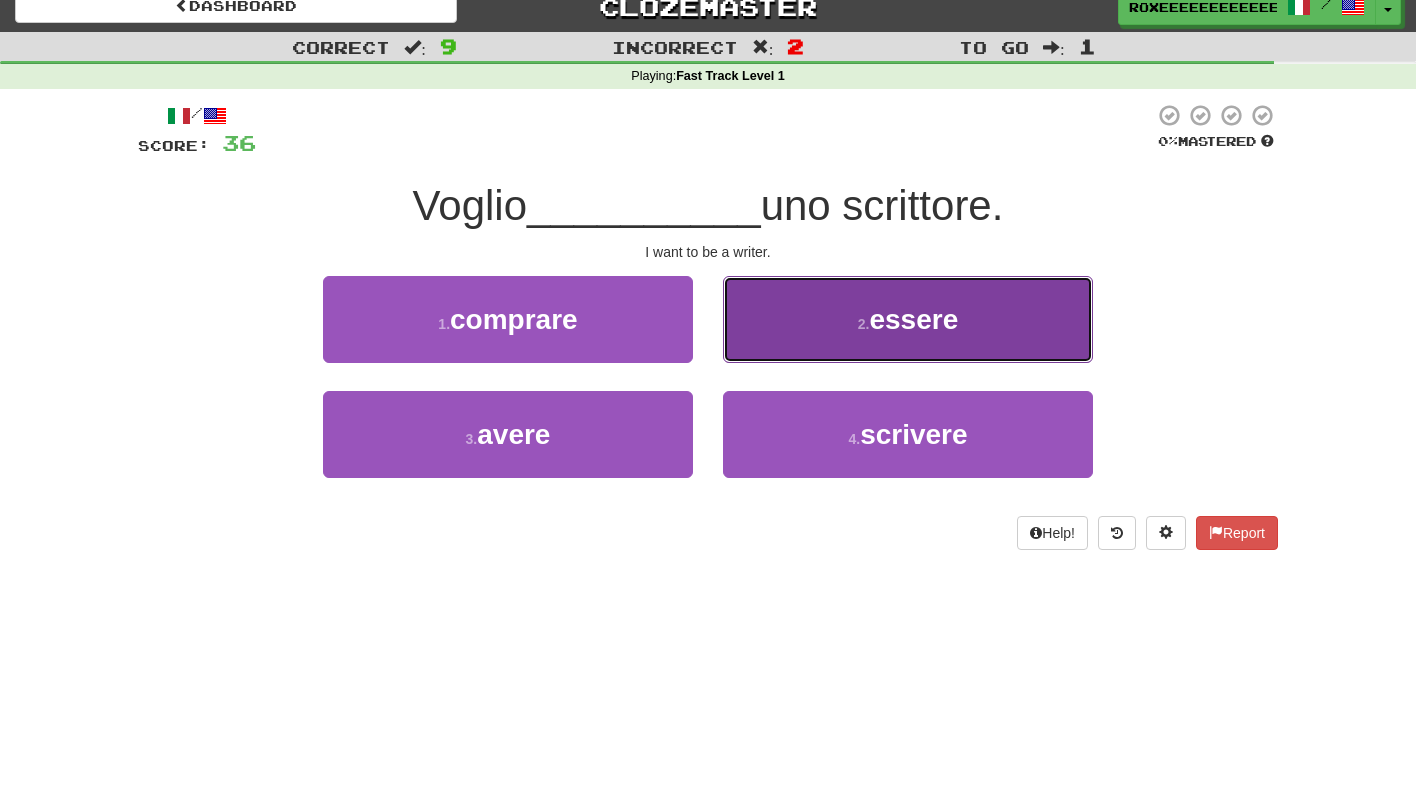 click on "2 .  essere" at bounding box center [908, 319] 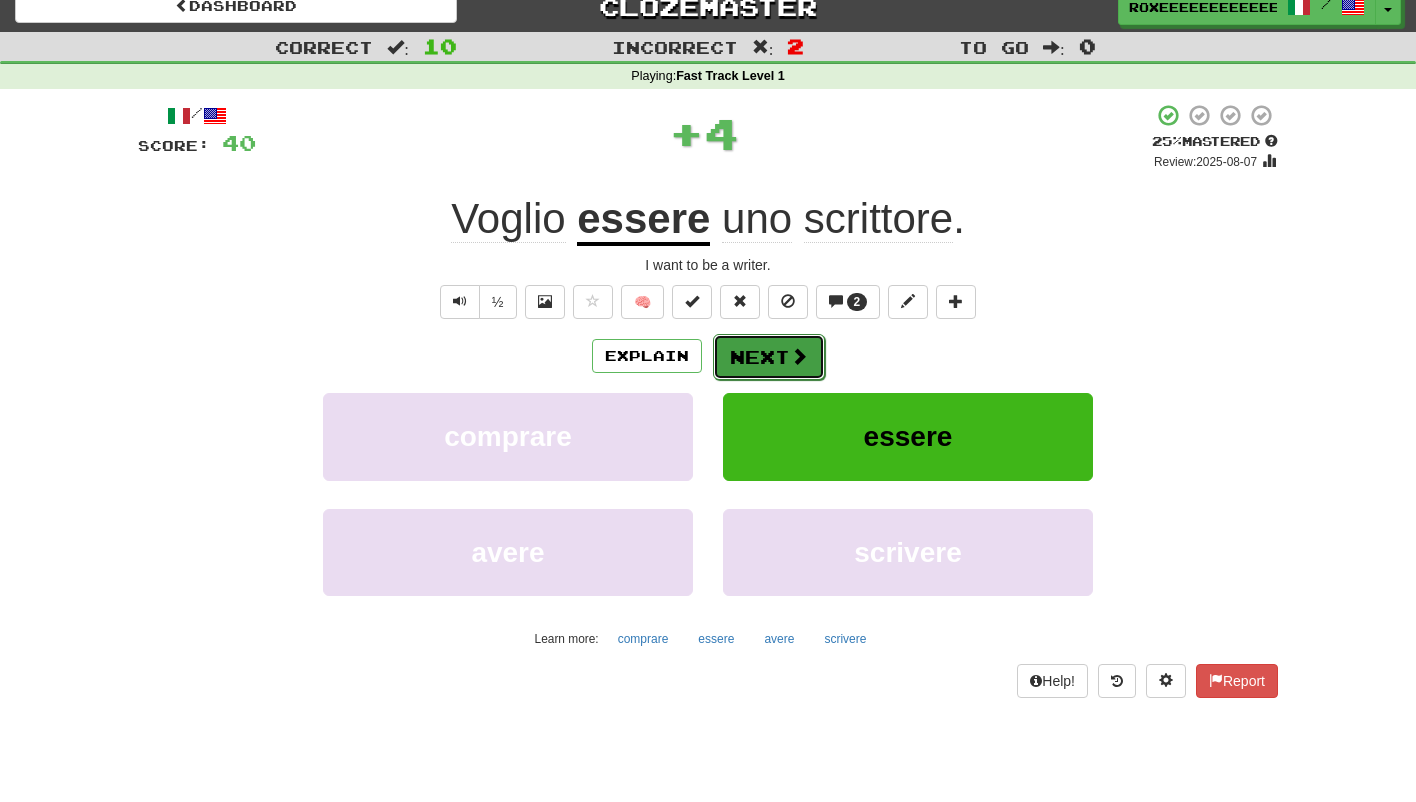 click on "Next" at bounding box center (769, 357) 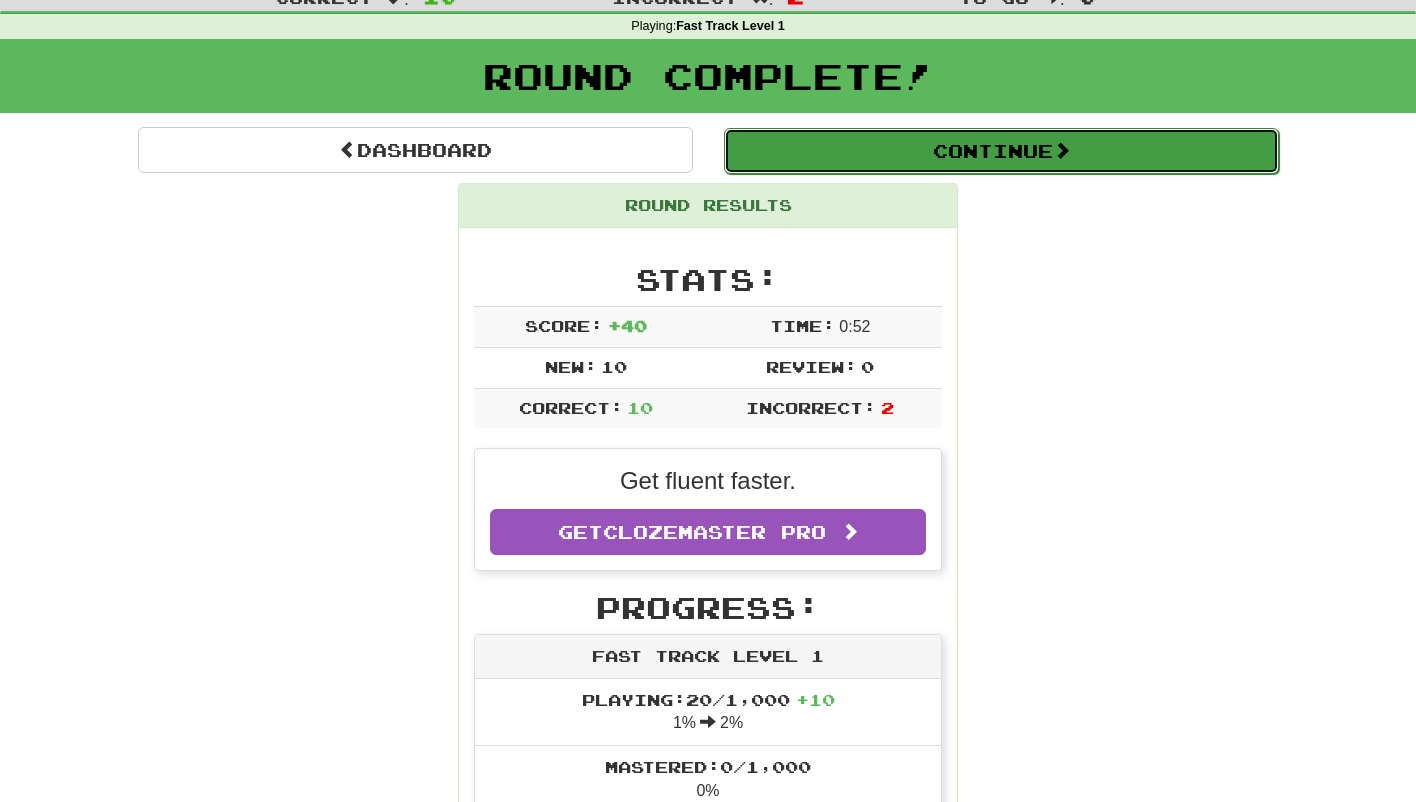 click on "Continue" at bounding box center (1001, 151) 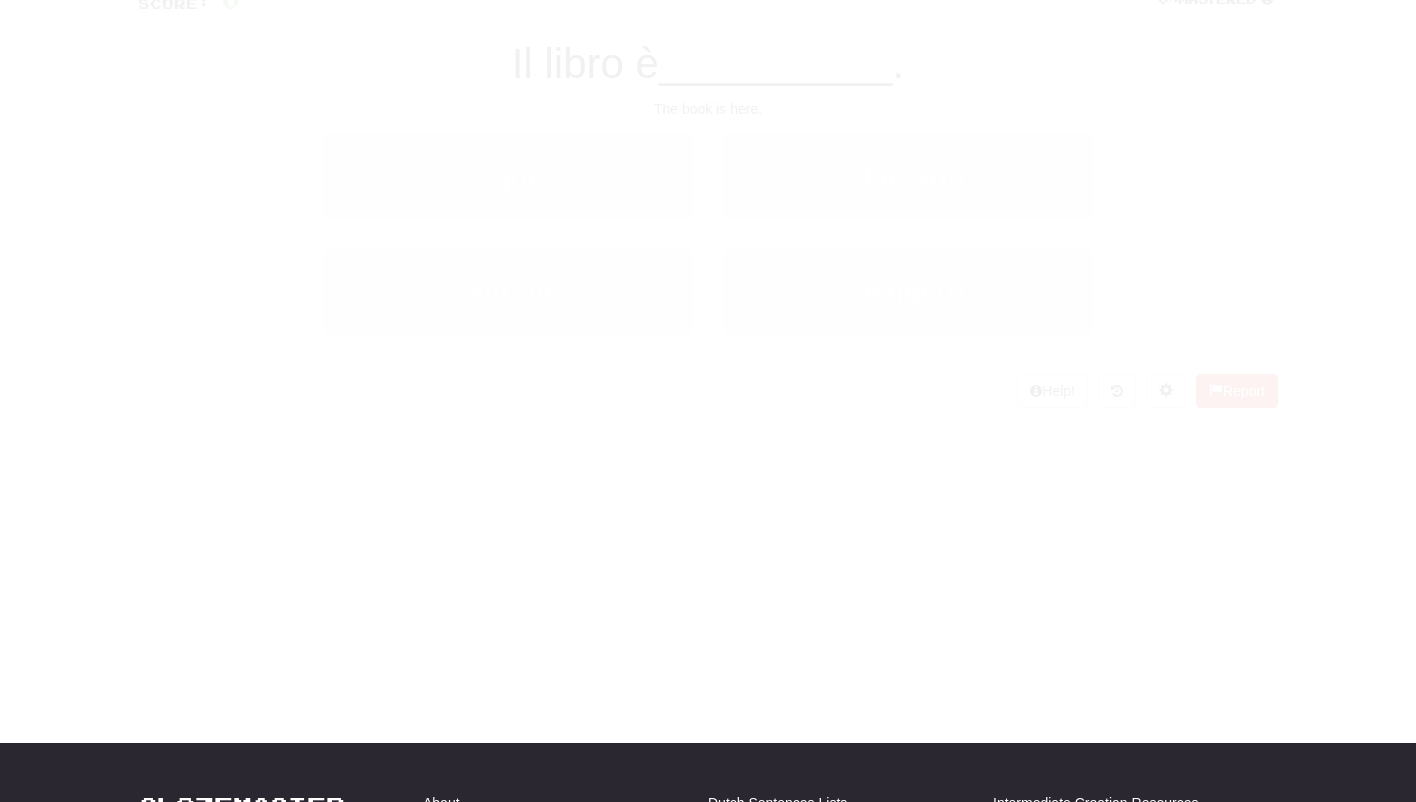 scroll, scrollTop: 69, scrollLeft: 0, axis: vertical 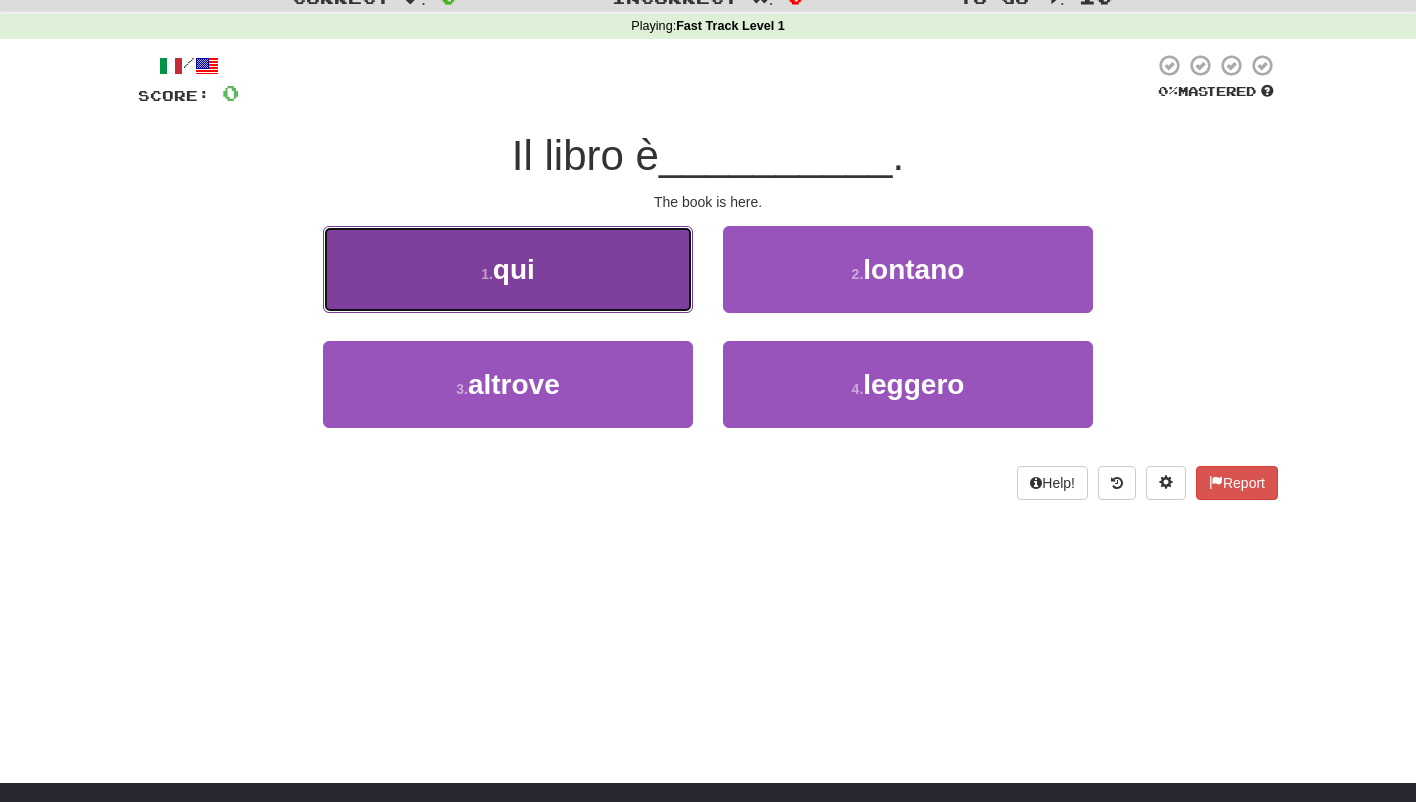 click on "1 .  qui" at bounding box center [508, 269] 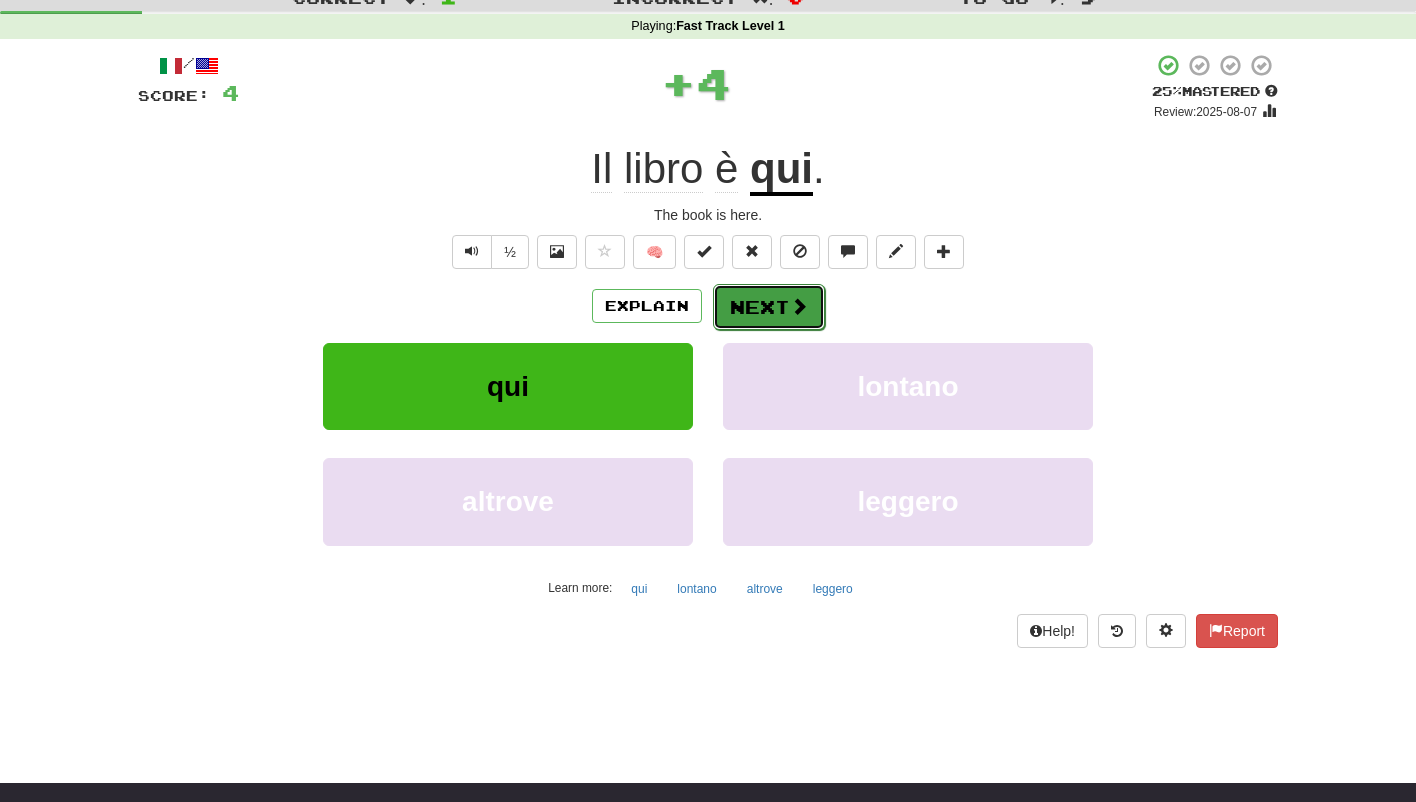 click on "Next" at bounding box center [769, 307] 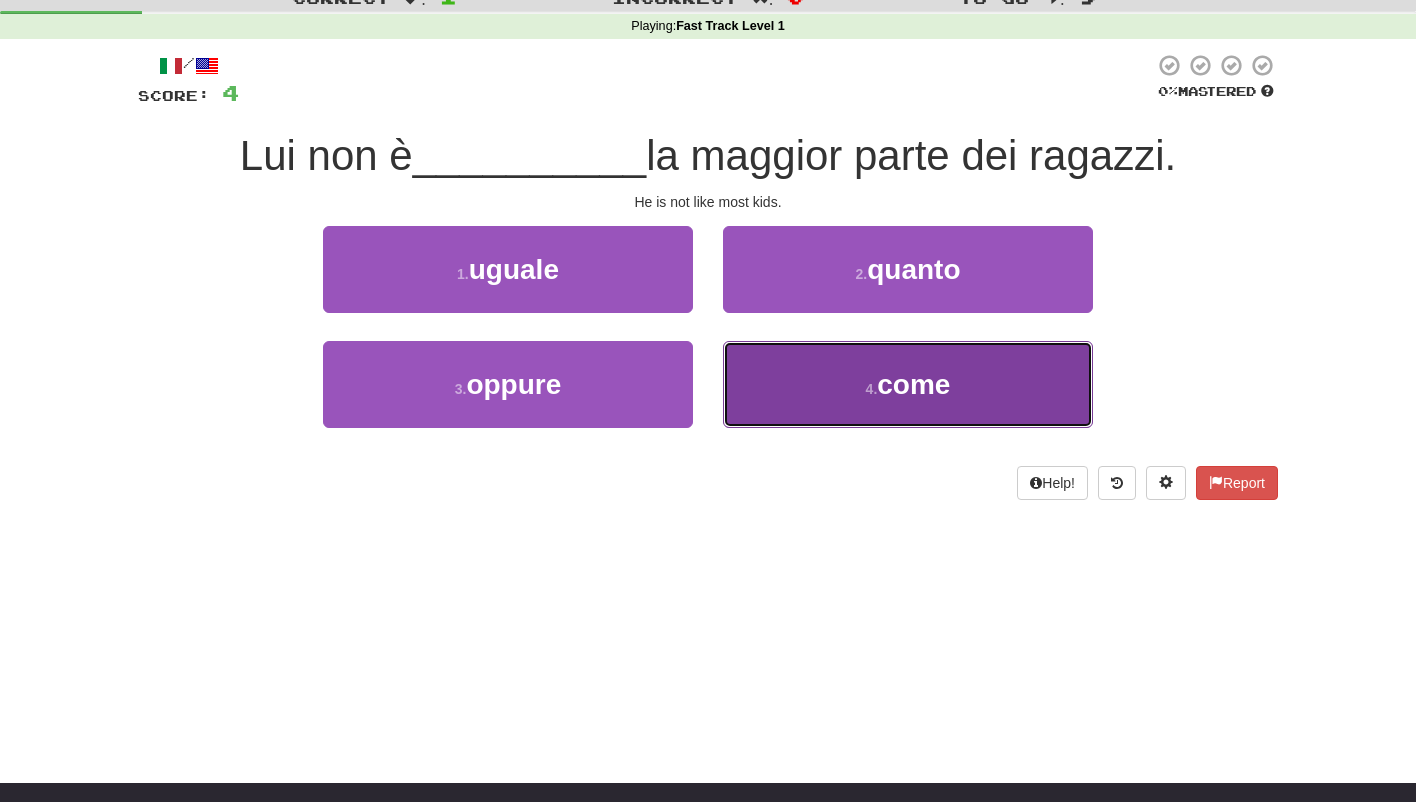 click on "4 .  come" at bounding box center [908, 384] 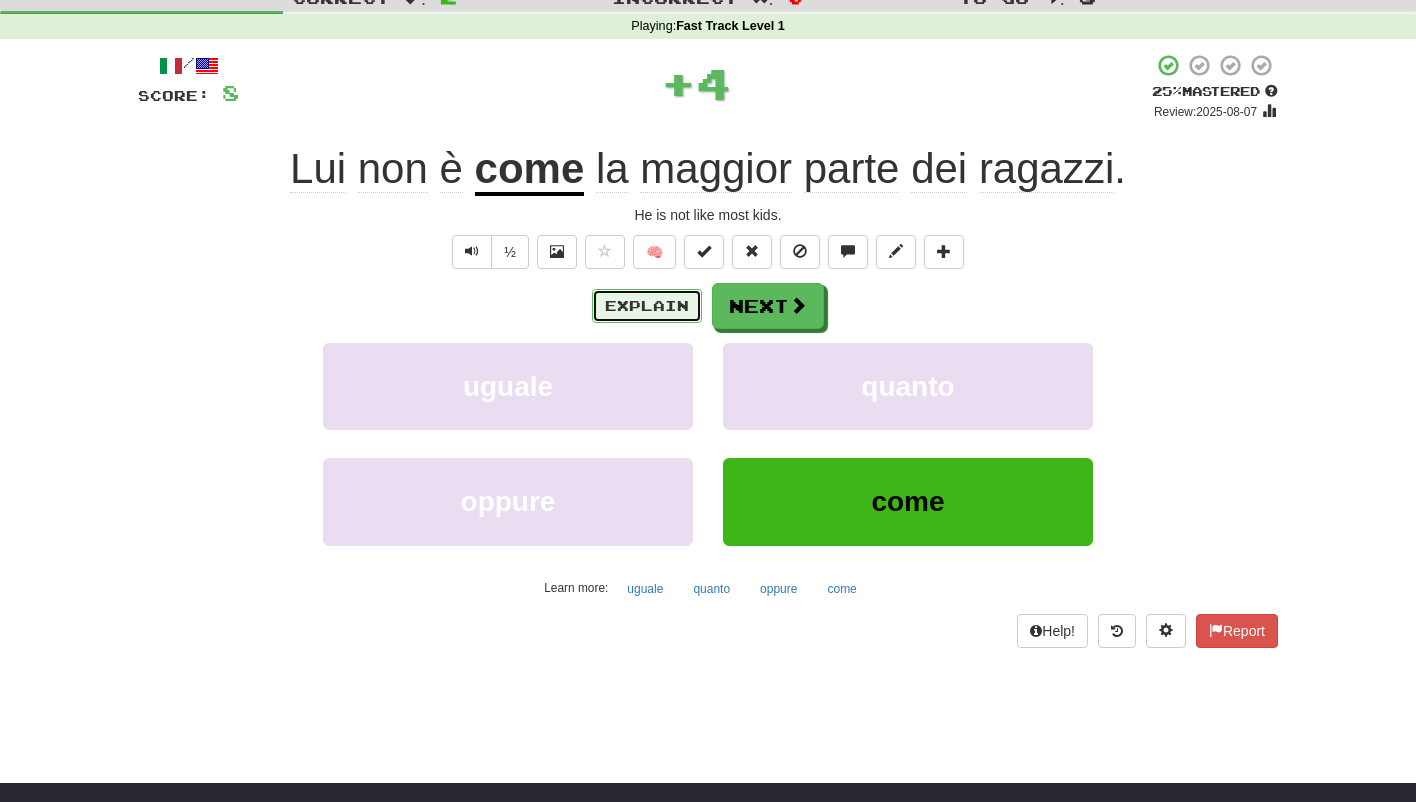 click on "Explain" at bounding box center [647, 306] 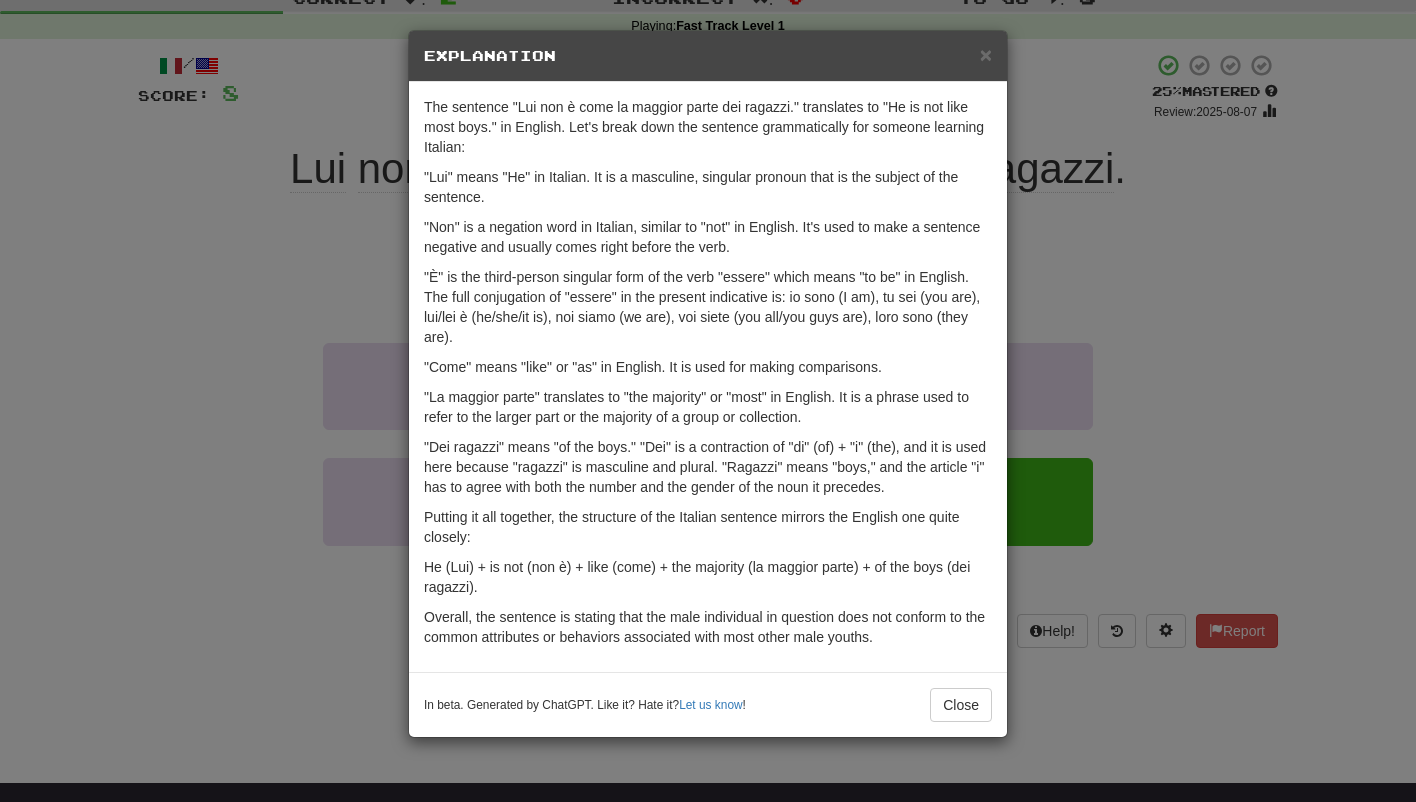 click on "× Explanation" at bounding box center (708, 56) 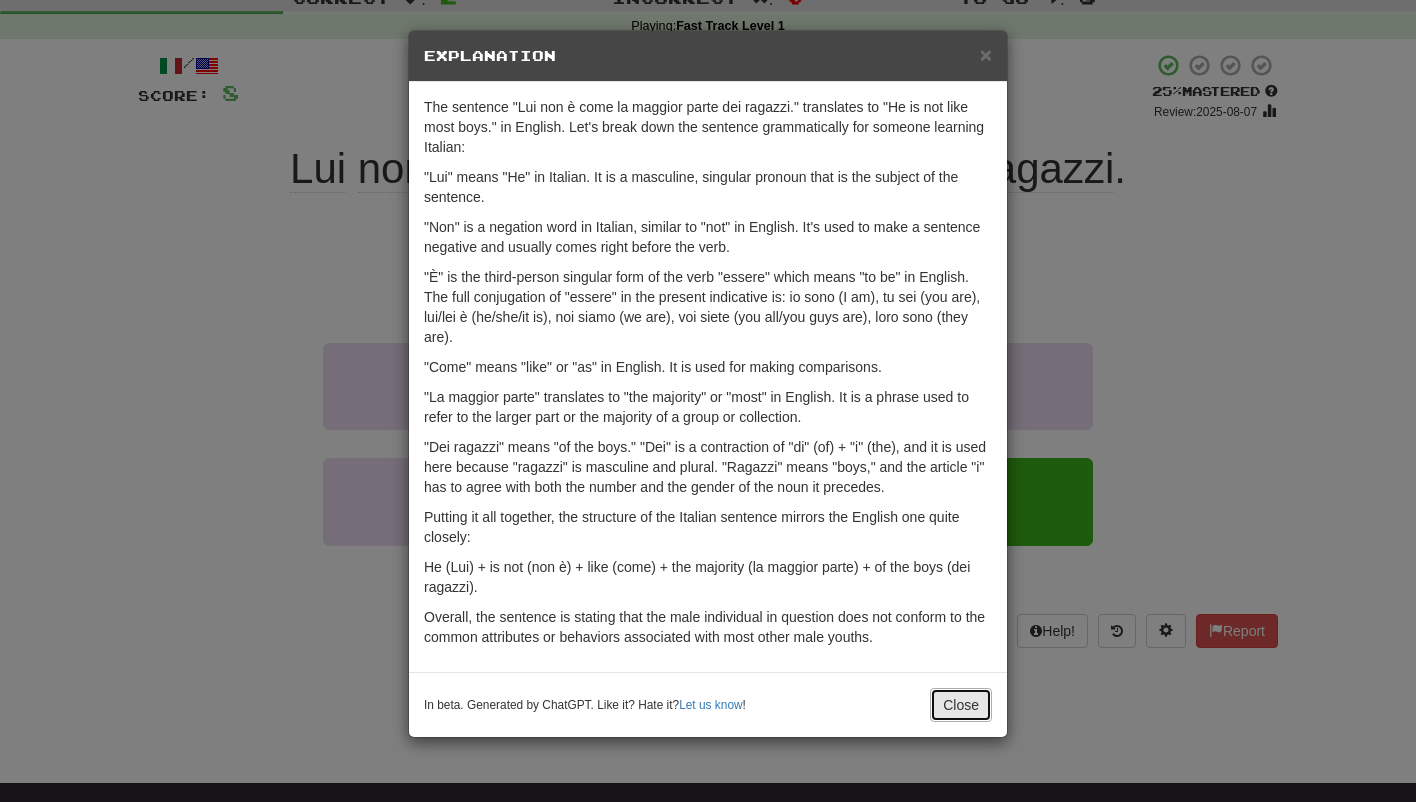 click on "Close" at bounding box center (961, 705) 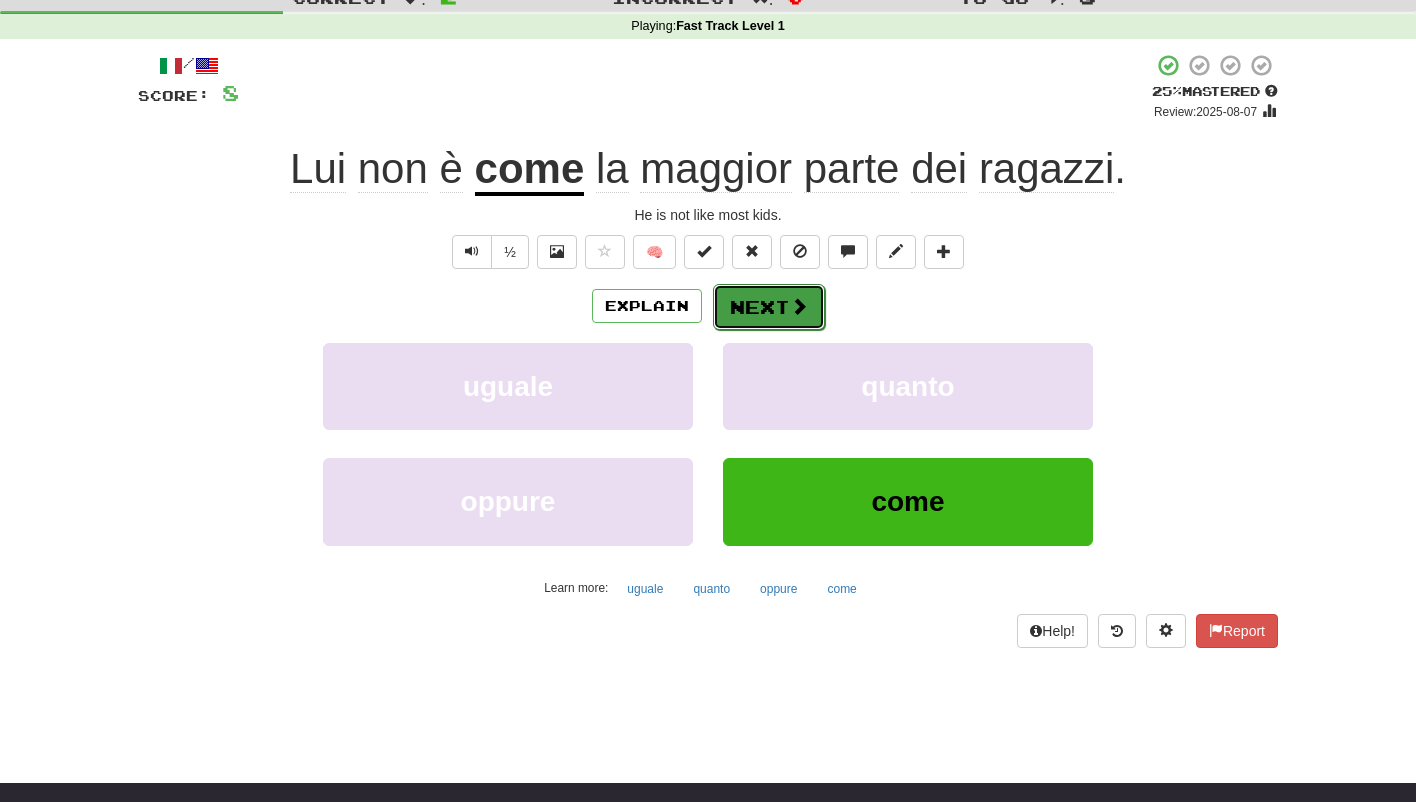 click on "Next" at bounding box center [769, 307] 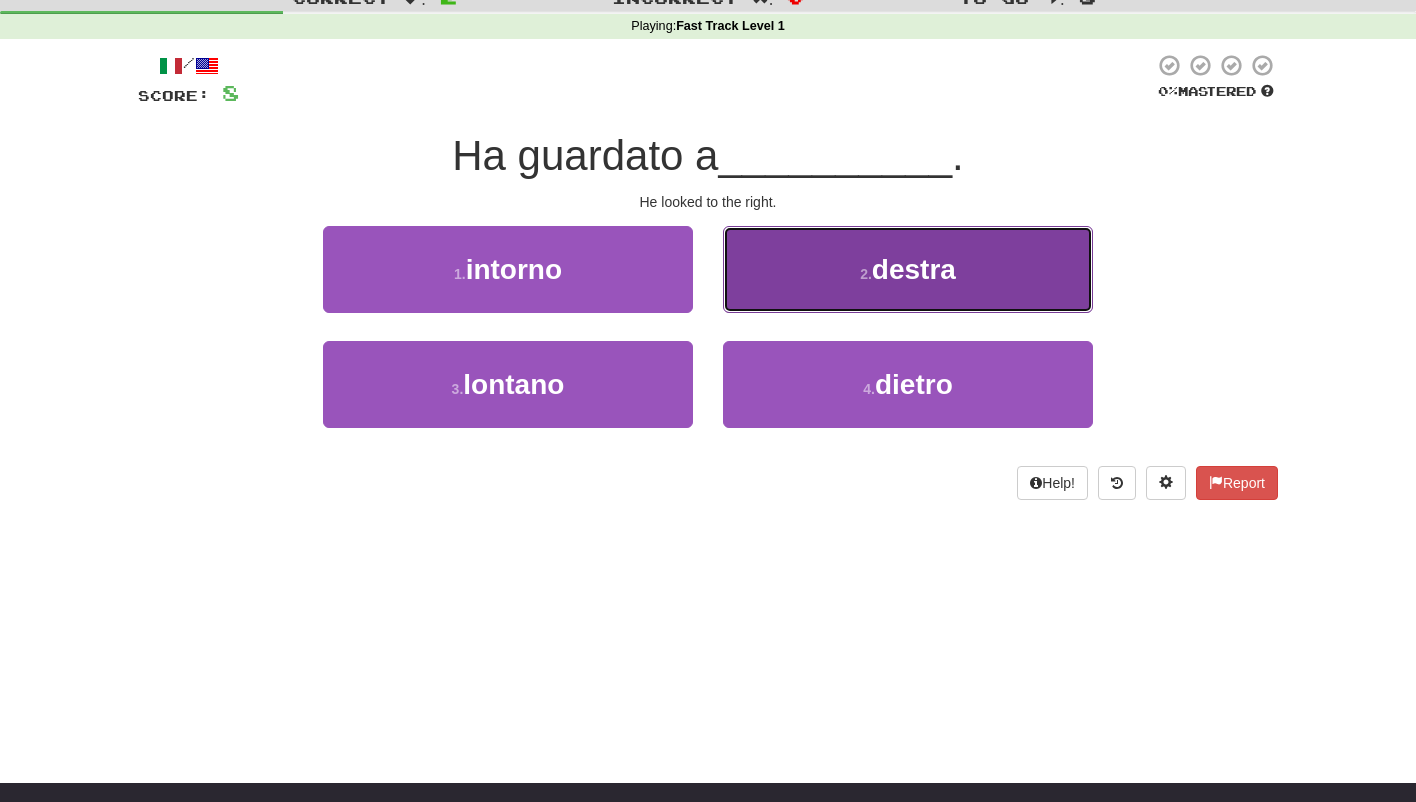 click on "2 .  destra" at bounding box center (908, 269) 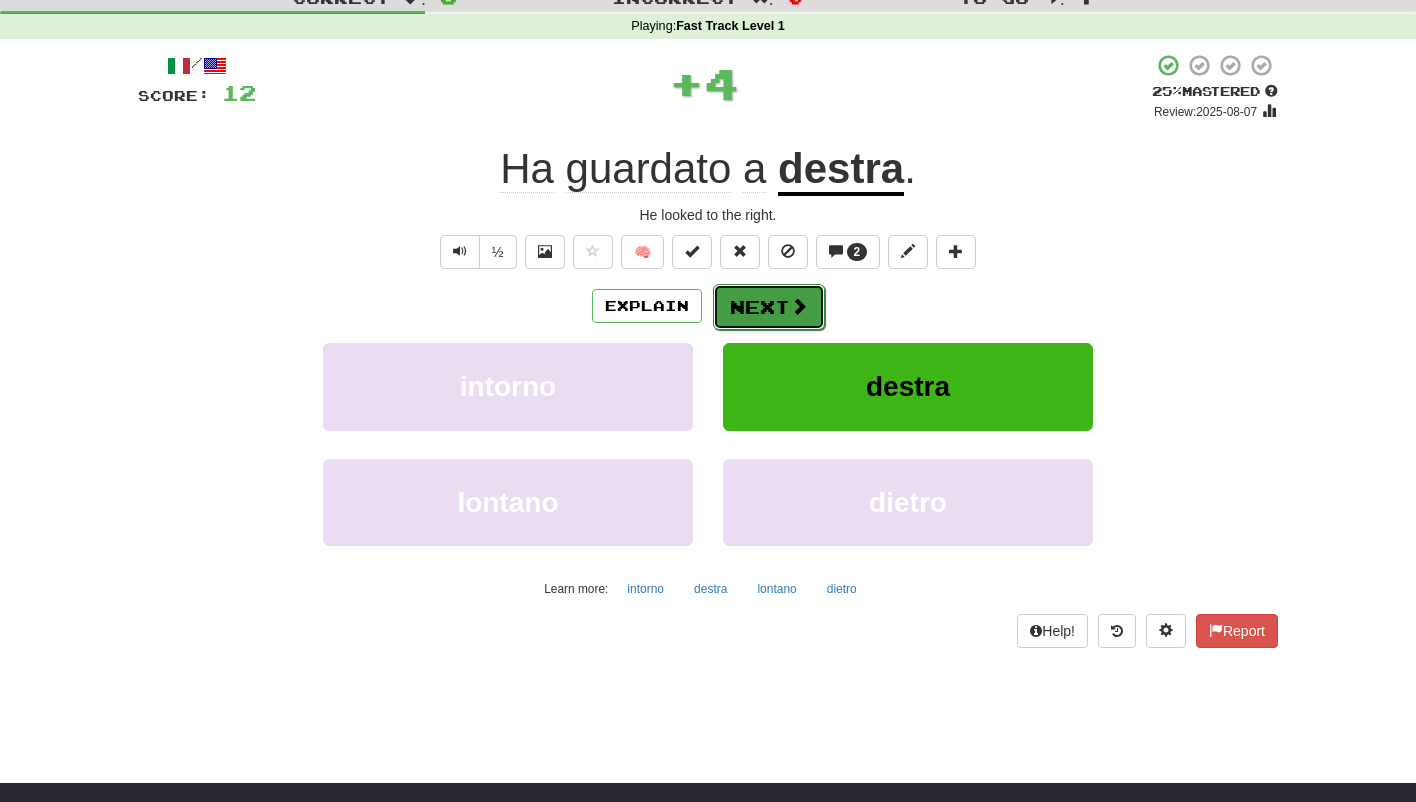 click on "Next" at bounding box center [769, 307] 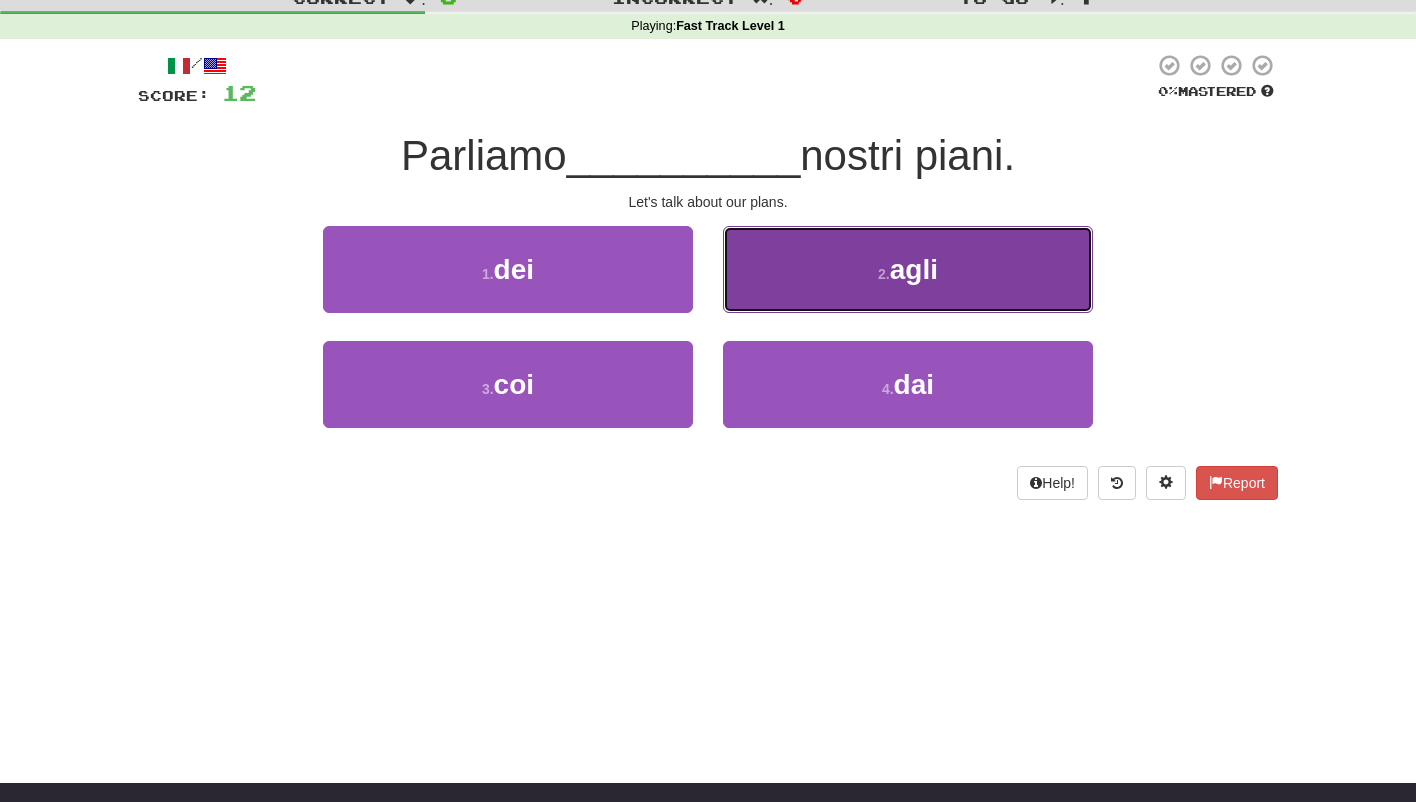 click on "2 .  agli" at bounding box center [908, 269] 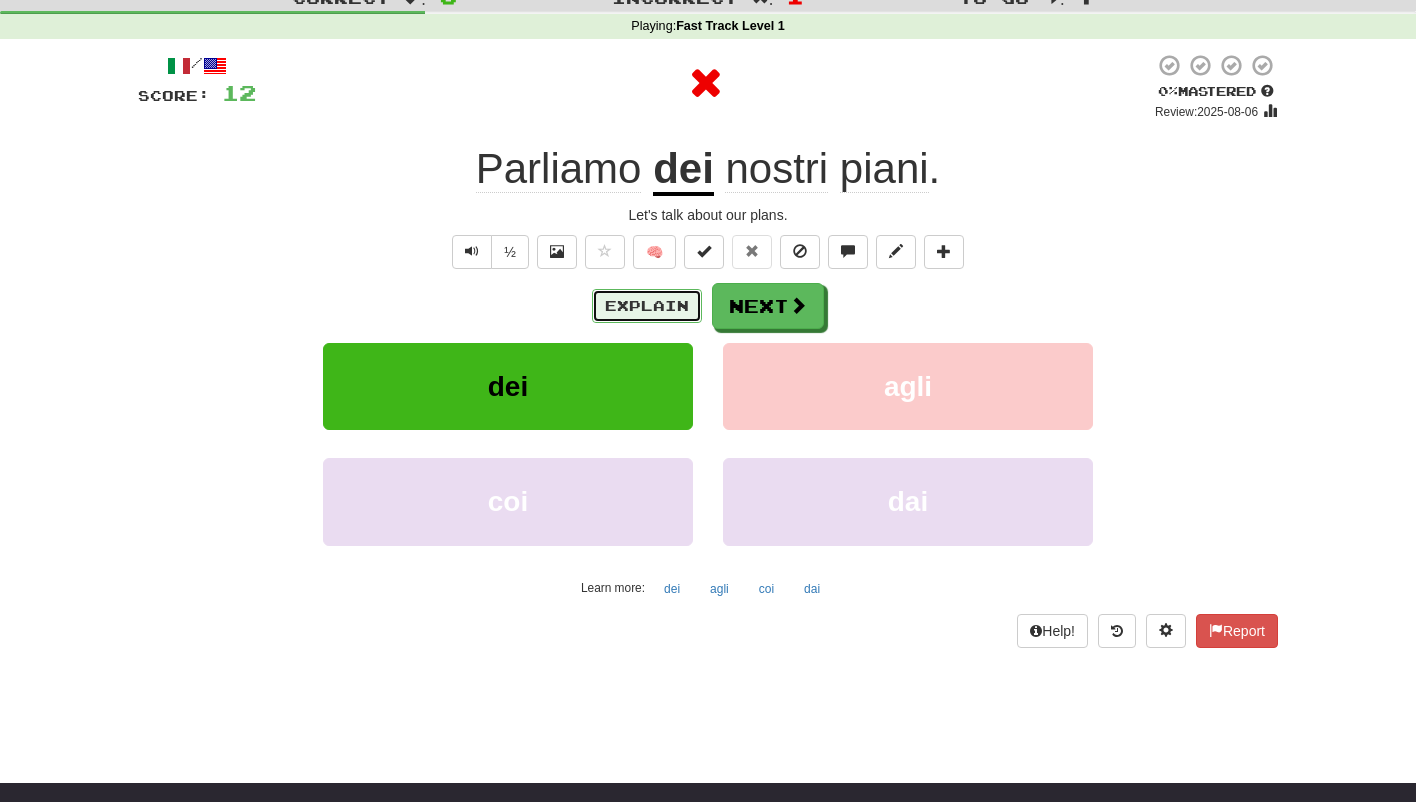 click on "Explain" at bounding box center (647, 306) 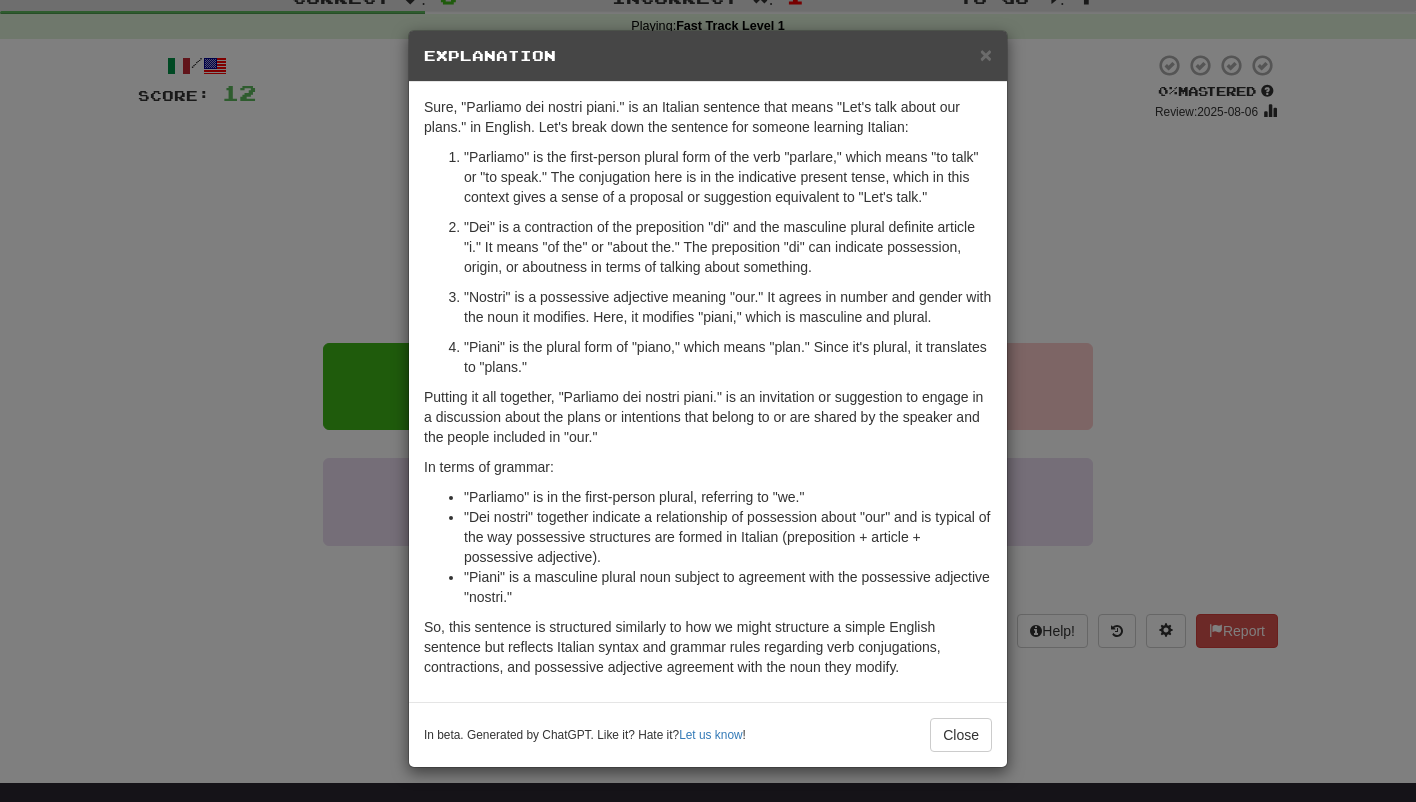 click on "Explanation" at bounding box center [708, 56] 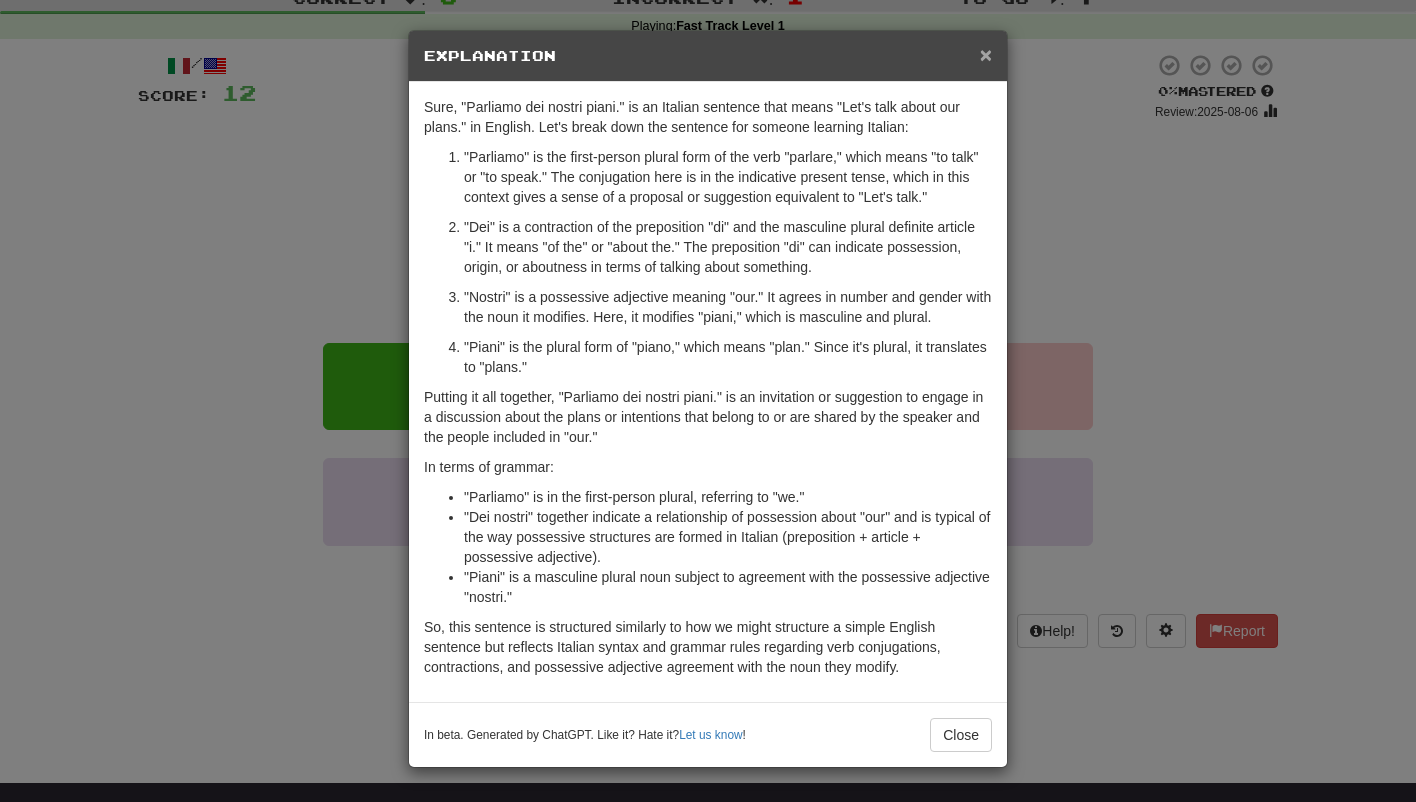 click on "×" at bounding box center (986, 54) 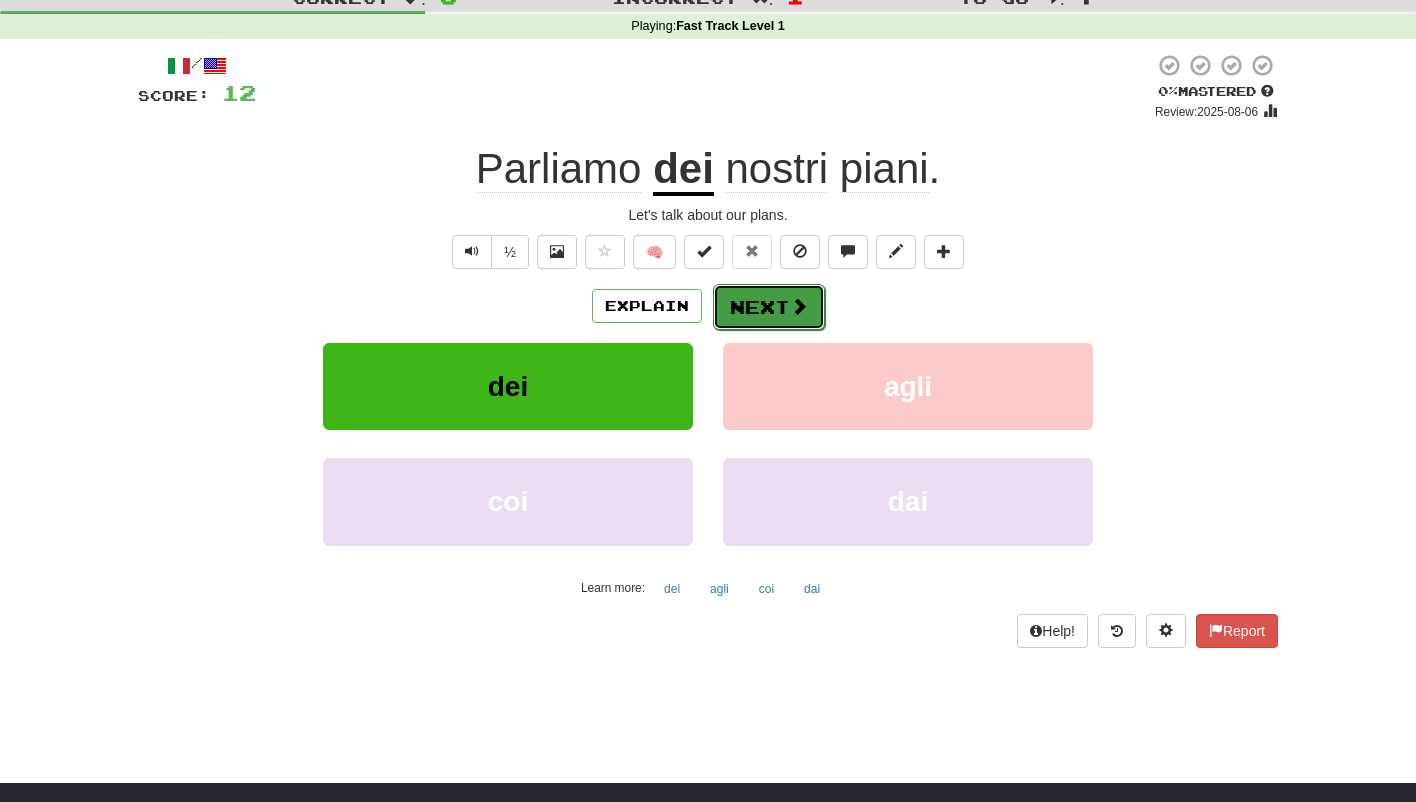 click on "Next" at bounding box center [769, 307] 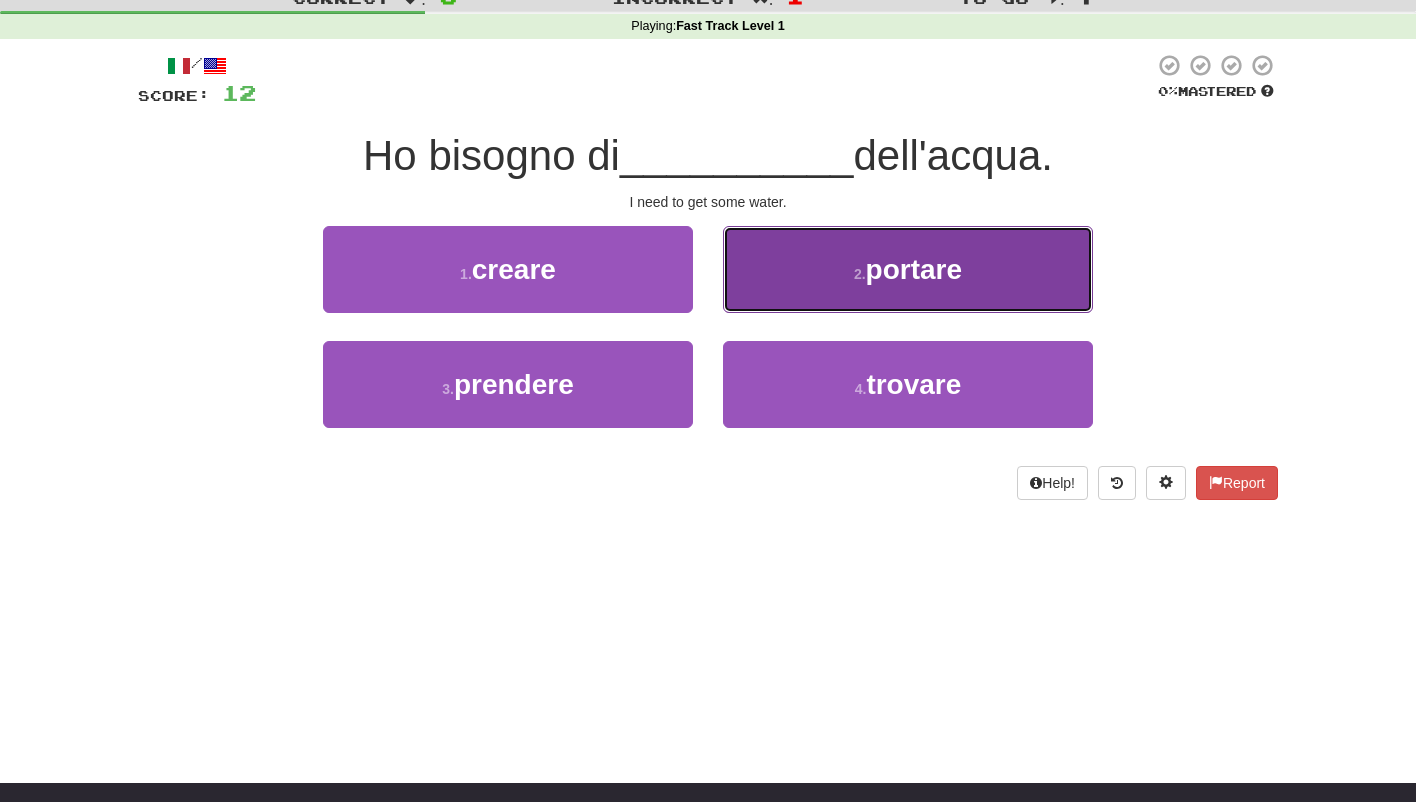 click on "2 .  portare" at bounding box center (908, 269) 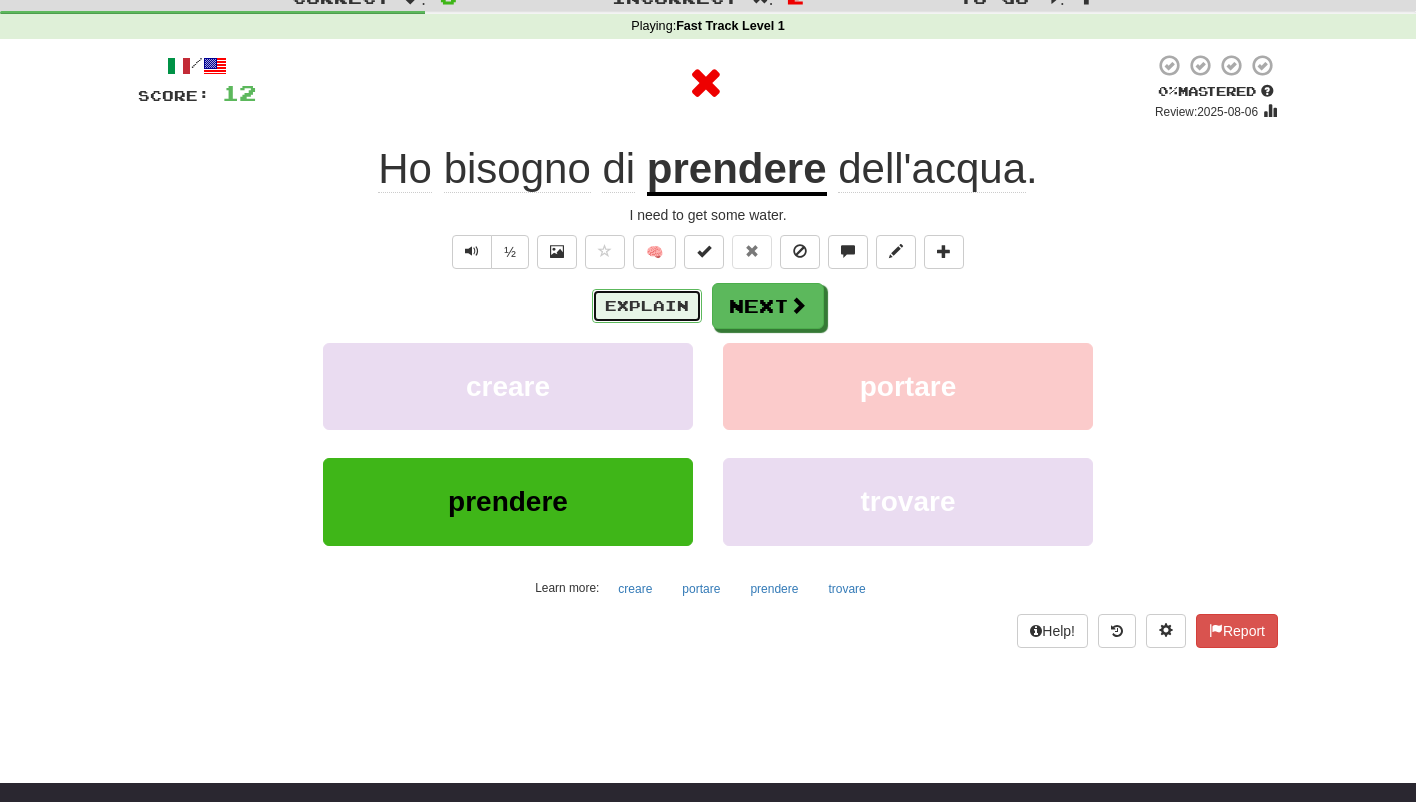click on "Explain" at bounding box center (647, 306) 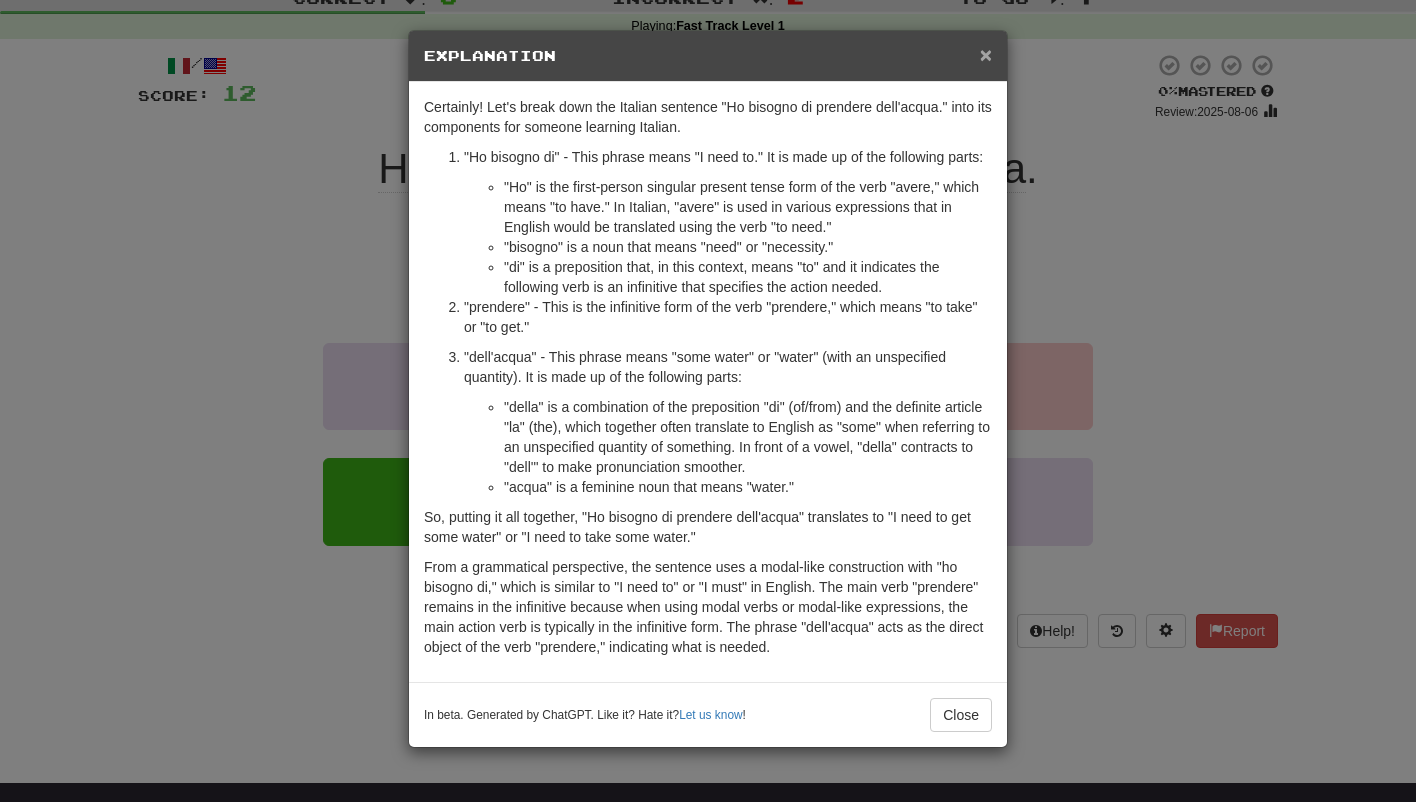 click on "×" at bounding box center (986, 54) 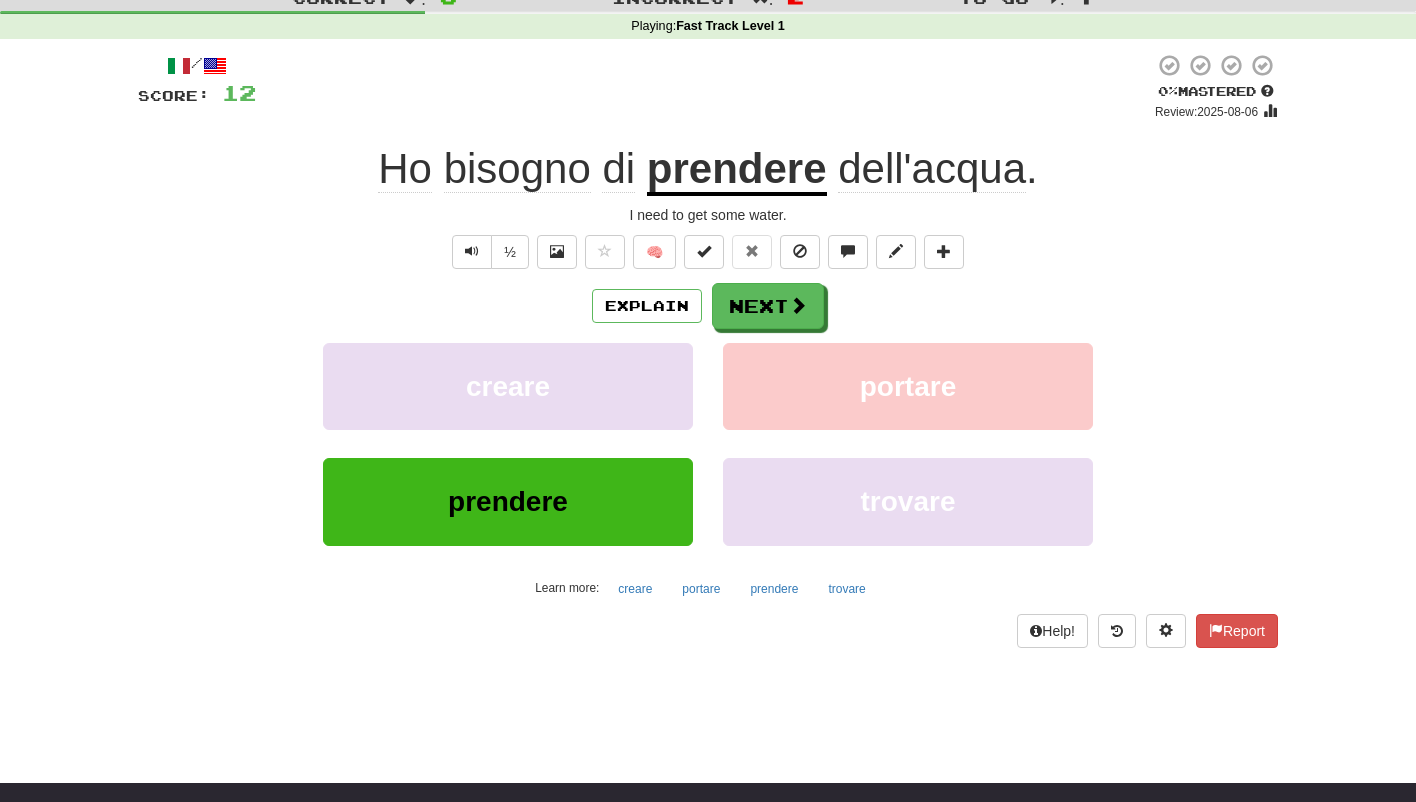 click on "Explain Next creare portare prendere trovare Learn more: creare portare prendere trovare" at bounding box center [708, 443] 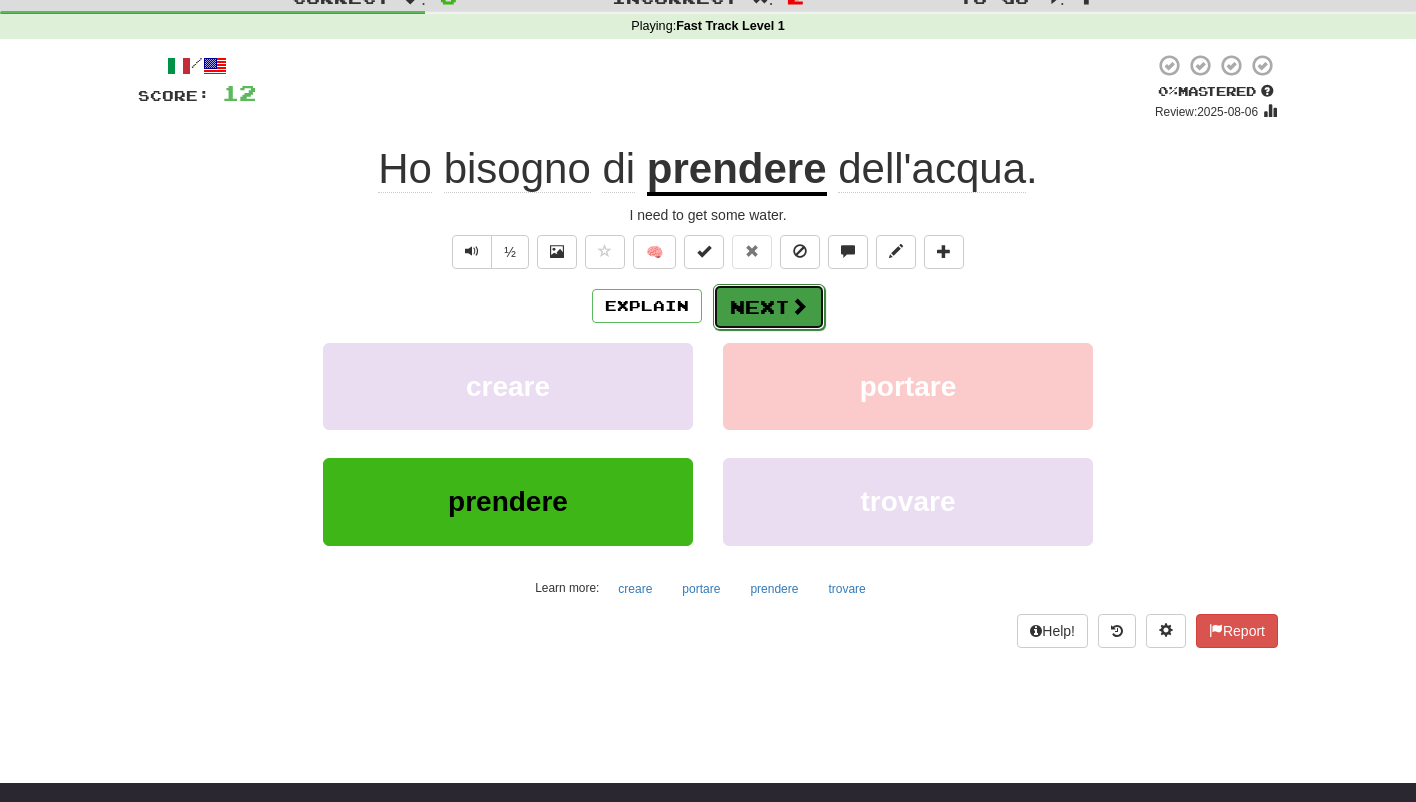 click on "Next" at bounding box center (769, 307) 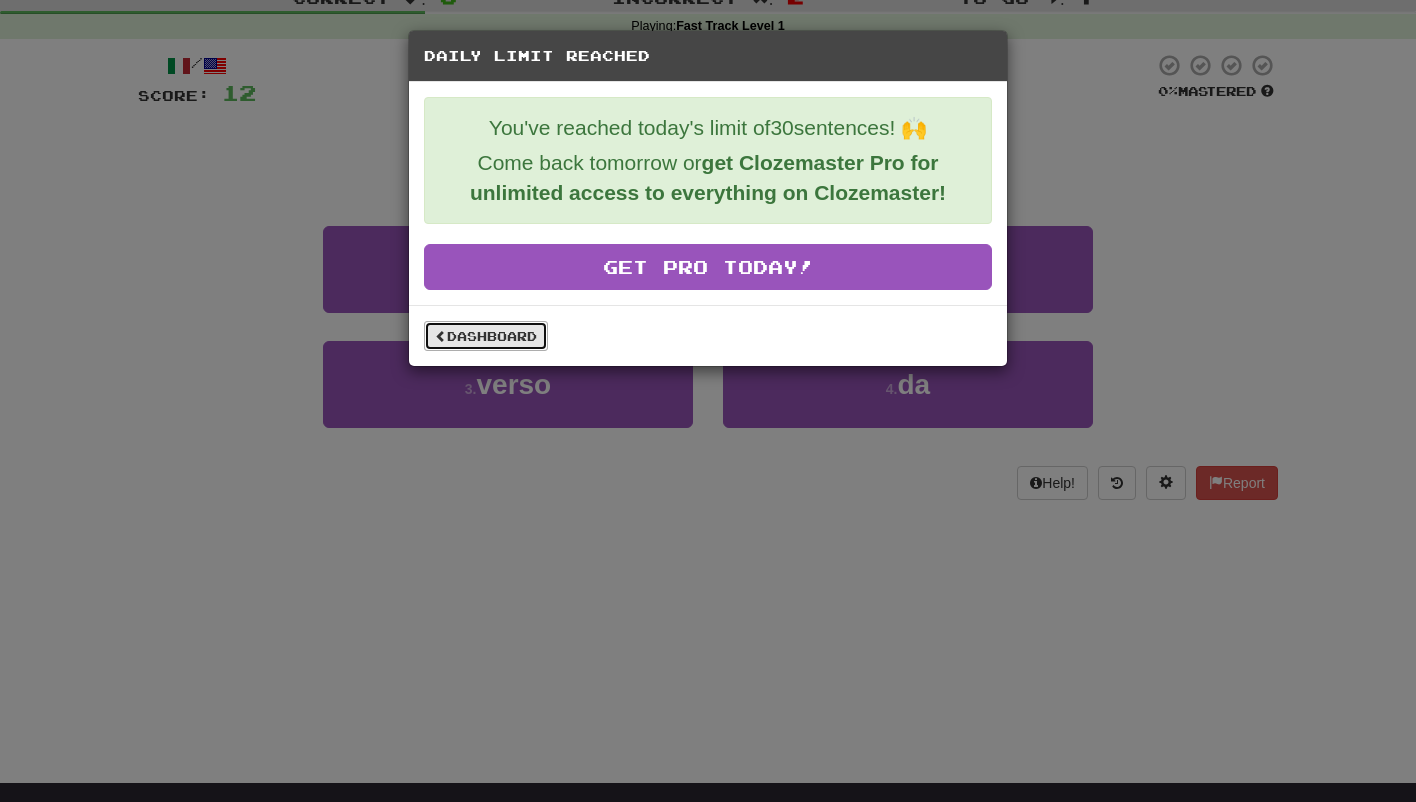 click on "Dashboard" at bounding box center [486, 336] 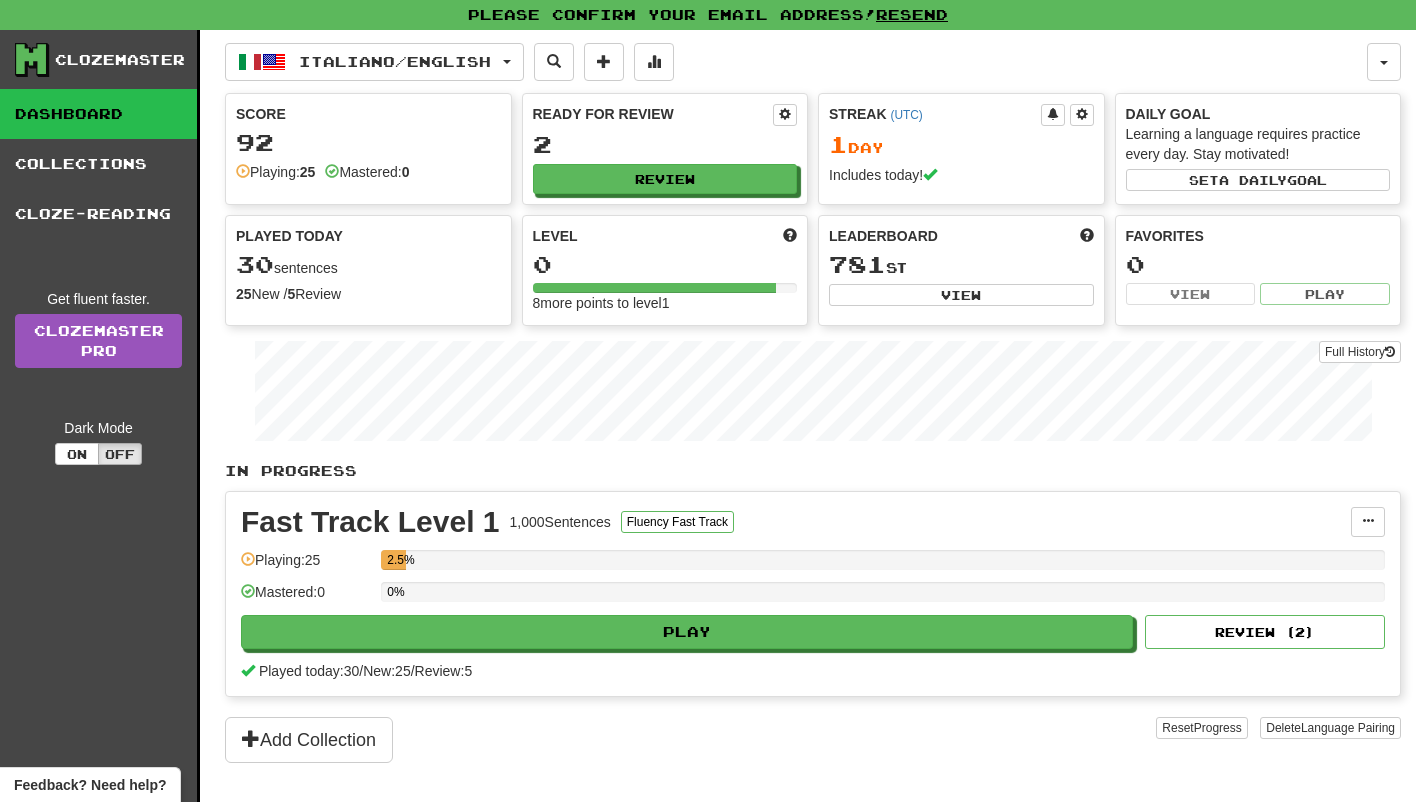 scroll, scrollTop: 0, scrollLeft: 0, axis: both 